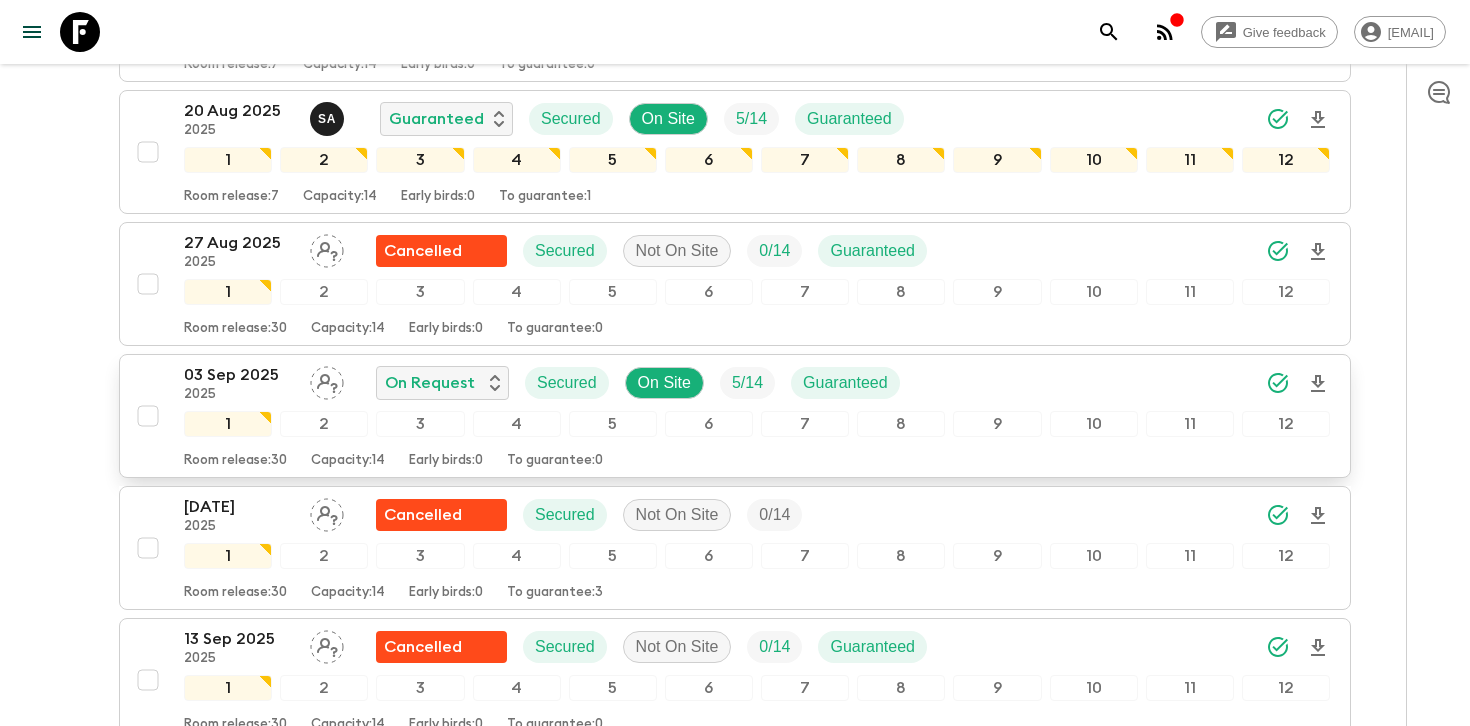 scroll, scrollTop: 1452, scrollLeft: 0, axis: vertical 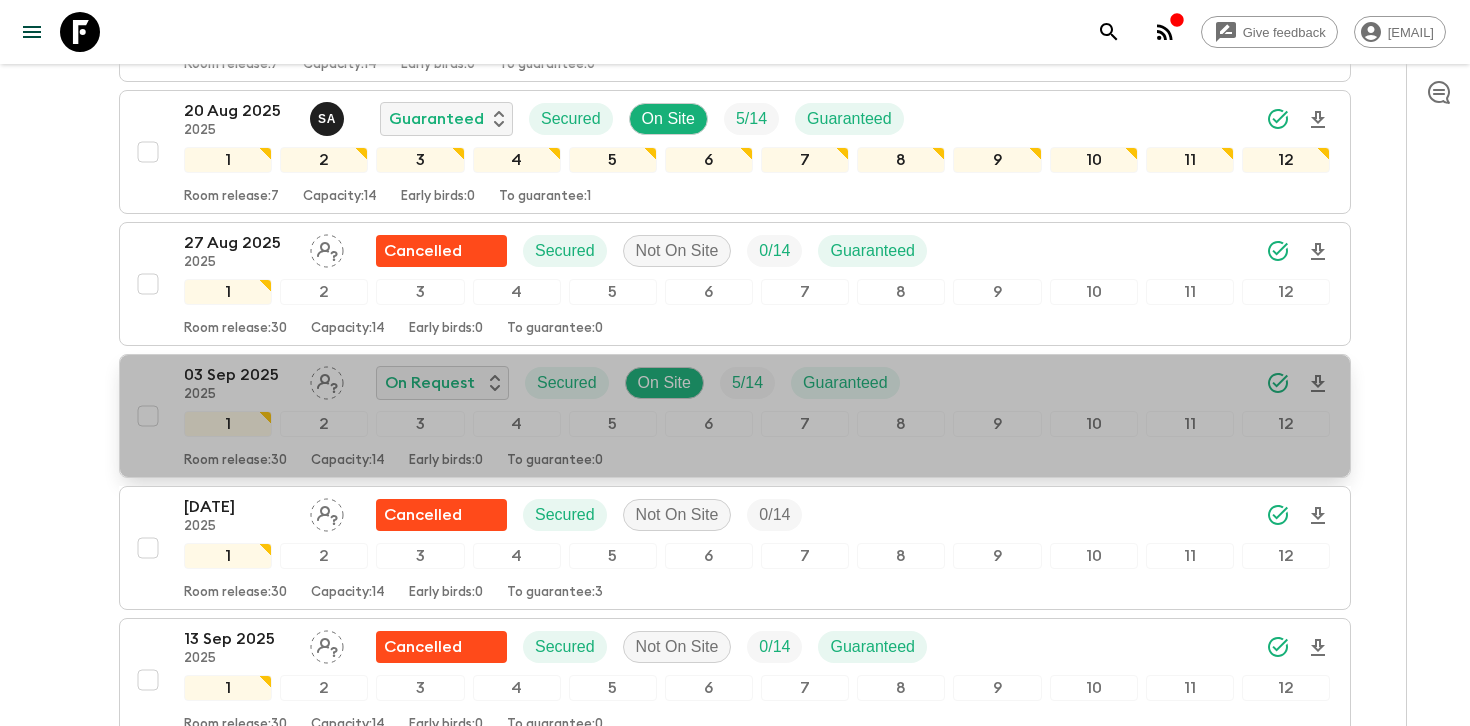 click on "[DATE] 2025 On Request Secured On Site 5 / 14 Guaranteed 1 2 3 4 5 6 7 8 9 10 11 12 Room release: 30 Capacity: 14 Early birds: 0 To guarantee: 0" at bounding box center (735, 416) 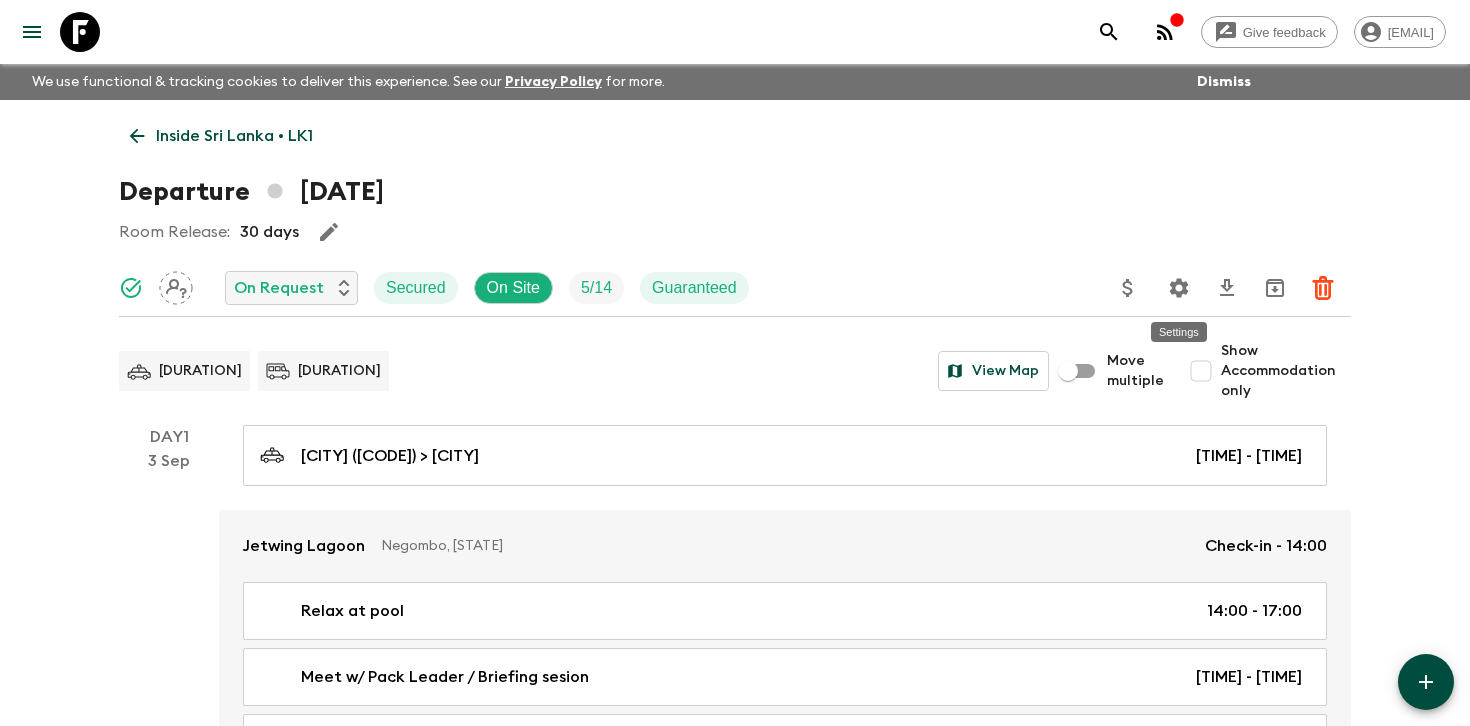 click 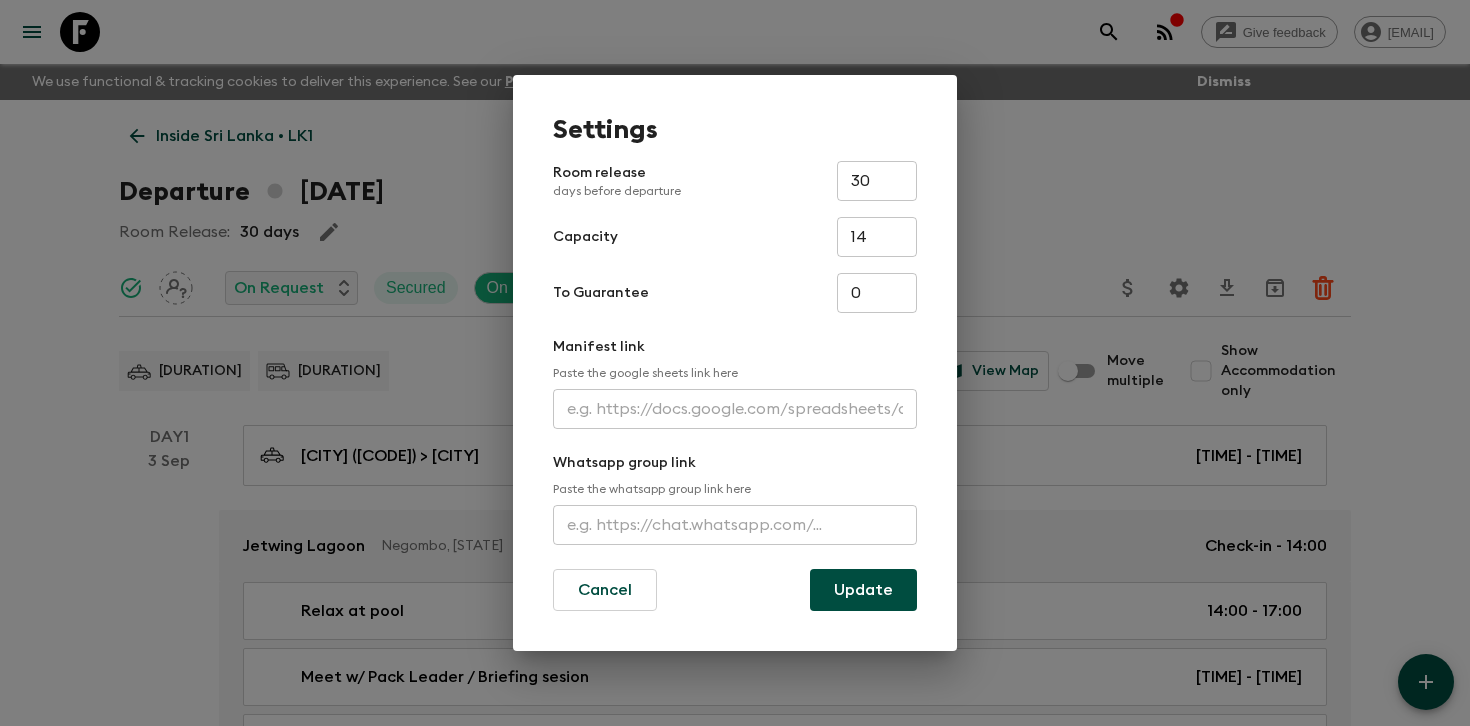click at bounding box center [735, 409] 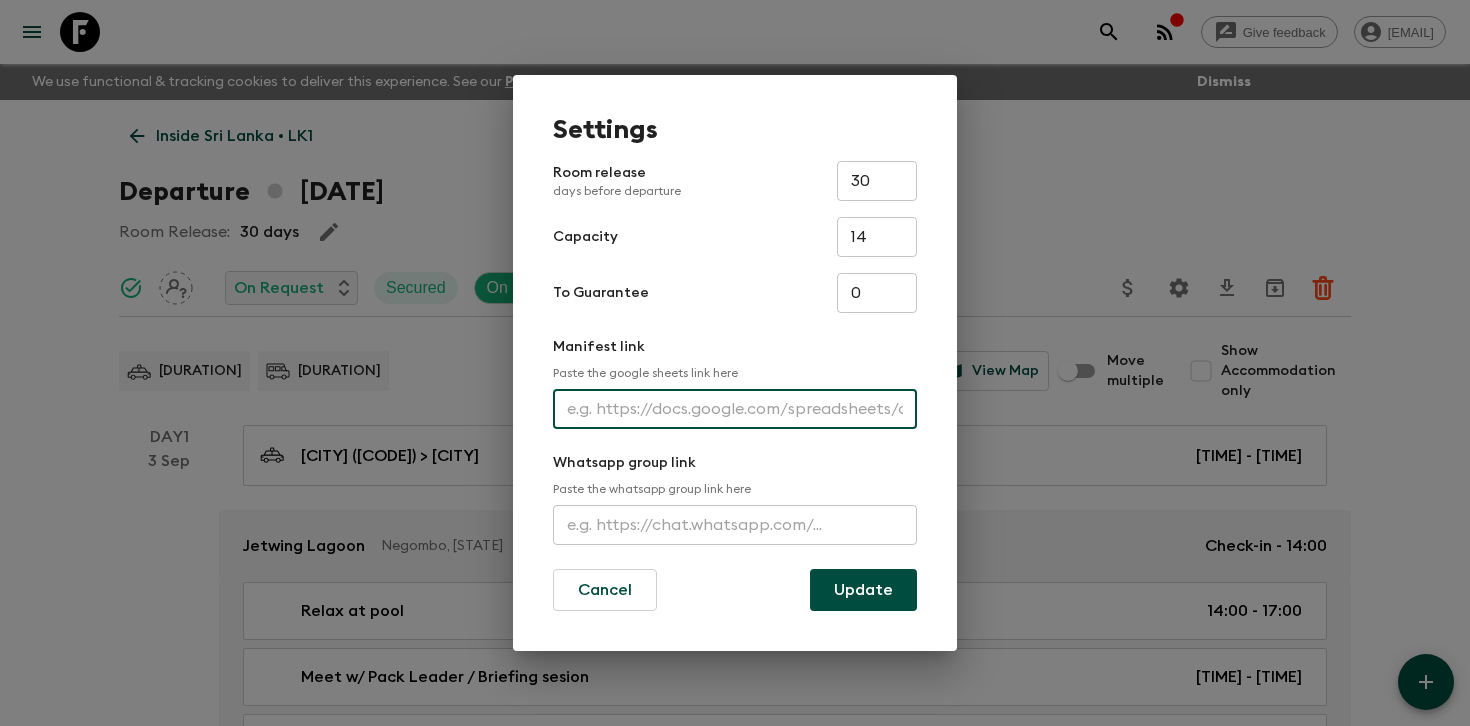 paste on "https://docs.google.com/spreadsheets/d/1ZeaHN396yPTcVfibe8NeesPFbbK2MKjYMn8Pa7Jusqk/edit?usp=sharing" 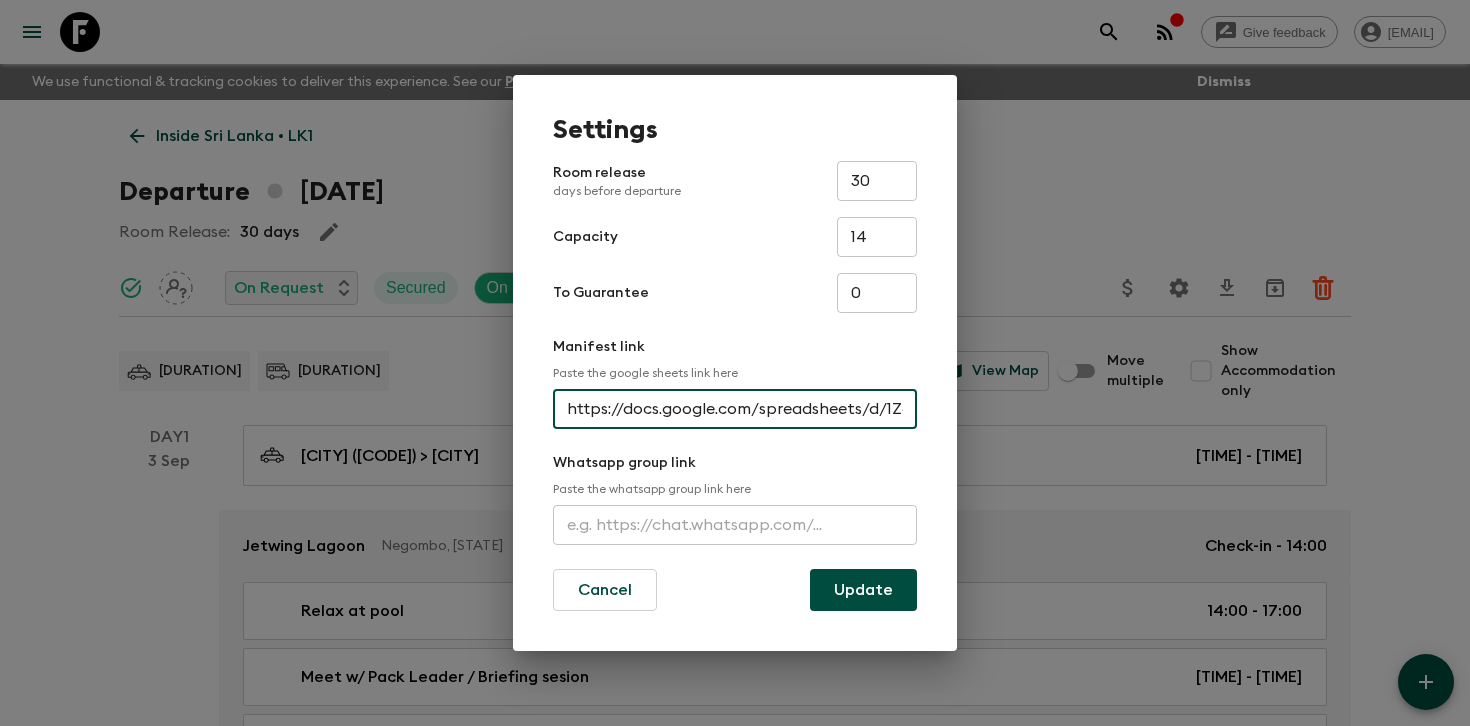 scroll, scrollTop: 0, scrollLeft: 524, axis: horizontal 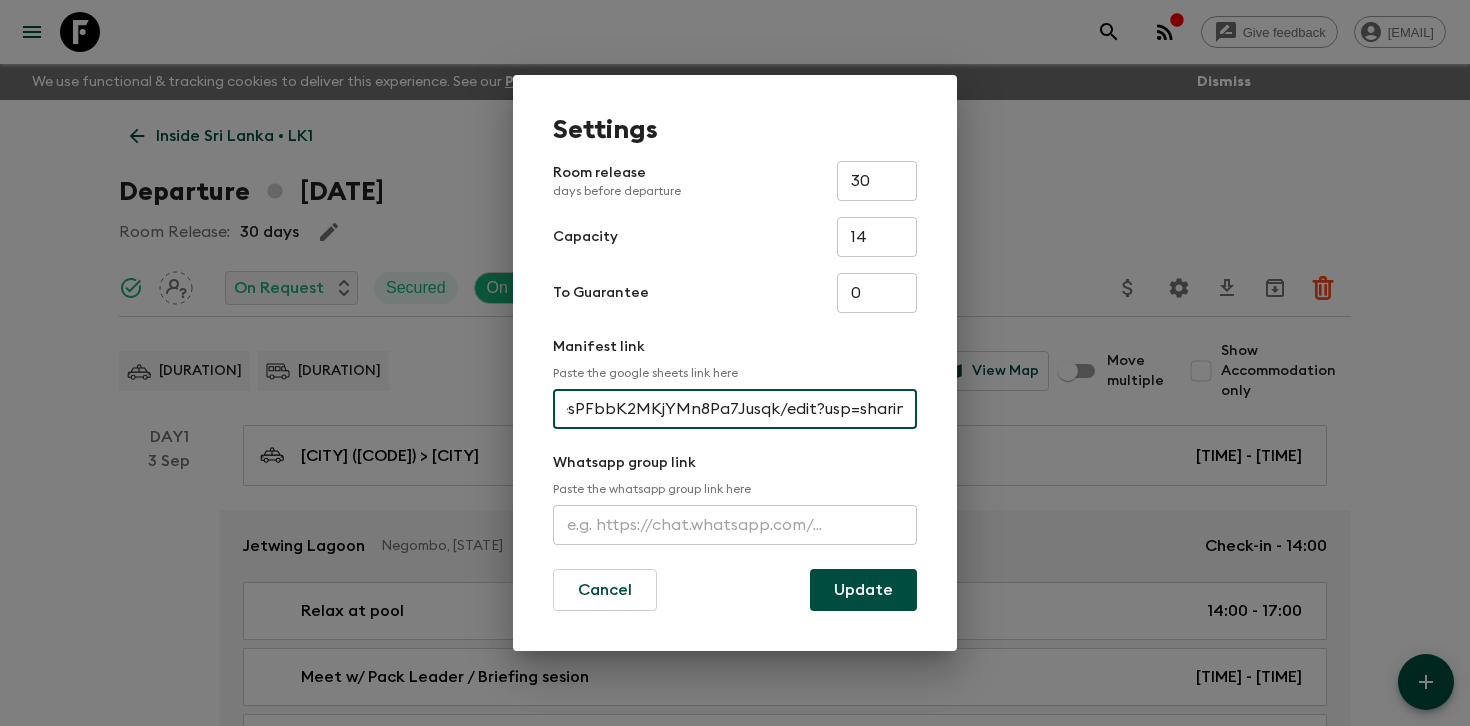 type on "https://docs.google.com/spreadsheets/d/1ZeaHN396yPTcVfibe8NeesPFbbK2MKjYMn8Pa7Jusqk/edit?usp=sharing" 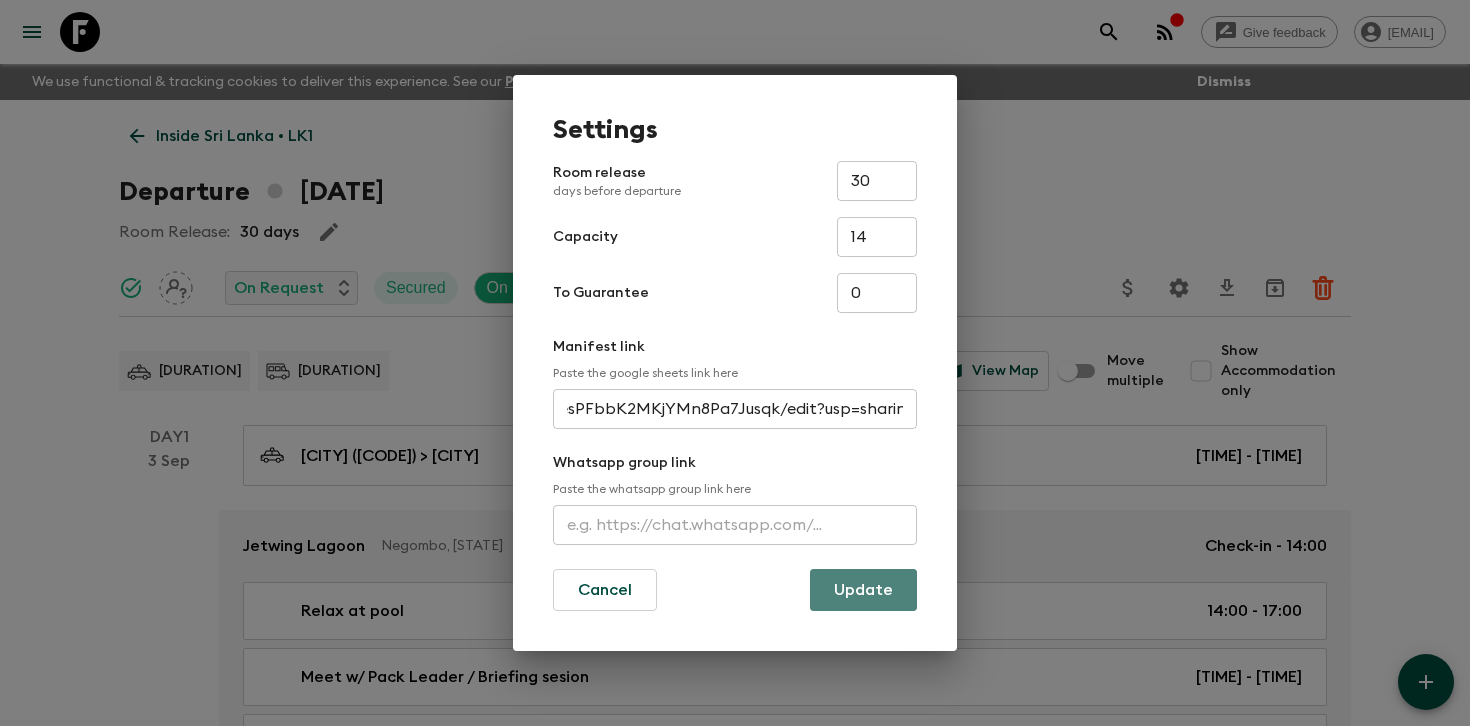 click on "Update" at bounding box center [863, 590] 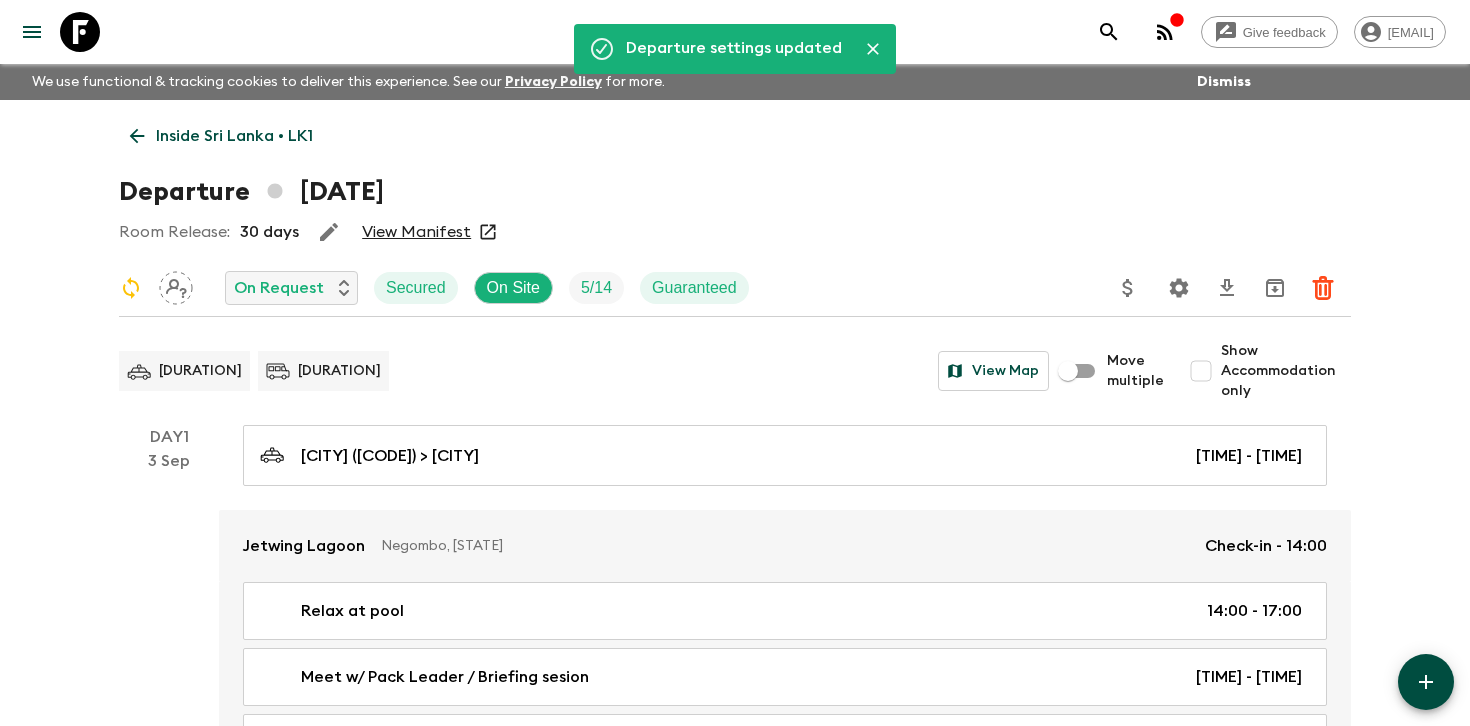 click on "Show Accommodation only" at bounding box center (1286, 371) 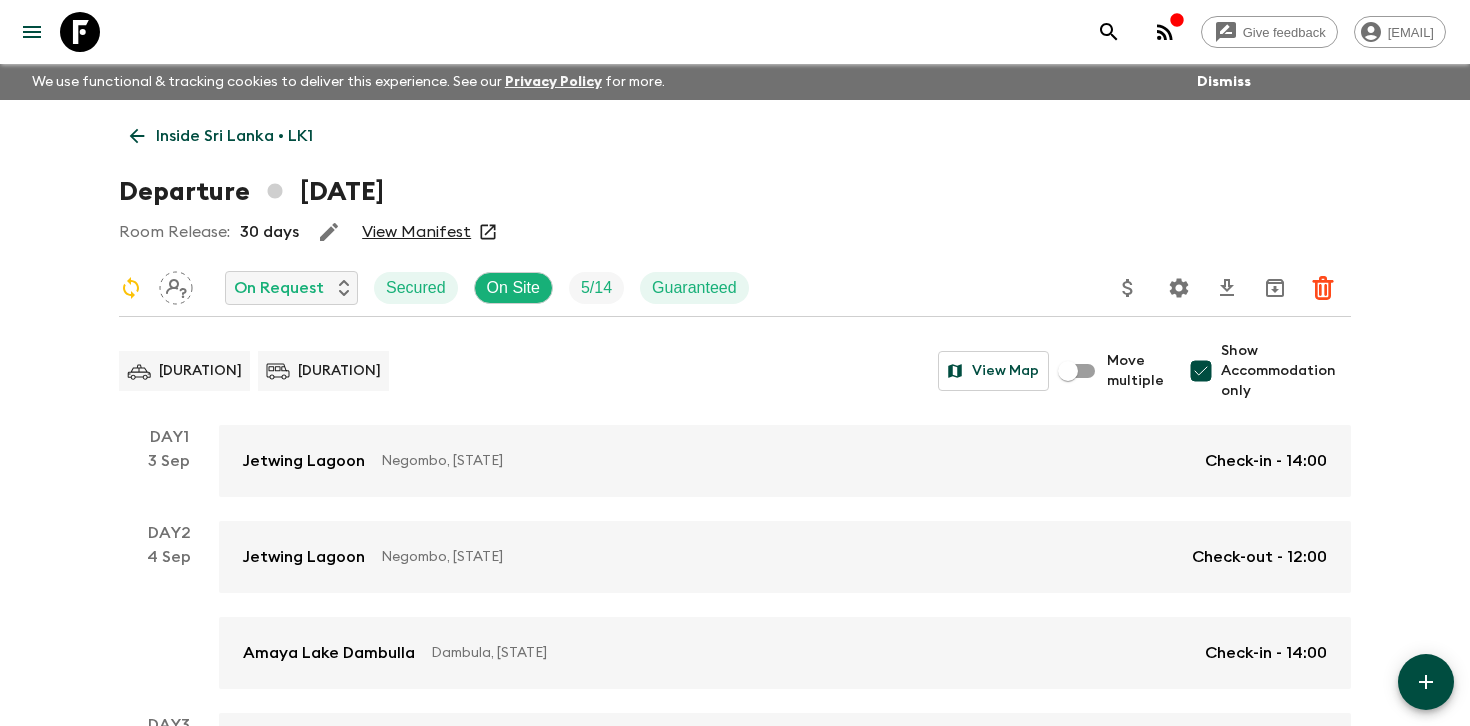 click on "Give feedback [EMAIL] We use functional & tracking cookies to deliver this experience. See our Privacy Policy for more. Dismiss Inside Sri Lanka • LK1 Departure [DATE] Room Release: 30 days View Manifest On Request Secured On Site 5 / 14 Guaranteed 45 m 22 h 30 m View Map Move multiple Show Accommodation only Day 1 [DATE] Jetwing Lagoon Negombo, [STATE] Check-in - [TIME] Day 2 [DATE] Jetwing Lagoon Negombo, [STATE] Check-out - [TIME] Amaya Lake Dambulla Dambula, [STATE] Check-in - [TIME] Day 3 [DATE] Amaya Lake Dambulla Dambula, [STATE] Day 4 [DATE] Amaya Lake Dambulla Dambula, [STATE] Check-out - [TIME] Cinnamon Citadel Kandy Kandy, [STATE] Check-in - [TIME] Day 5 [DATE] Cinnamon Citadel Kandy Kandy, [STATE] Day 6 [DATE] Cinnamon Citadel Kandy Kandy, [STATE] Check-out - [TIME] Melheim Haputale Ambewella, [STATE] Check-in - [TIME] Day 7 [DATE] Melheim Haputale Ambewella, [STATE] Day 8 [DATE] Melheim Haputale Ambewella, [STATE] Check-out - [TIME] Jetwing Yala Day 9 10" at bounding box center [735, 1119] 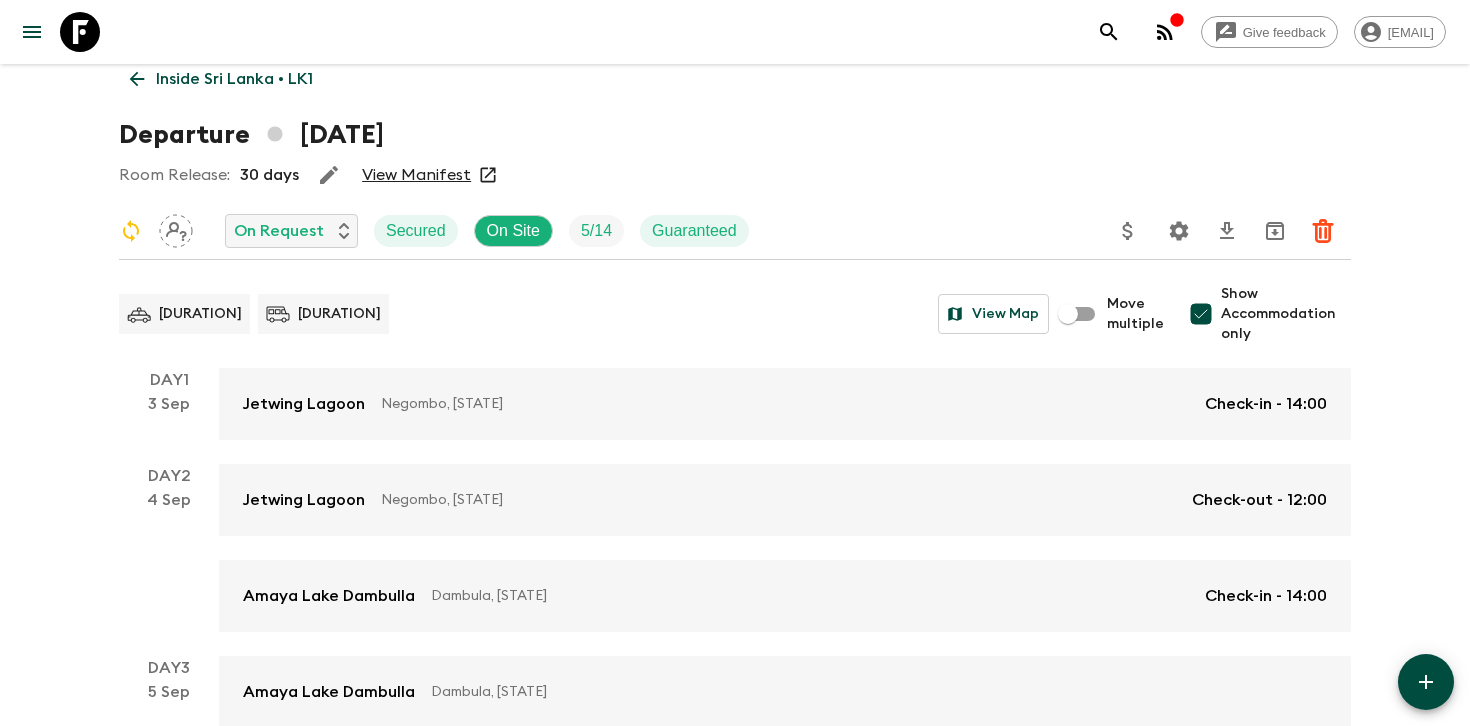 scroll, scrollTop: 78, scrollLeft: 0, axis: vertical 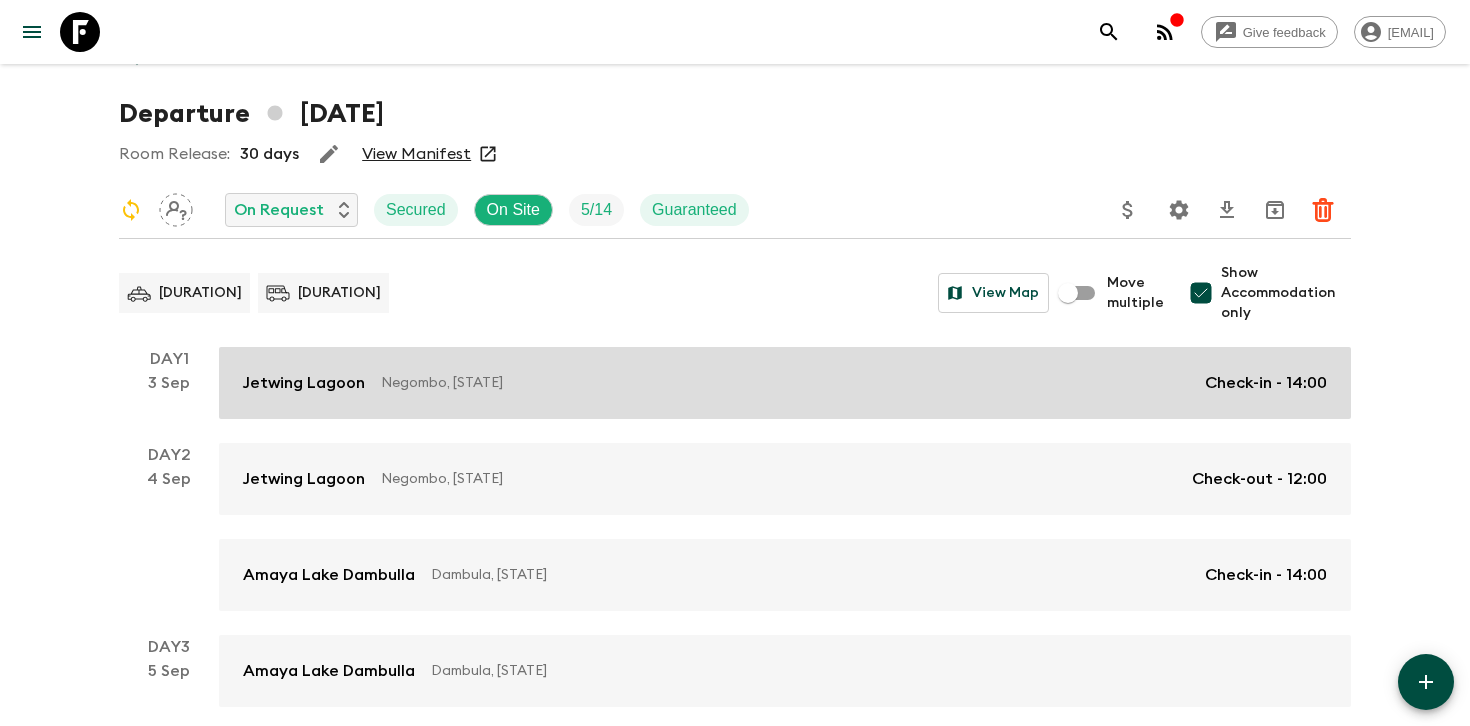 click on "Check-in - 14:00" at bounding box center (1266, 383) 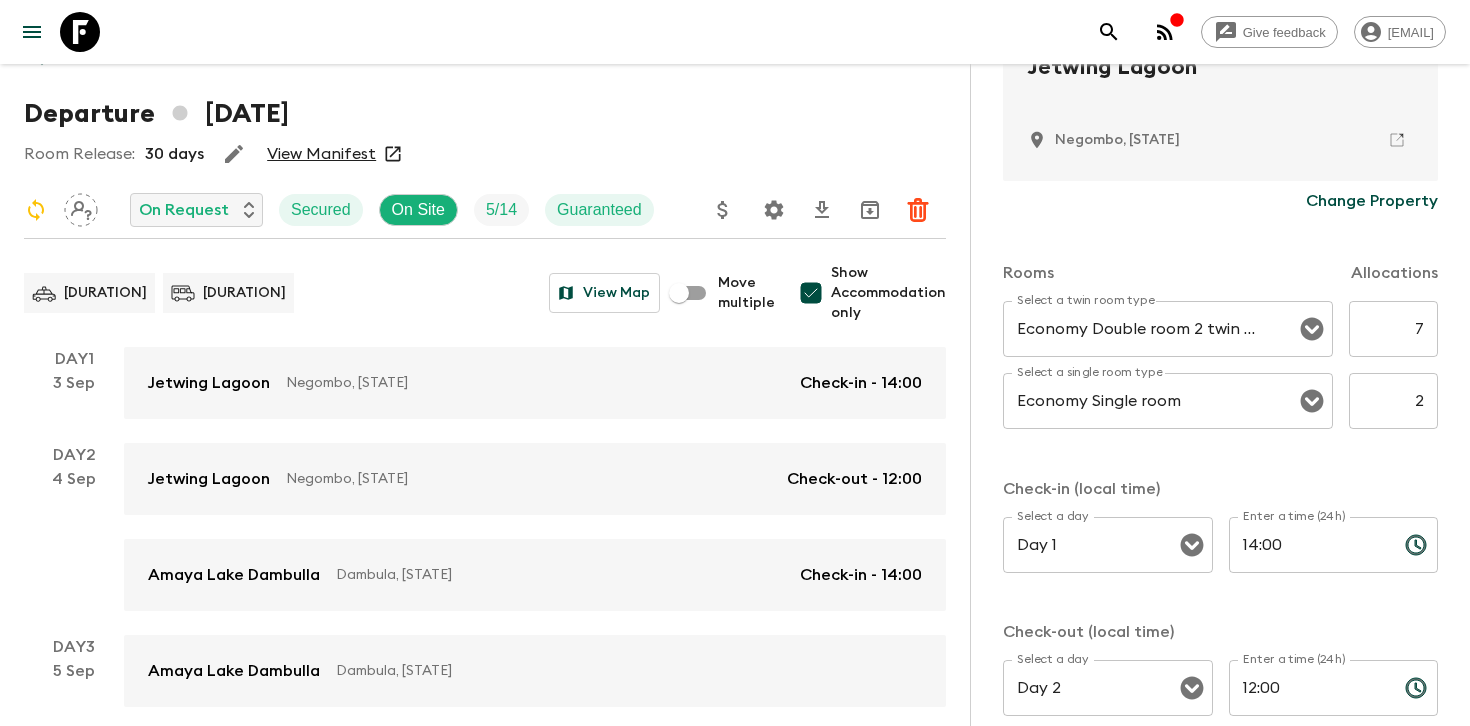 scroll, scrollTop: 540, scrollLeft: 0, axis: vertical 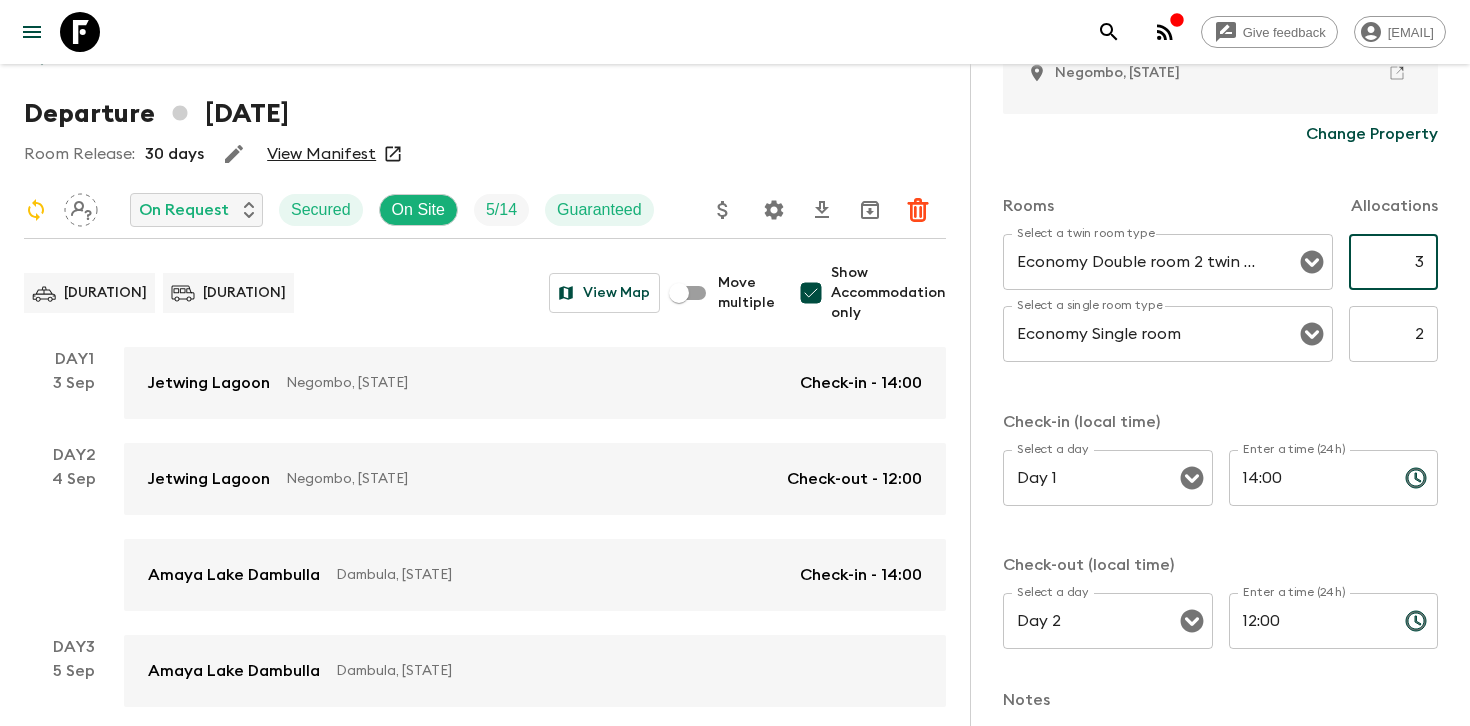 type on "3" 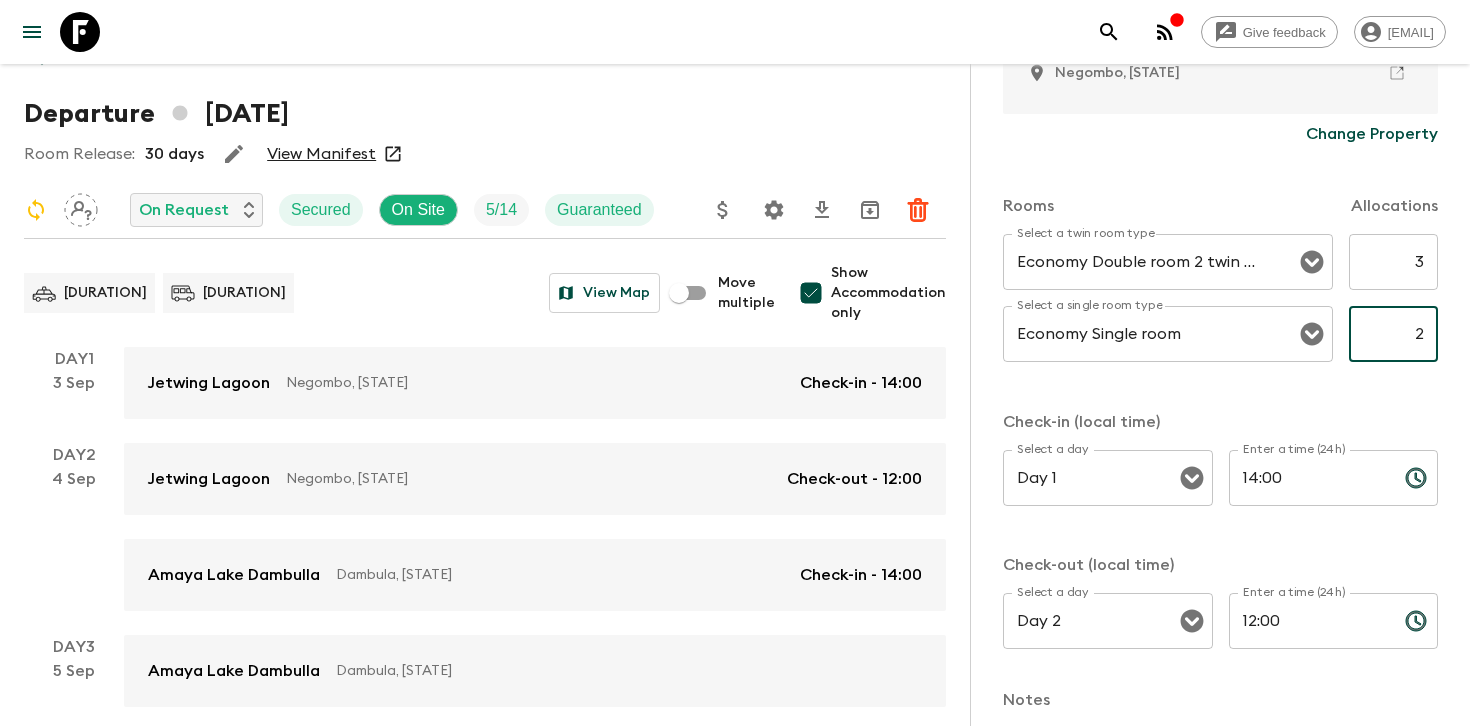 click on "2" at bounding box center (1393, 334) 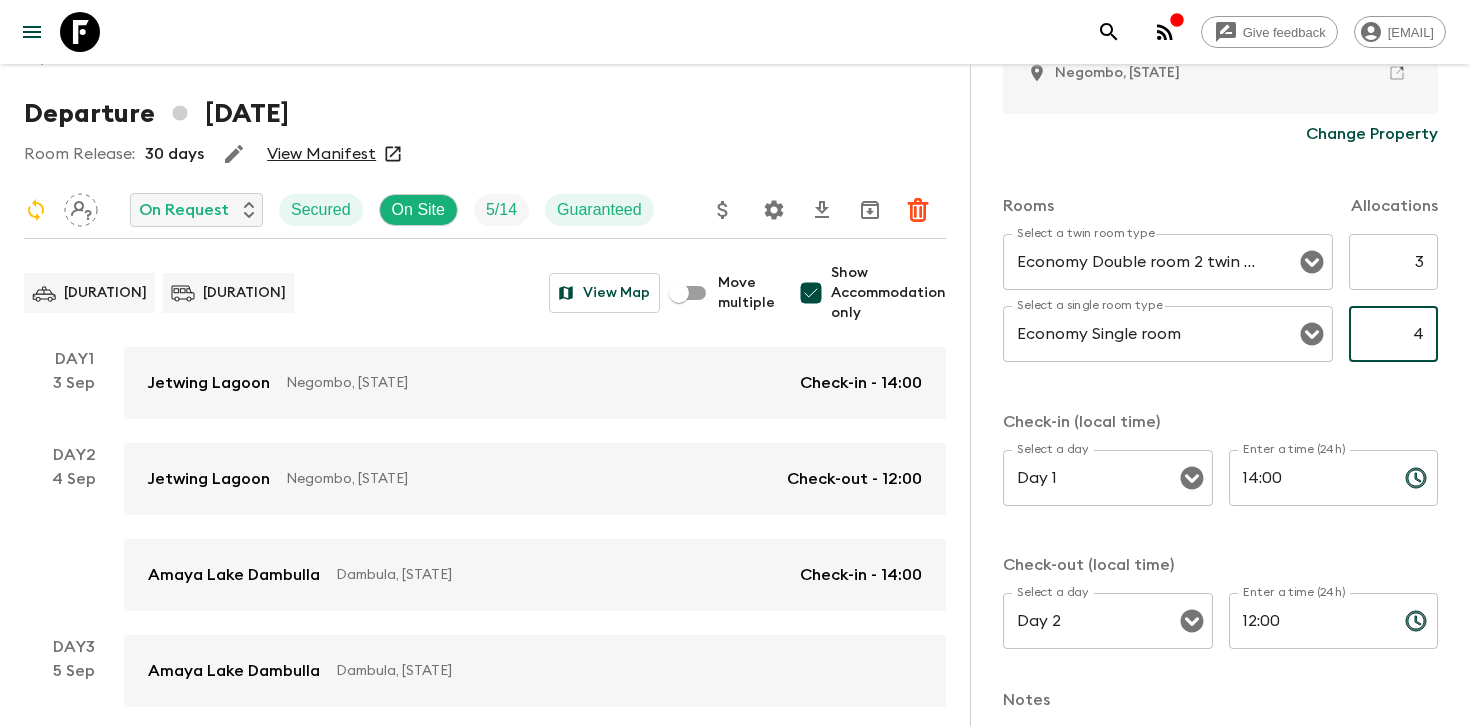 type on "4" 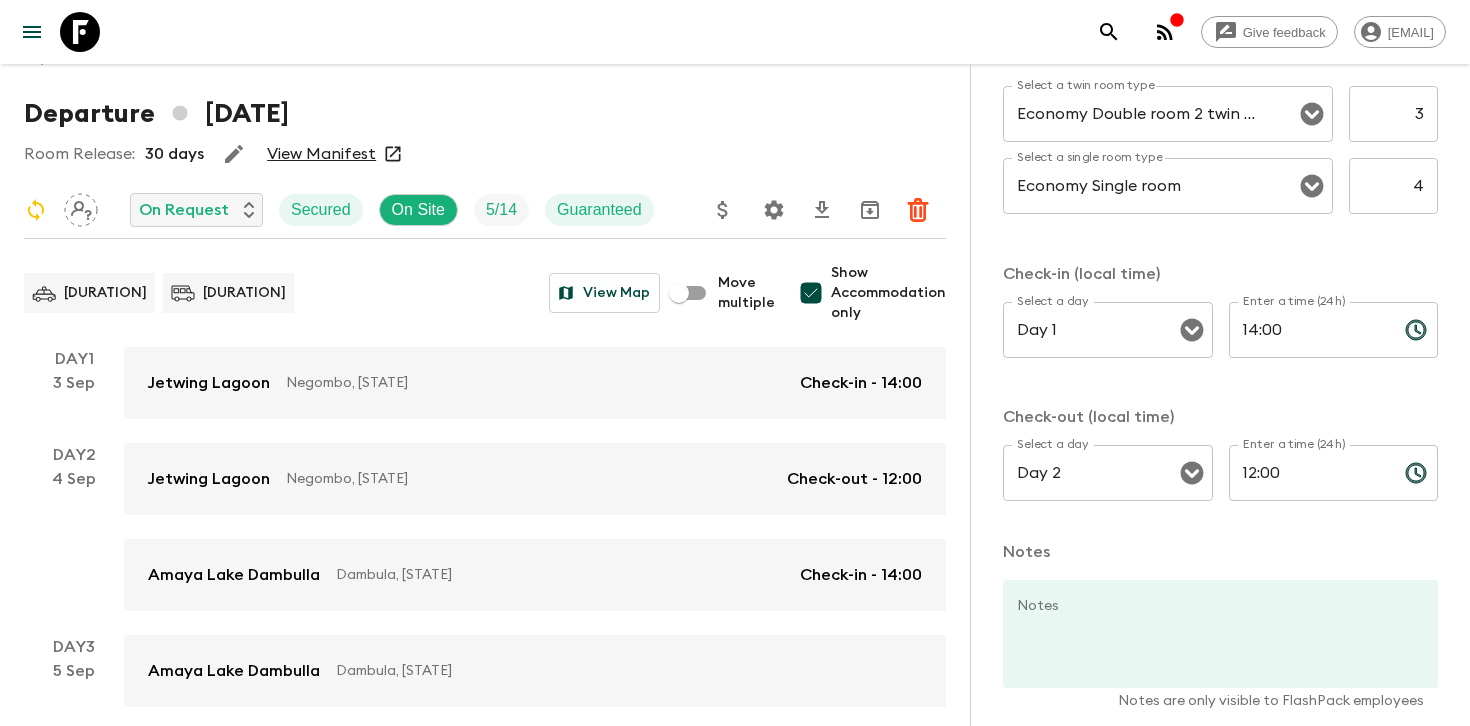 scroll, scrollTop: 778, scrollLeft: 0, axis: vertical 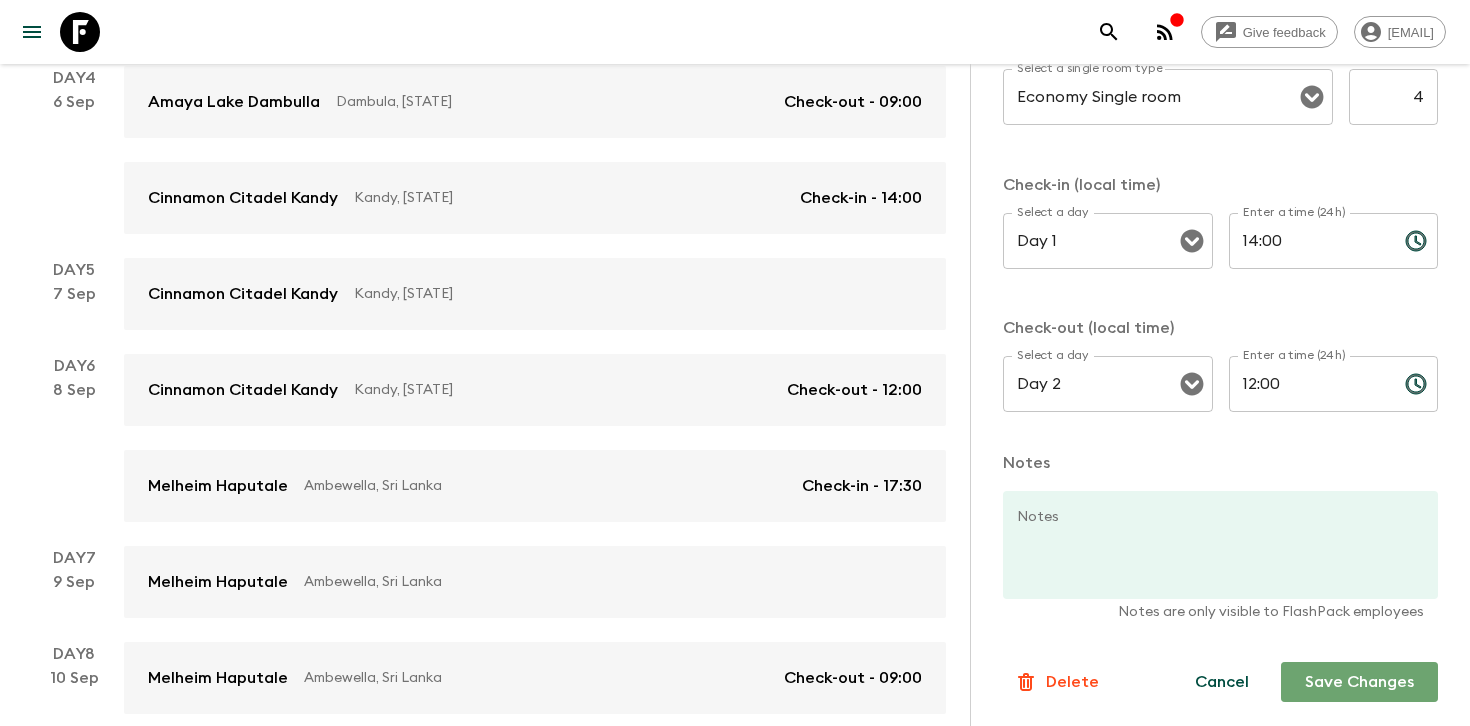 click on "Save Changes" at bounding box center [1359, 682] 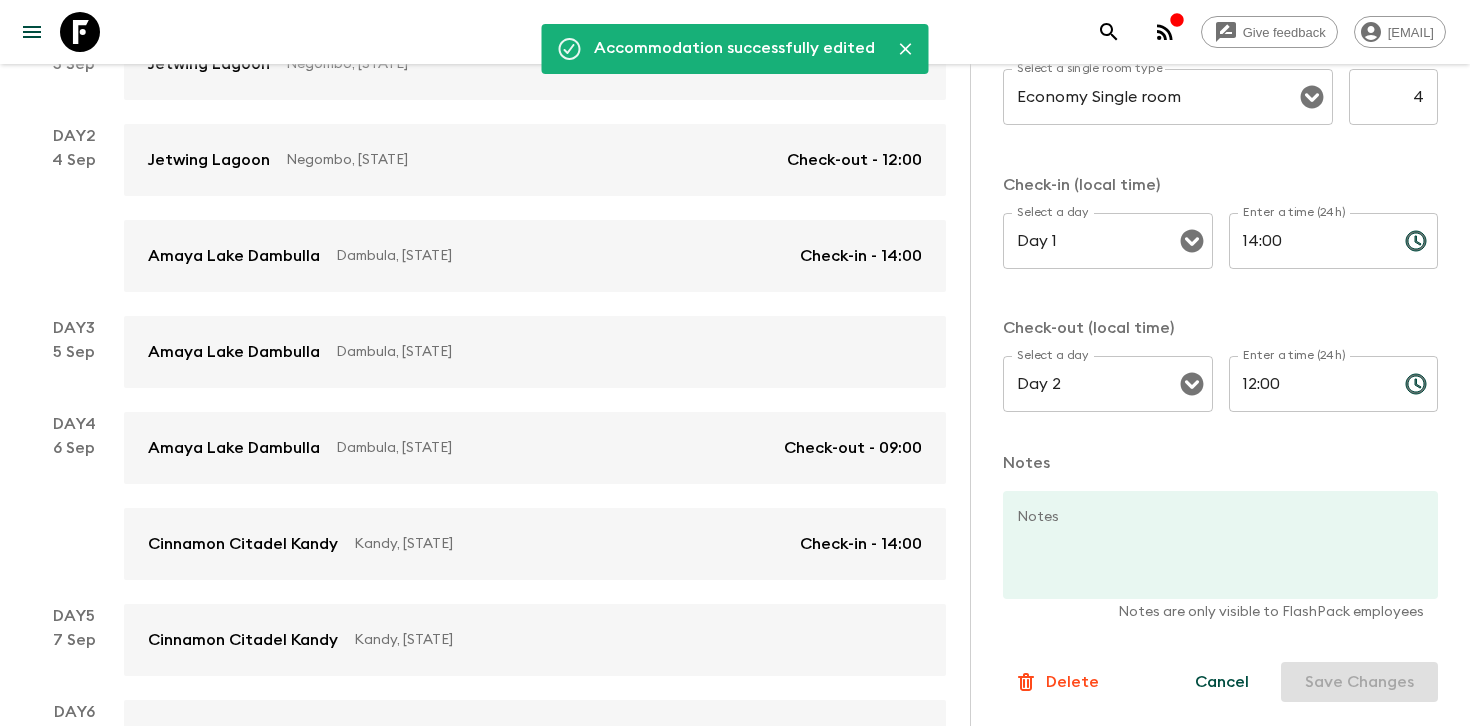 scroll, scrollTop: 375, scrollLeft: 0, axis: vertical 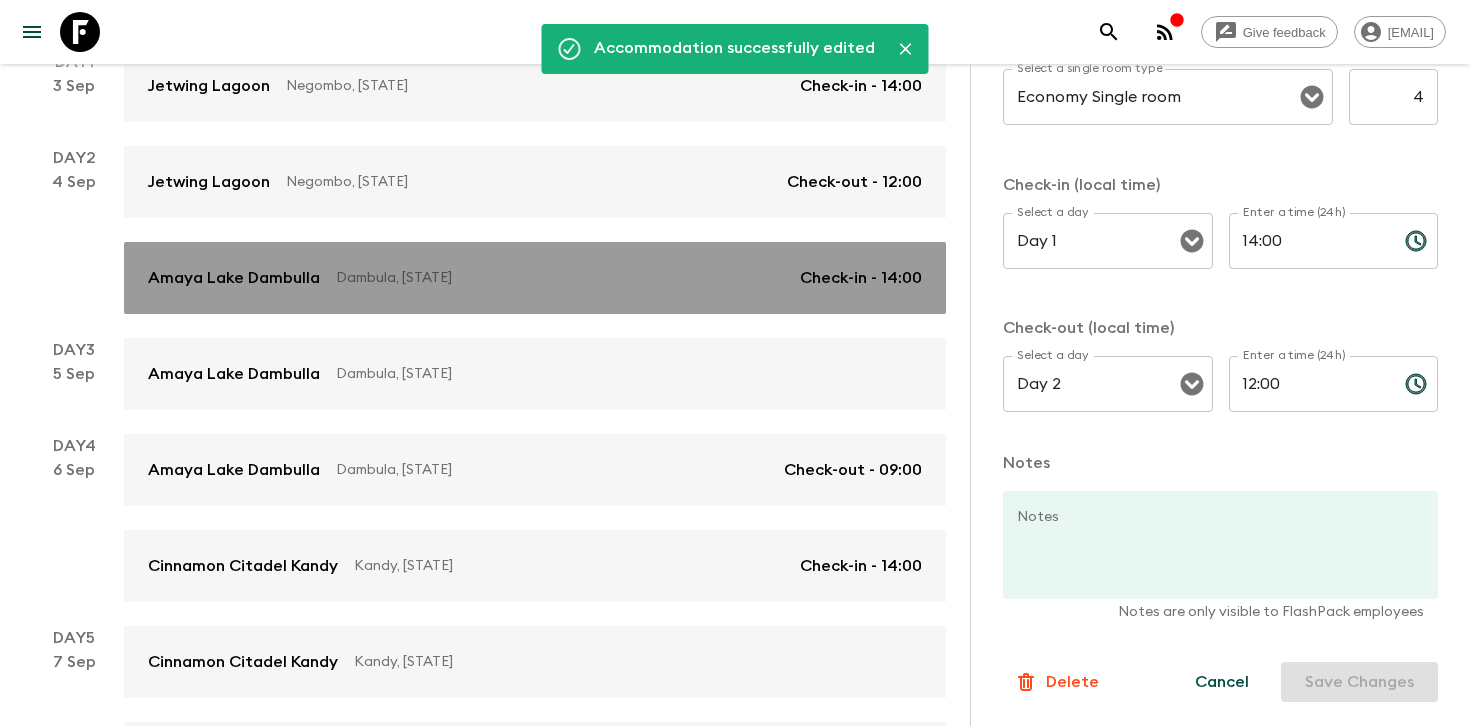 click on "Dambula, [STATE]" at bounding box center (560, 278) 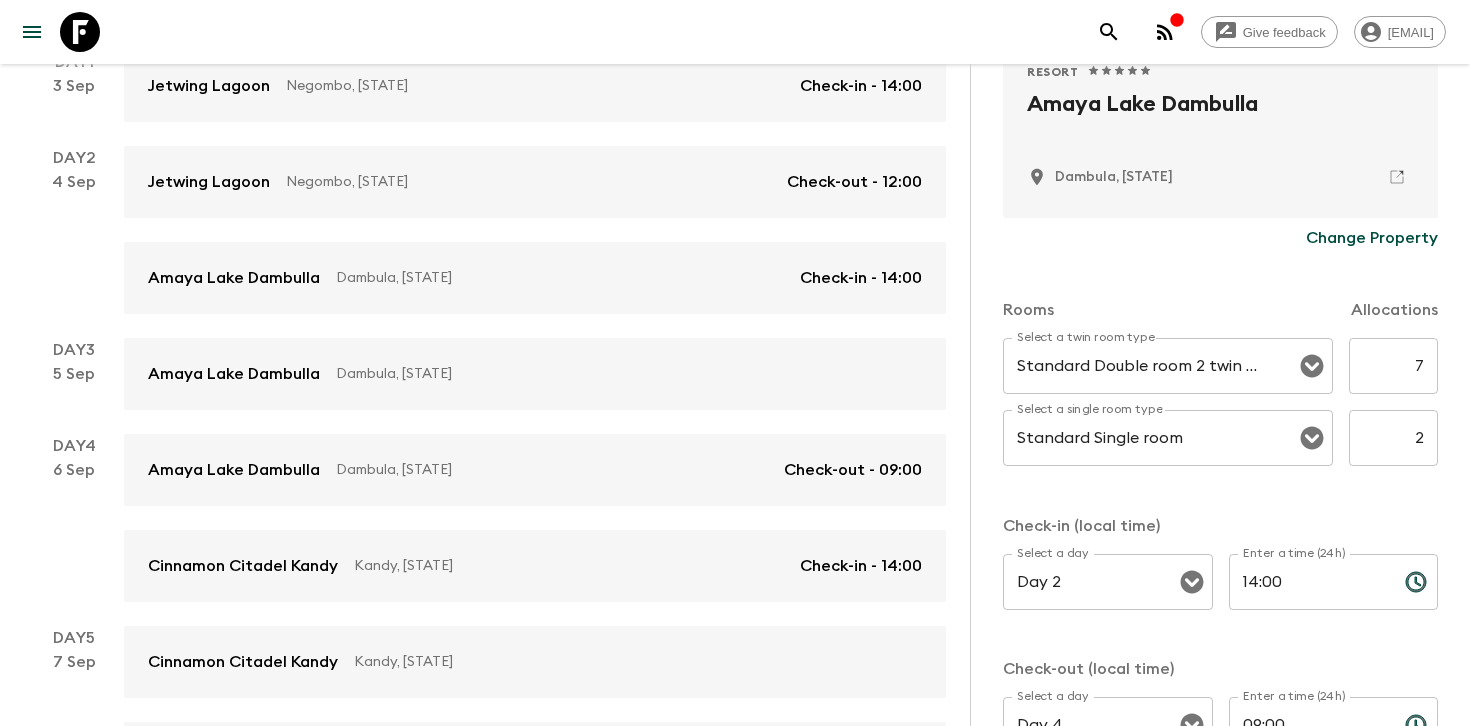 scroll, scrollTop: 512, scrollLeft: 0, axis: vertical 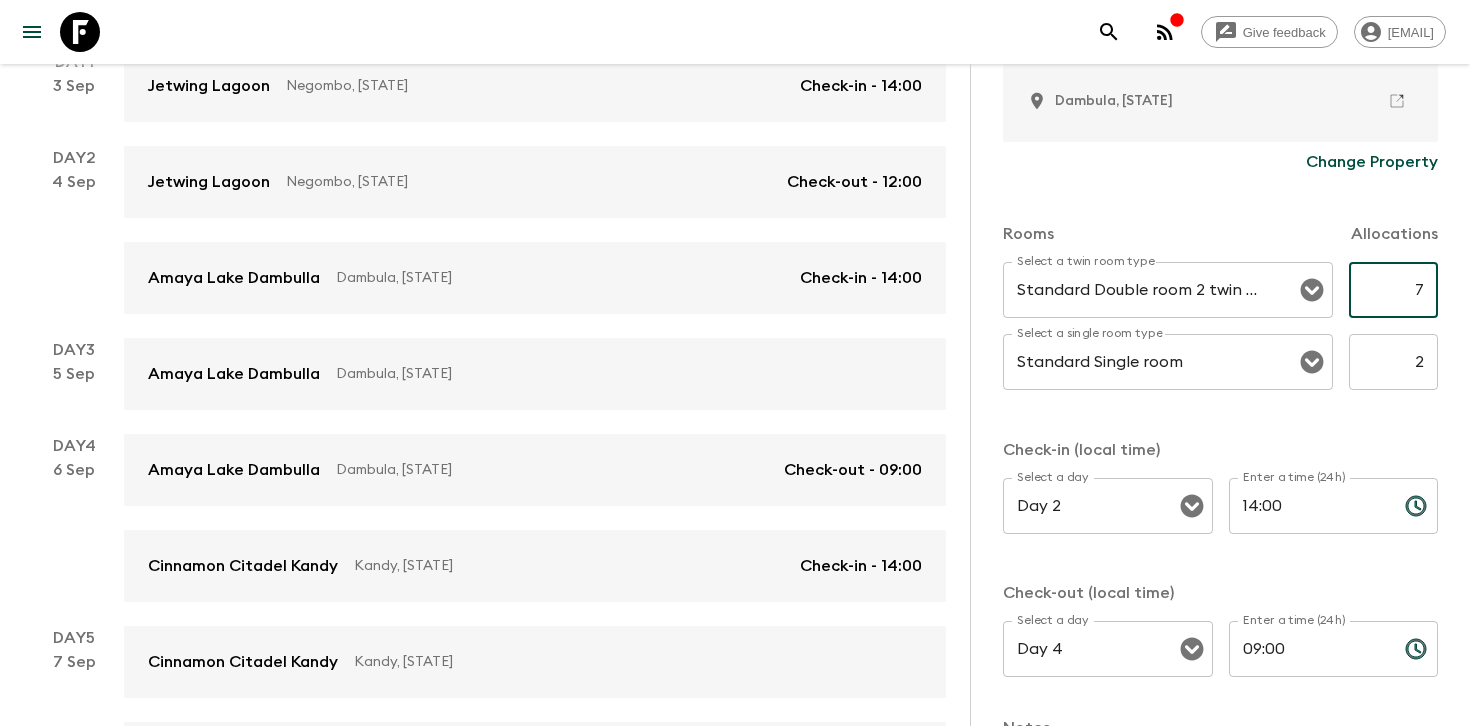 click on "7" at bounding box center [1393, 290] 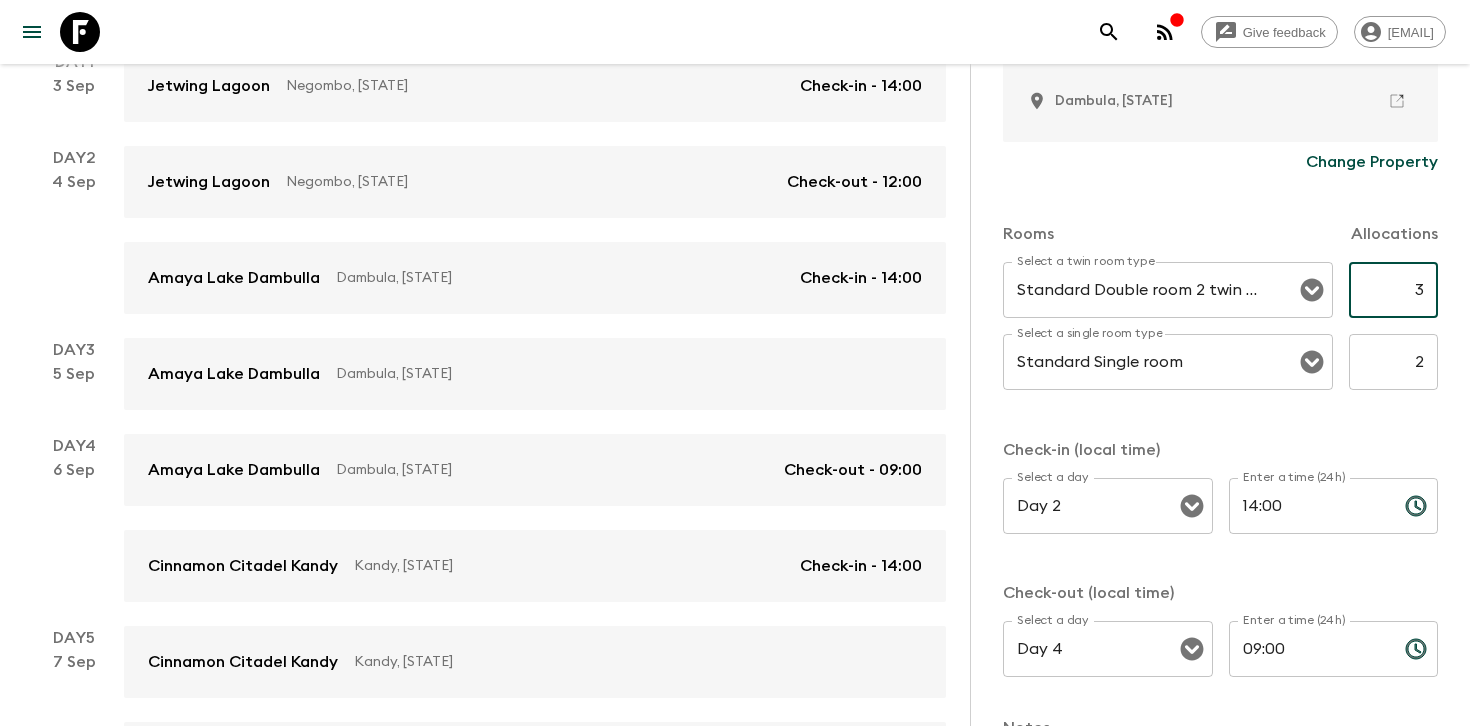 type on "3" 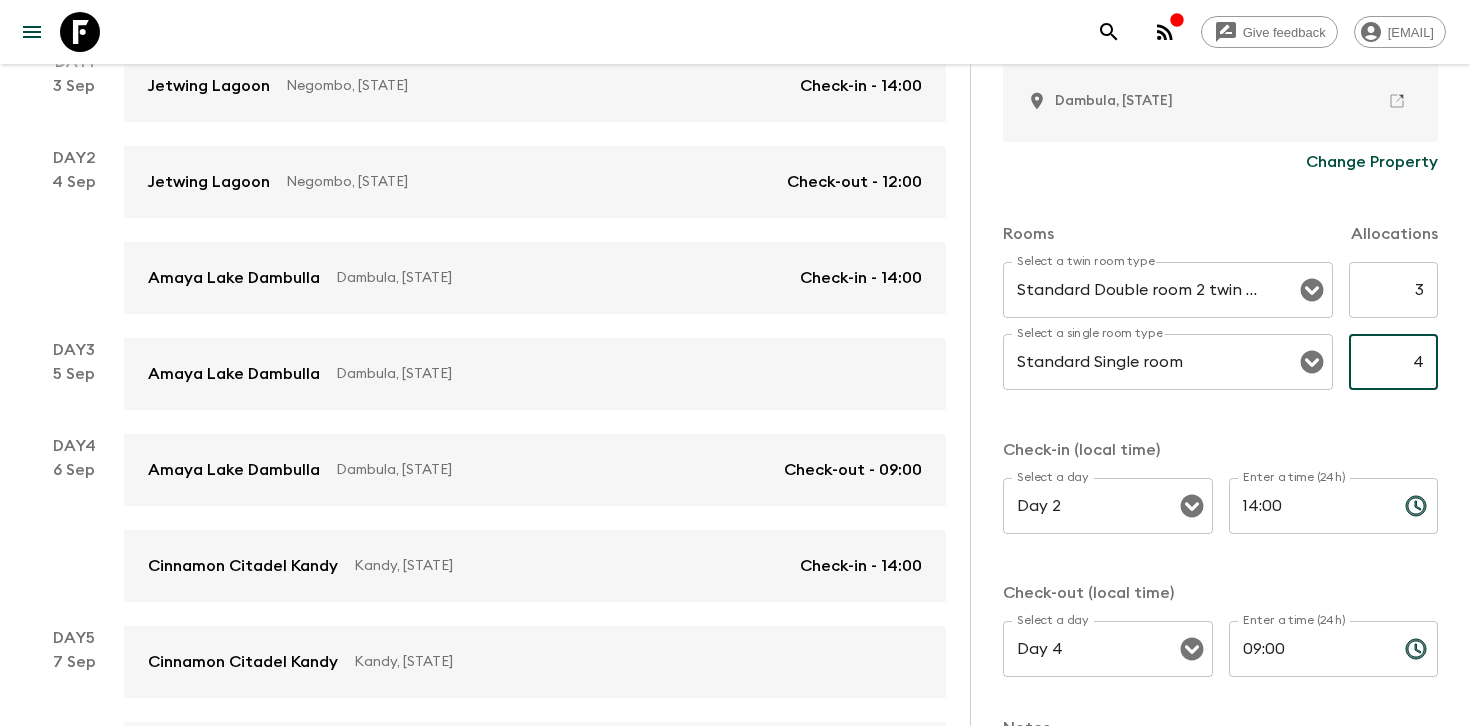 type on "4" 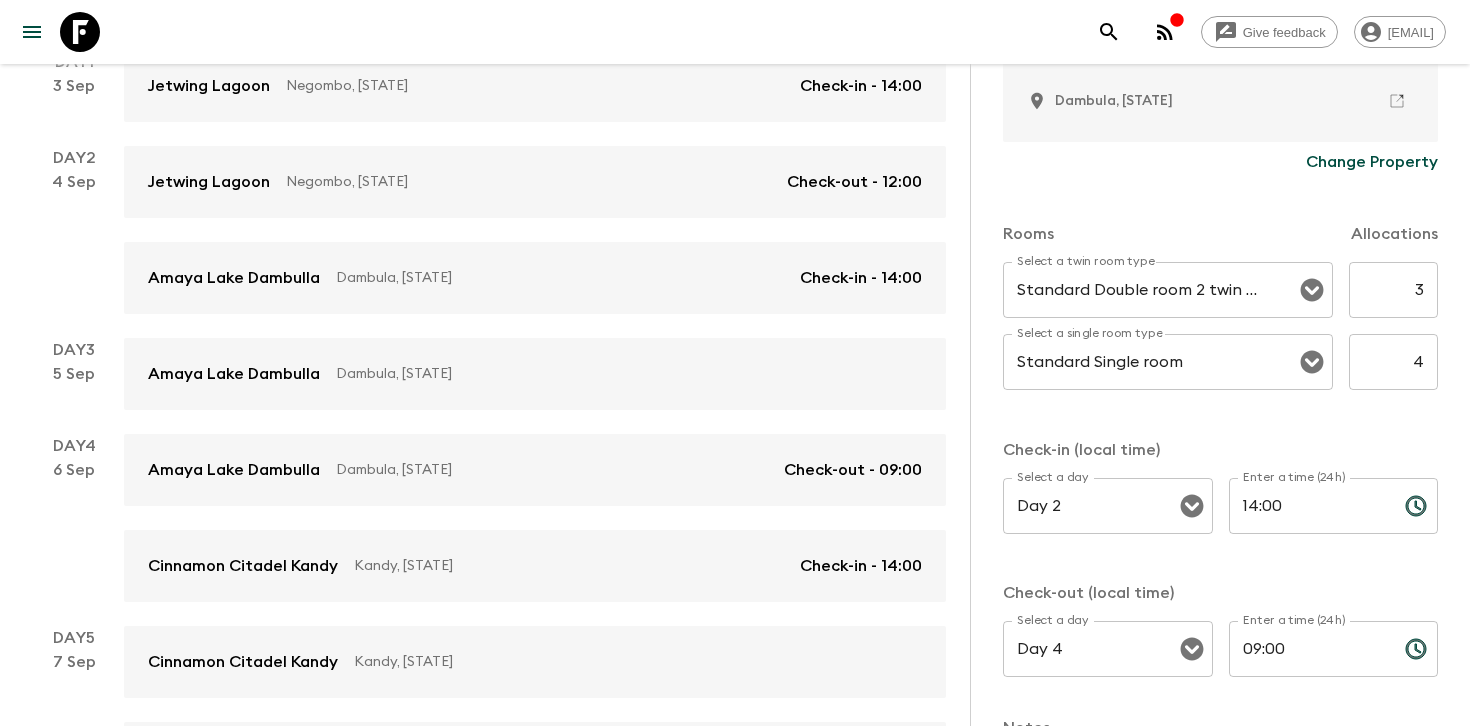 click on "Rooms Allocations Select a twin room type Standard Double room 2 twin beds Select a twin room type 3 ​ Select a single room type Standard Single room Select a single room type 4 ​ Check-in (local time) Select a day Day 2 Select a day ​ Enter a time (24h) [TIME] Enter a time (24h) ​ Check-out (local time) Select a day Day 4 Select a day ​ Enter a time (24h) [TIME] Enter a time (24h) ​" at bounding box center (1220, 441) 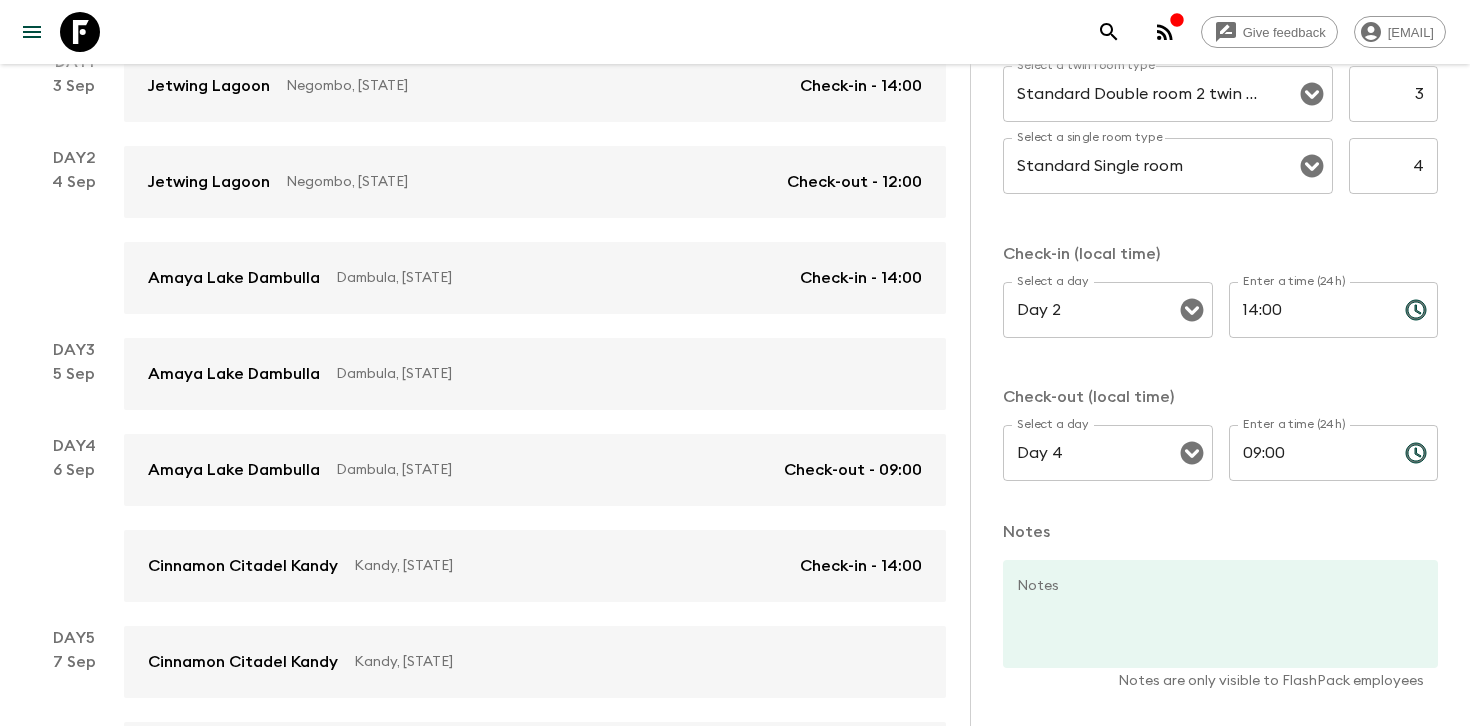 scroll, scrollTop: 778, scrollLeft: 0, axis: vertical 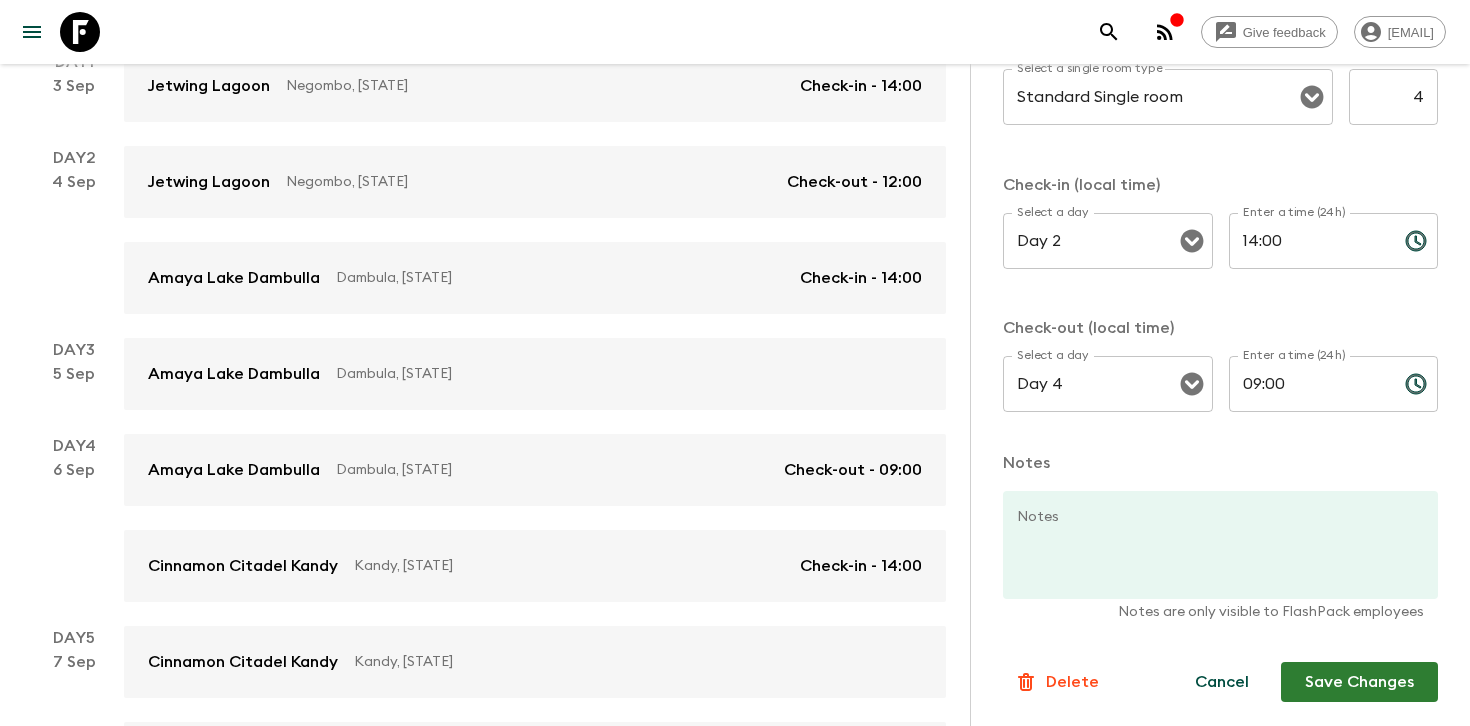 click on "Save Changes" at bounding box center [1359, 682] 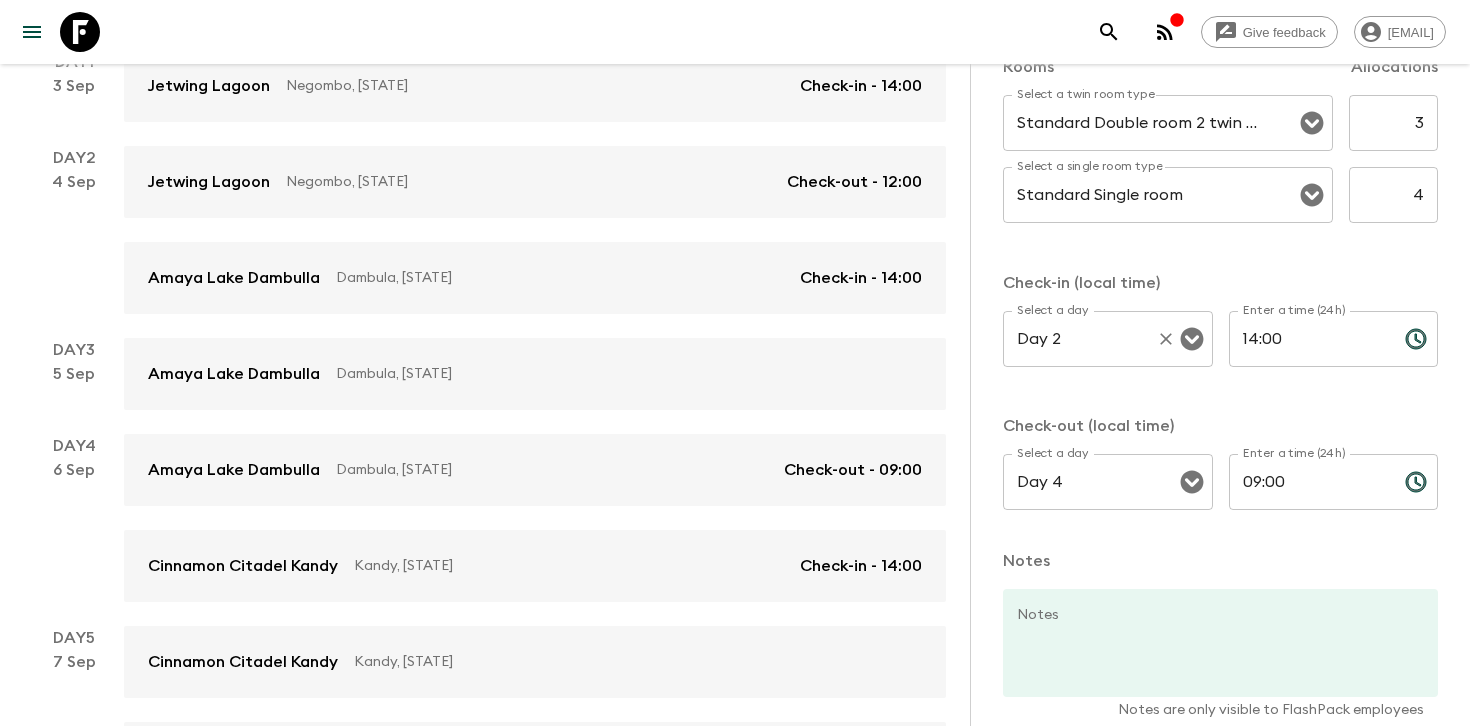 scroll, scrollTop: 675, scrollLeft: 0, axis: vertical 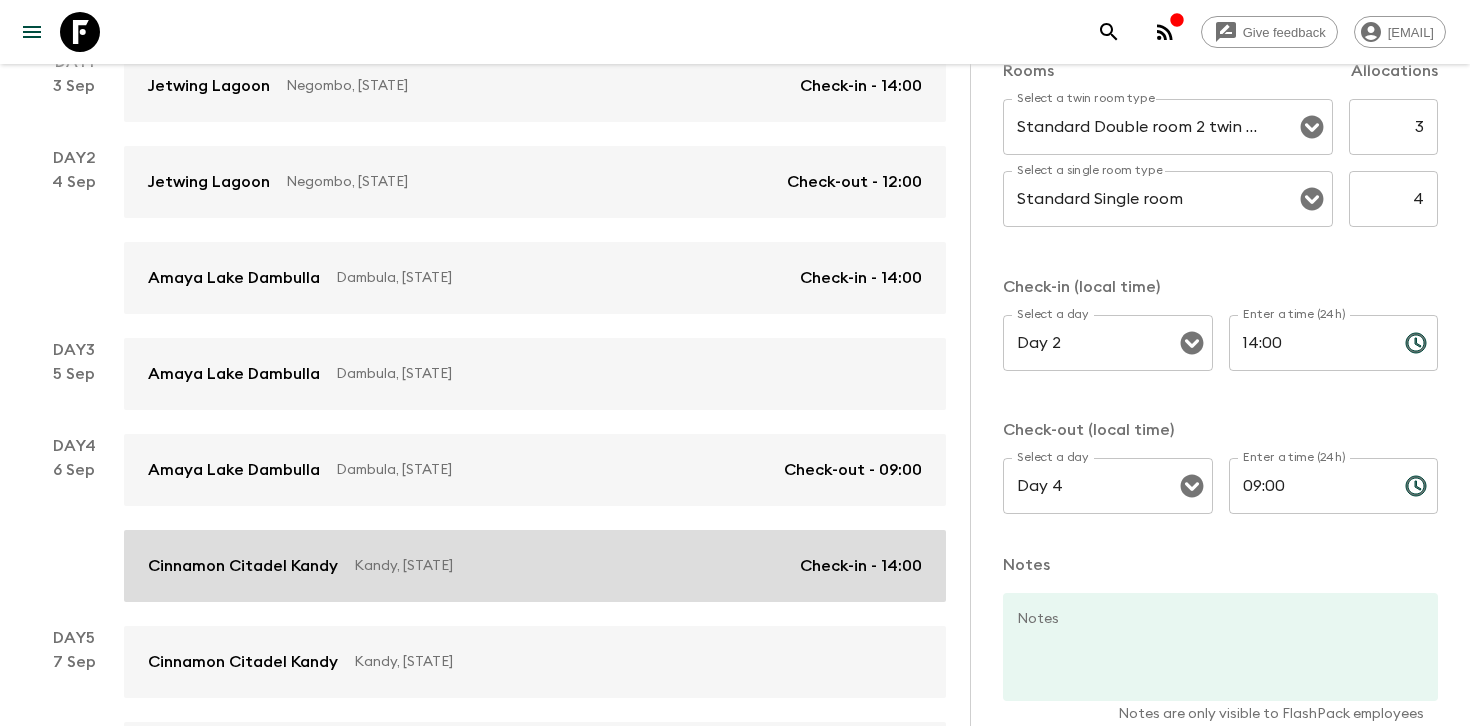 click on "Cinnamon Citadel Kandy [CITY], [STATE] Check-in - [TIME]" at bounding box center (535, 566) 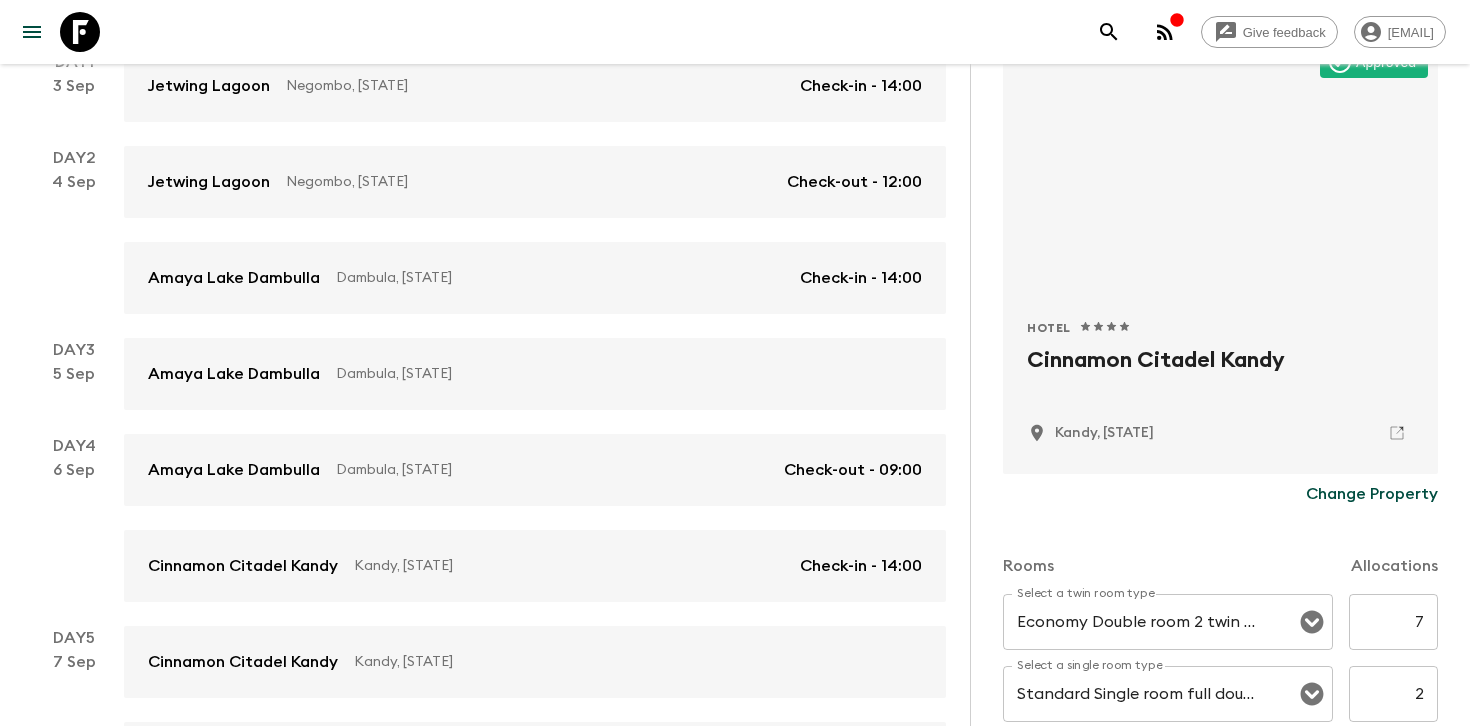 scroll, scrollTop: 245, scrollLeft: 0, axis: vertical 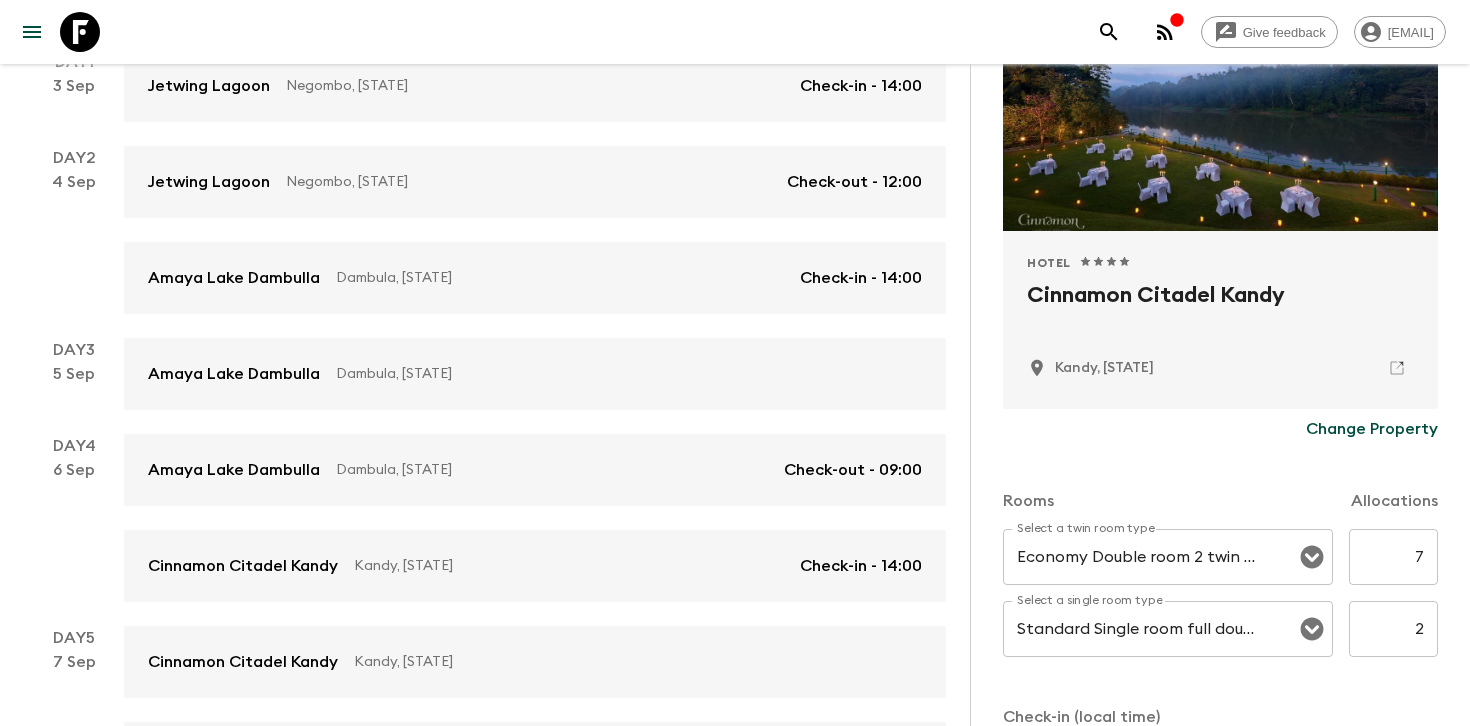 click on "7" at bounding box center [1393, 557] 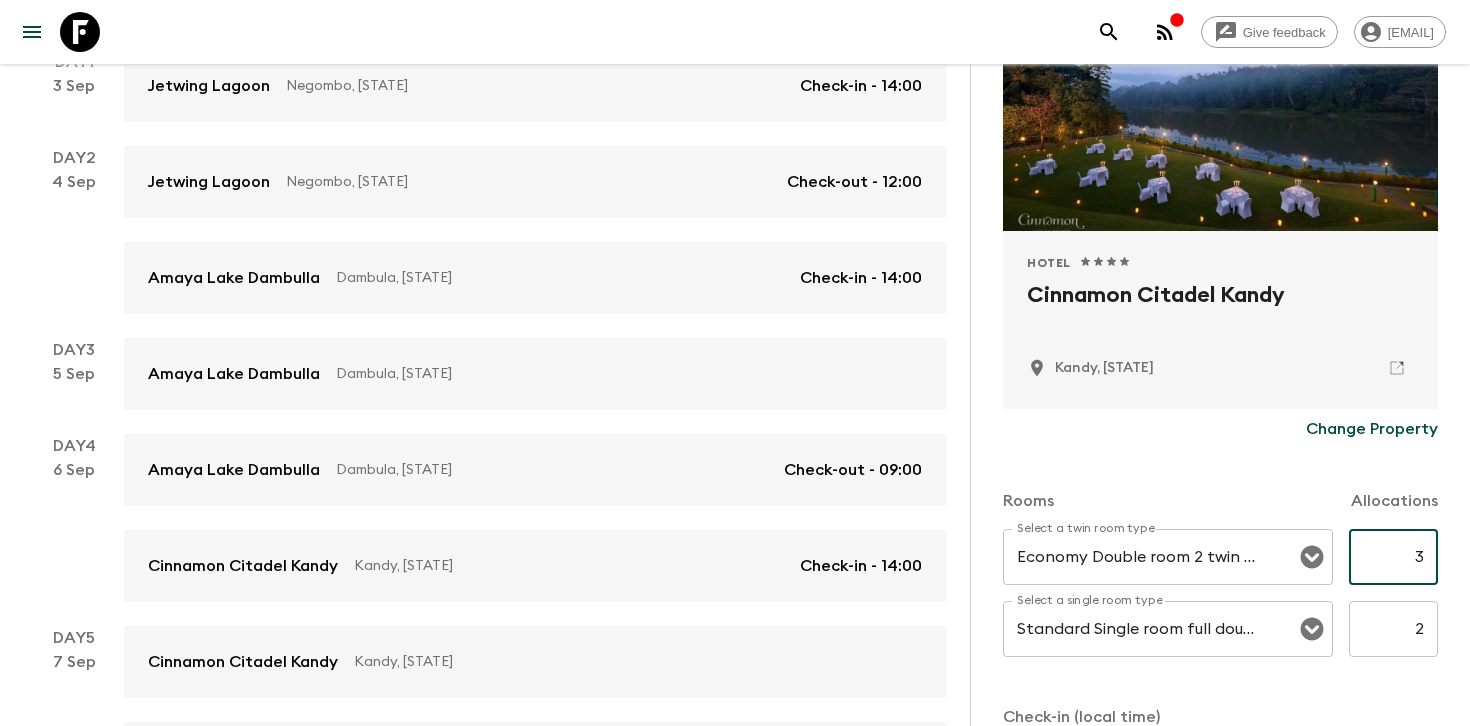 type on "3" 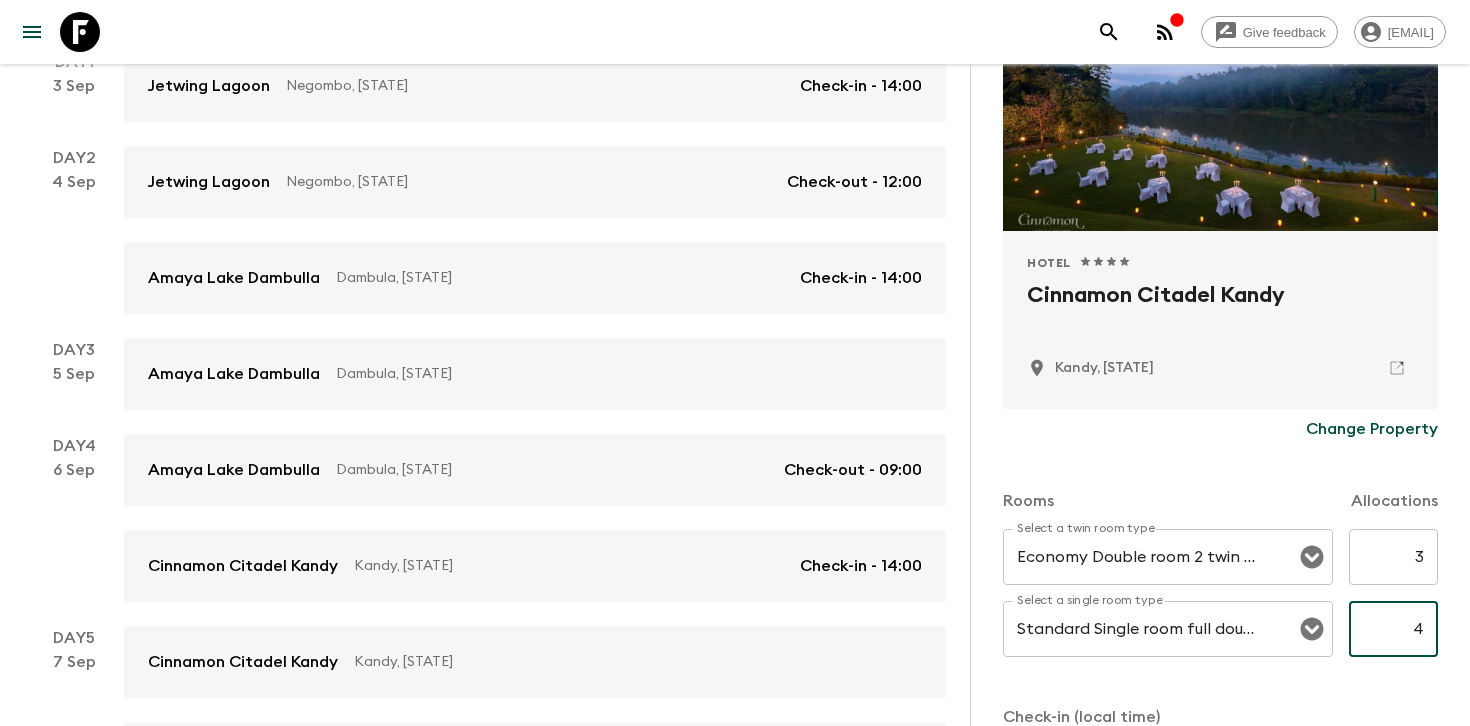 type on "4" 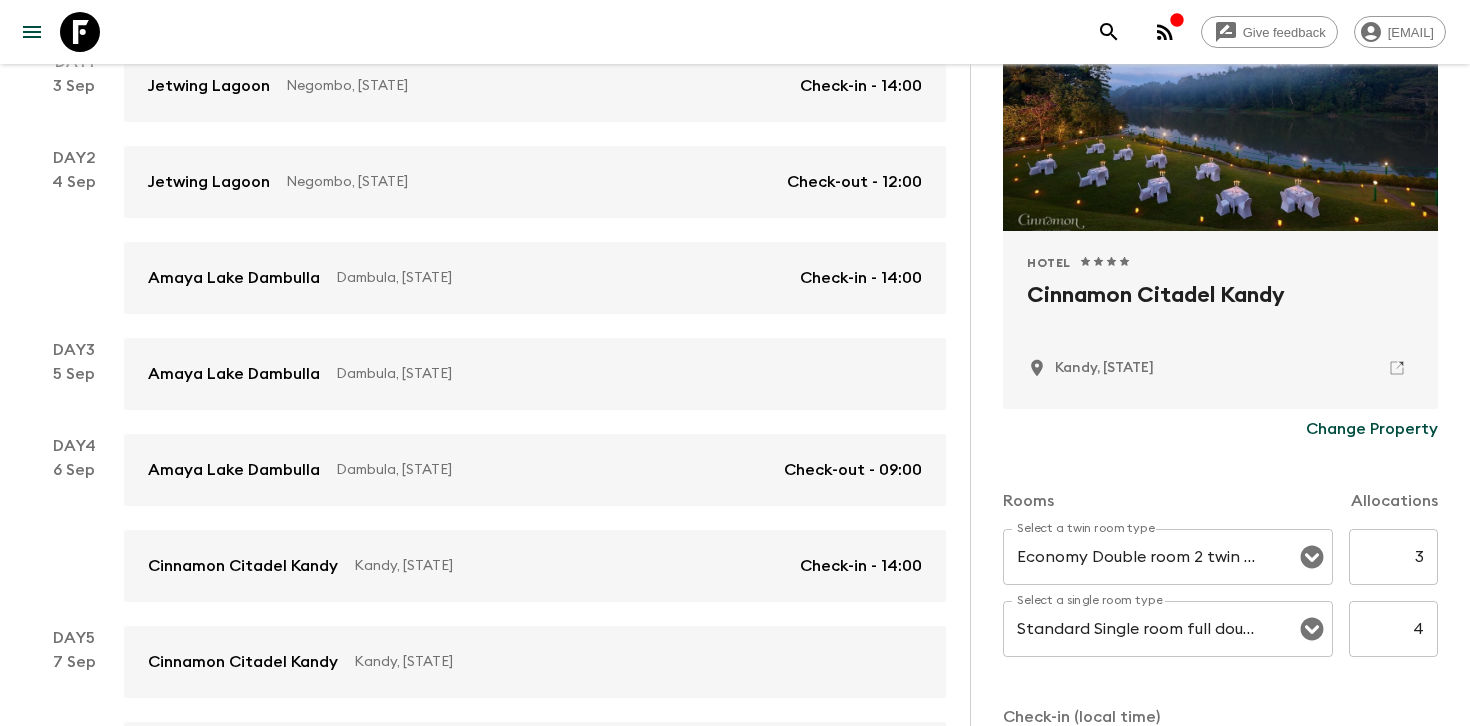 click on "Accommodation Information Comments Website Map Approved Hotel 1 Star 2 Stars 3 Stars 4 Stars 5 Stars Cinnamon Citadel Kandy [CITY], [STATE] Change Property Rooms Allocations Select a twin room type Economy Double room 2 twin beds Select a twin room type 3 ​ Select a single room type Standard Single room full double bed Select a single room type 4 ​ Check-in (local time) Select a day Day 4 Select a day ​ Enter a time (24h) [TIME] Enter a time (24h) ​ Check-out (local time) Select a day Day 6 Select a day ​ Enter a time (24h) [TIME] Enter a time (24h) ​ Notes Notes x Notes Notes are only visible to FlashPack employees Delete Cancel Save Changes" at bounding box center [1220, 427] 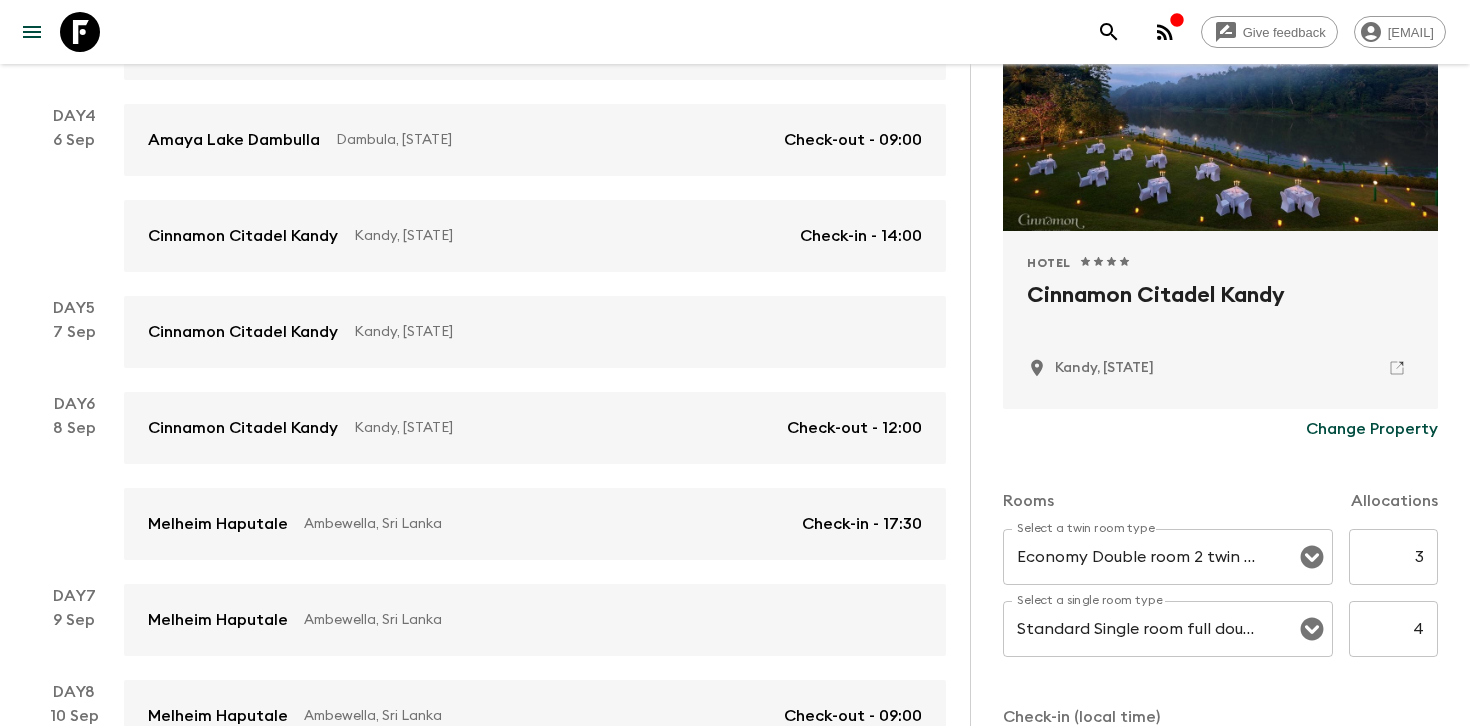 scroll, scrollTop: 778, scrollLeft: 0, axis: vertical 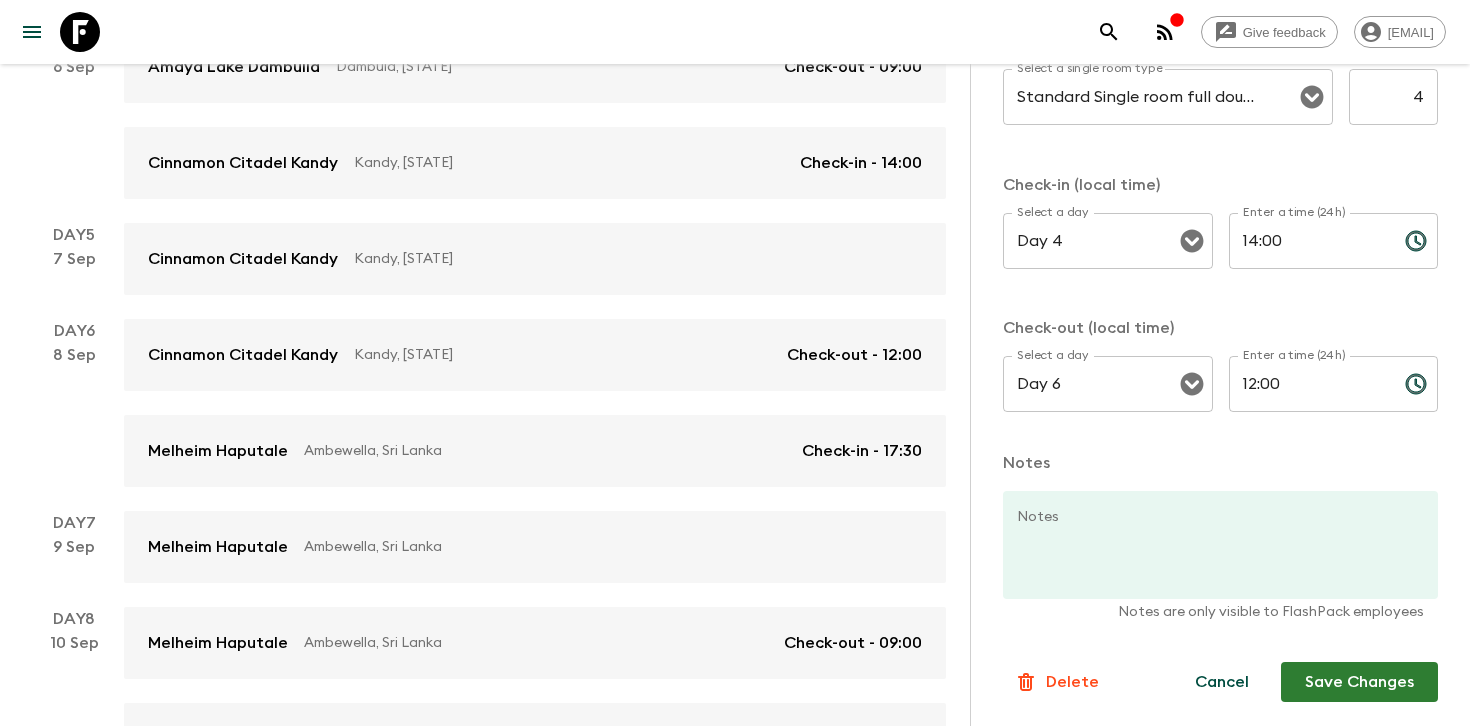 click on "Save Changes" at bounding box center (1359, 682) 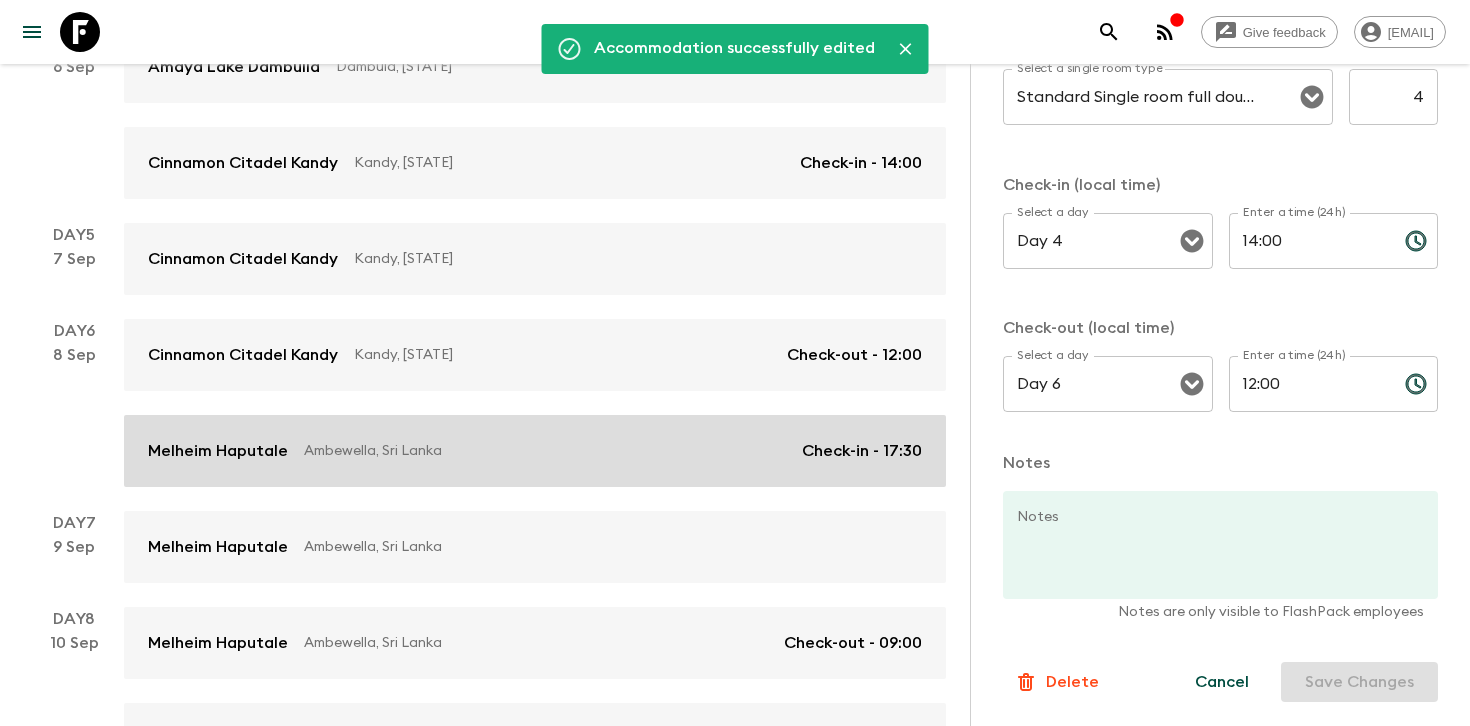 click on "Melheim Haputale Ambewella, [STATE] Check-in - [TIME]" at bounding box center (535, 451) 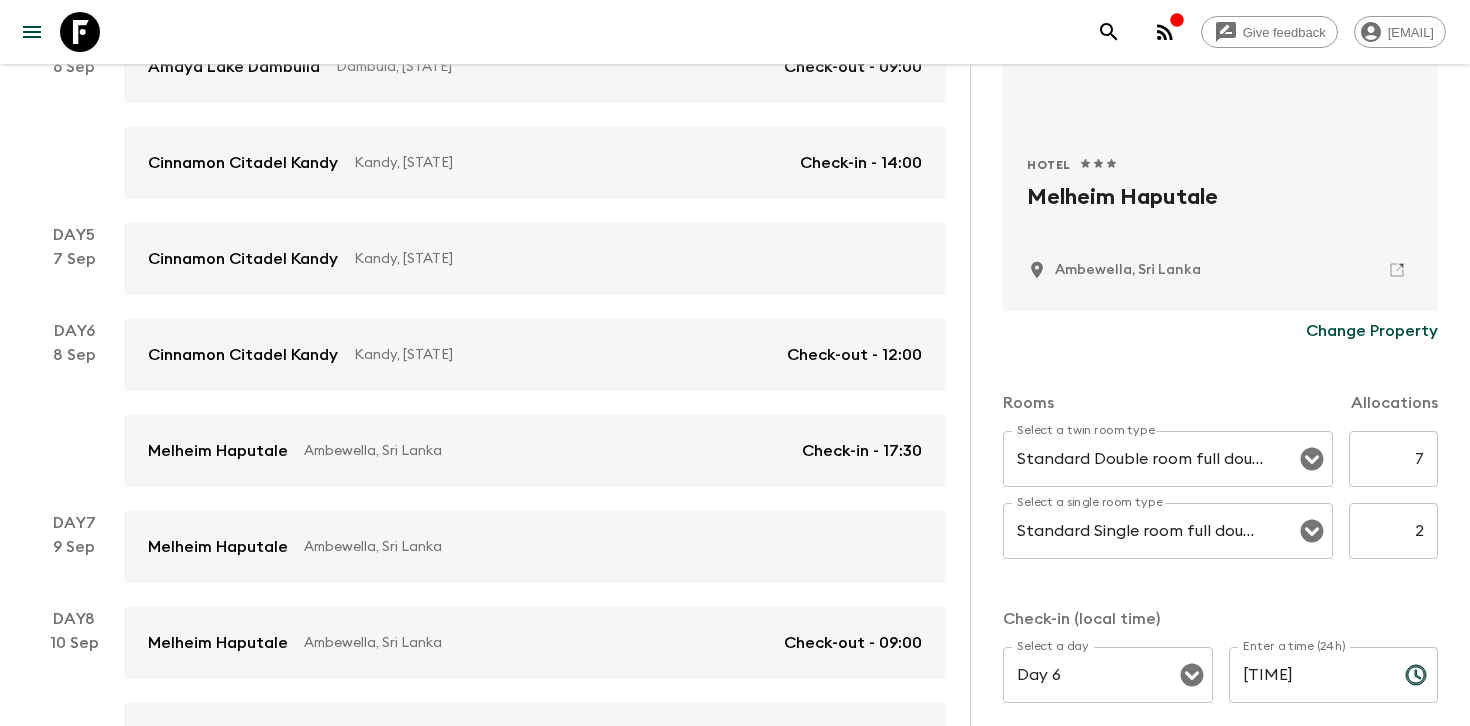 scroll, scrollTop: 370, scrollLeft: 0, axis: vertical 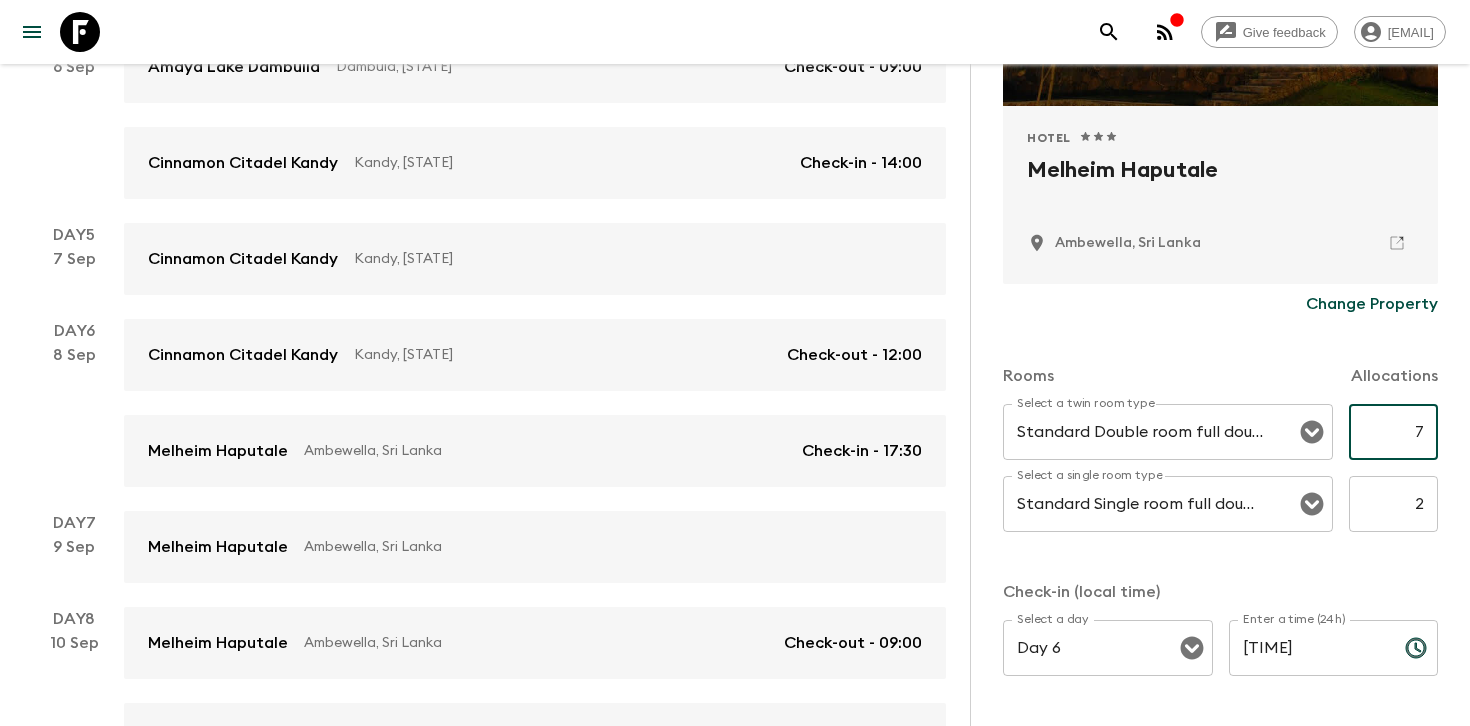 click on "7" at bounding box center [1393, 432] 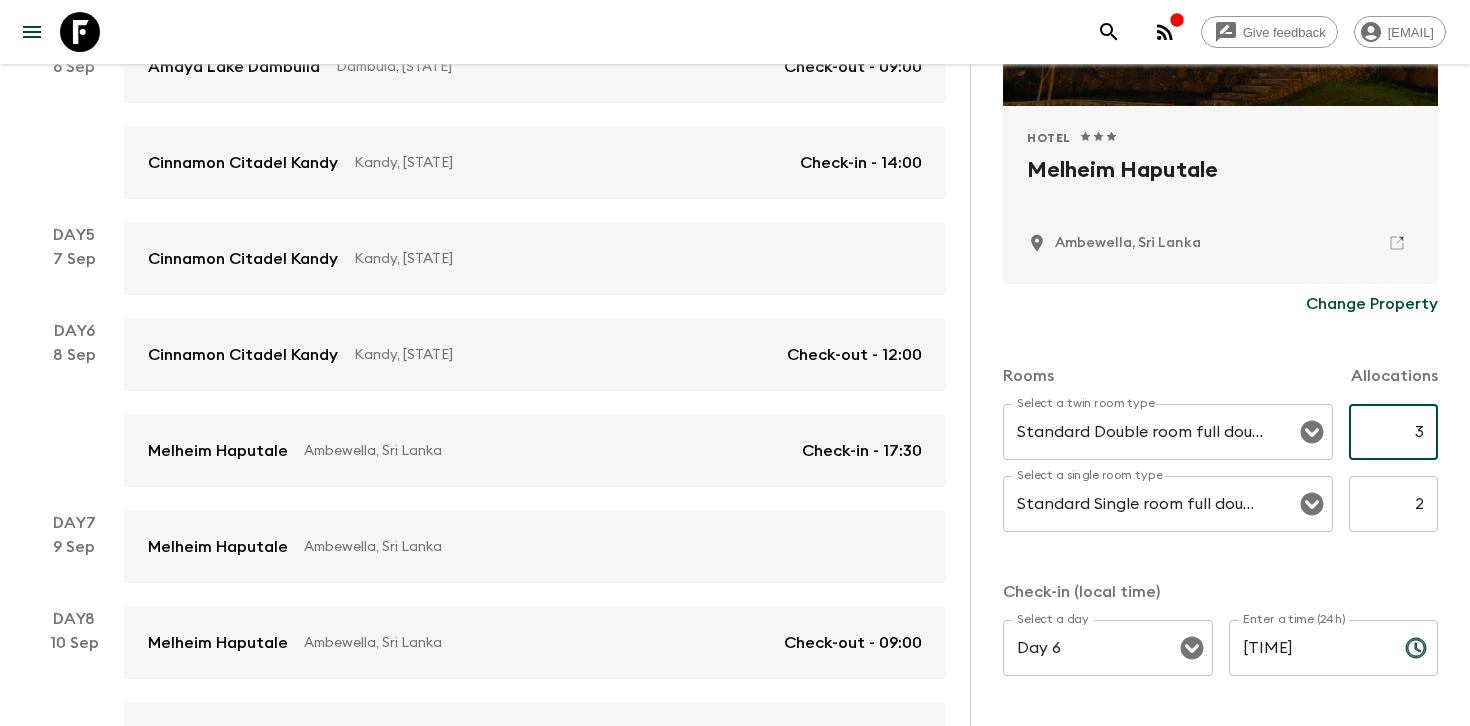 type on "3" 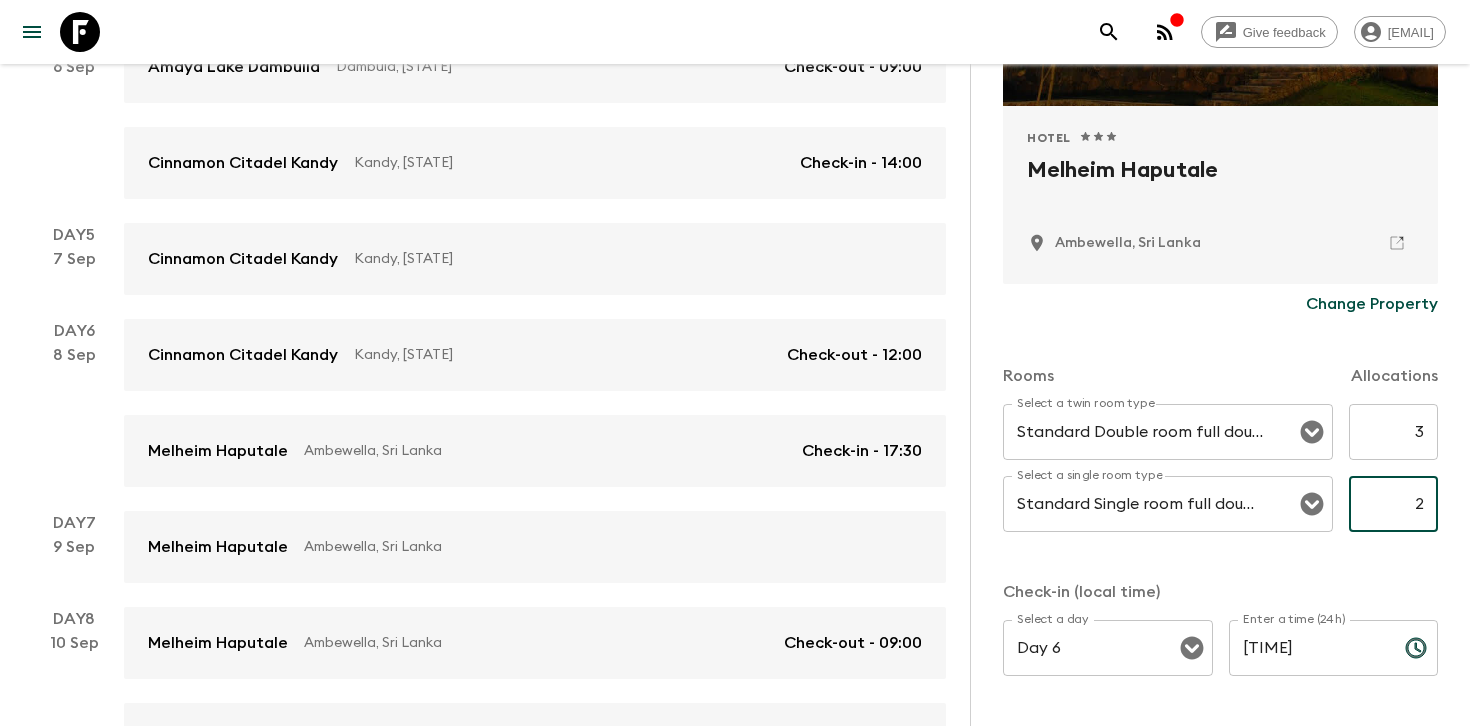 click on "2" at bounding box center [1393, 504] 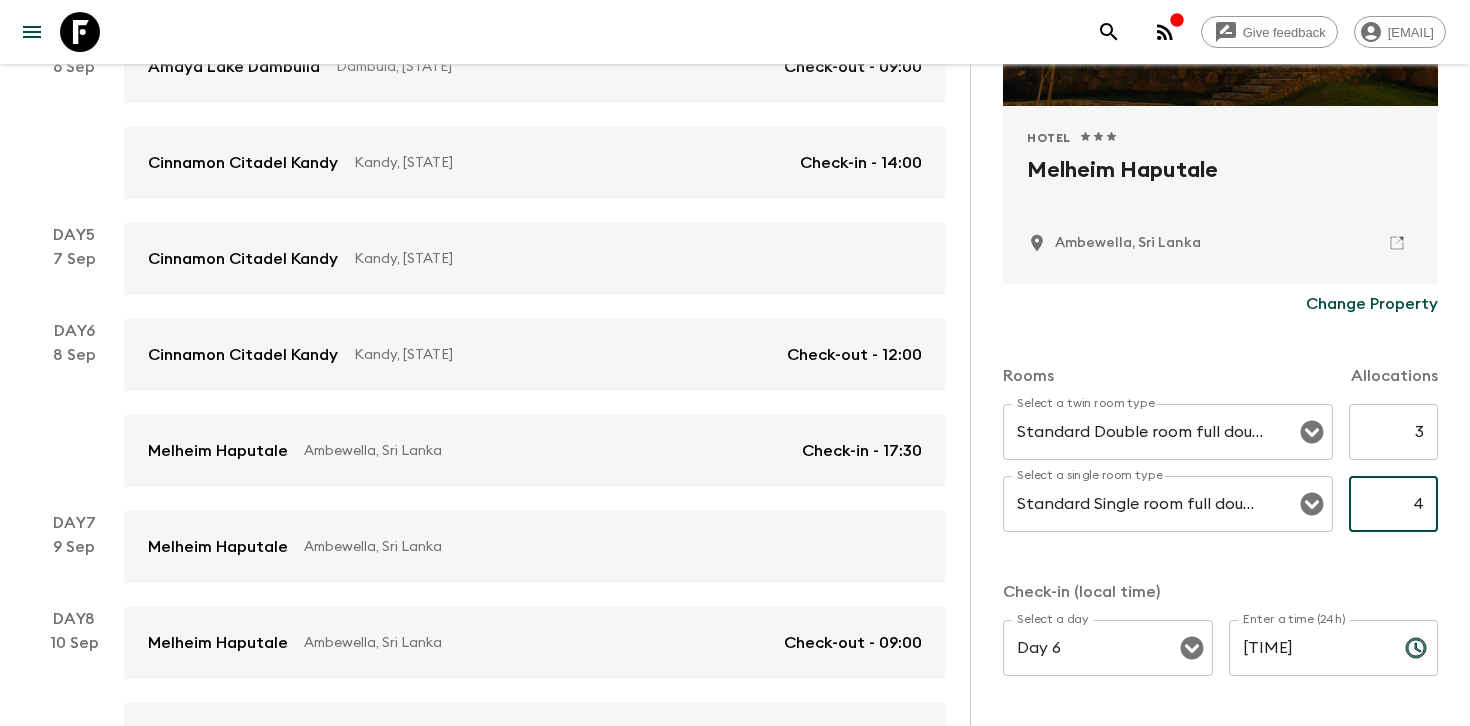 type on "4" 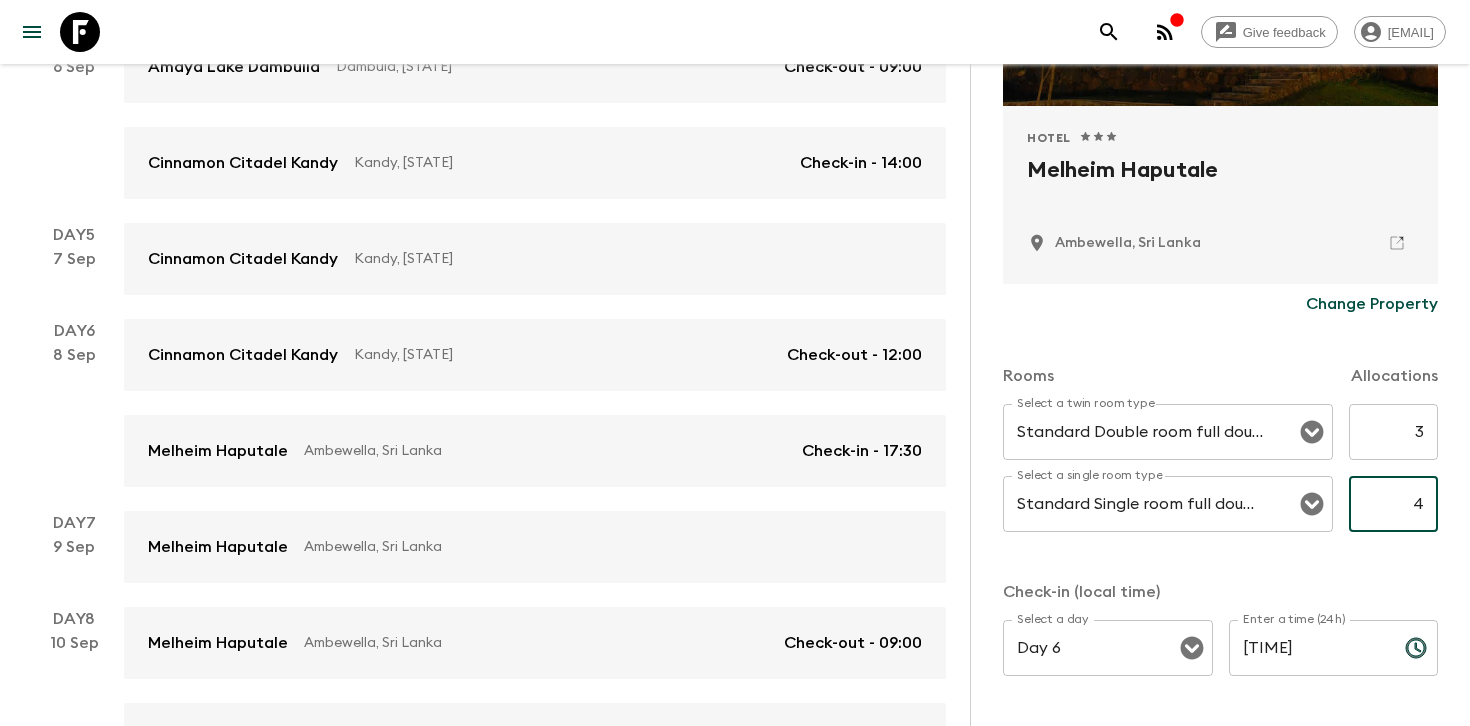 click on "Rooms Allocations Select a twin room type Standard Double room full double bed Select a twin room type 3 ​ Select a single room type Standard Single room full double bed Select a single room type 4 ​ Check-in (local time) Select a day Day 6 Select a day ​ Enter a time (24h) [TIME] Enter a time (24h) ​ Check-out (local time) Select a day Day 8 Select a day ​ Enter a time (24h) [TIME] Enter a time (24h) ​" at bounding box center [1220, 583] 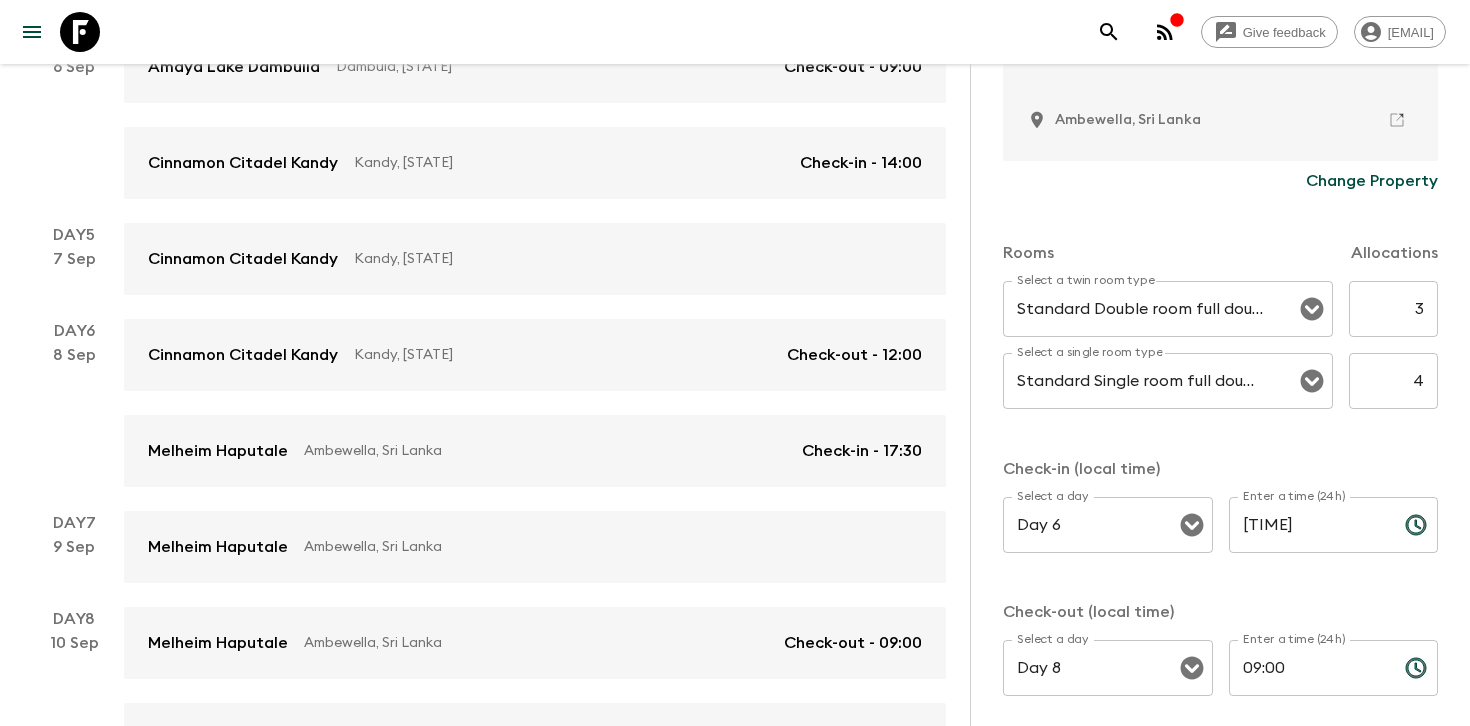scroll, scrollTop: 778, scrollLeft: 0, axis: vertical 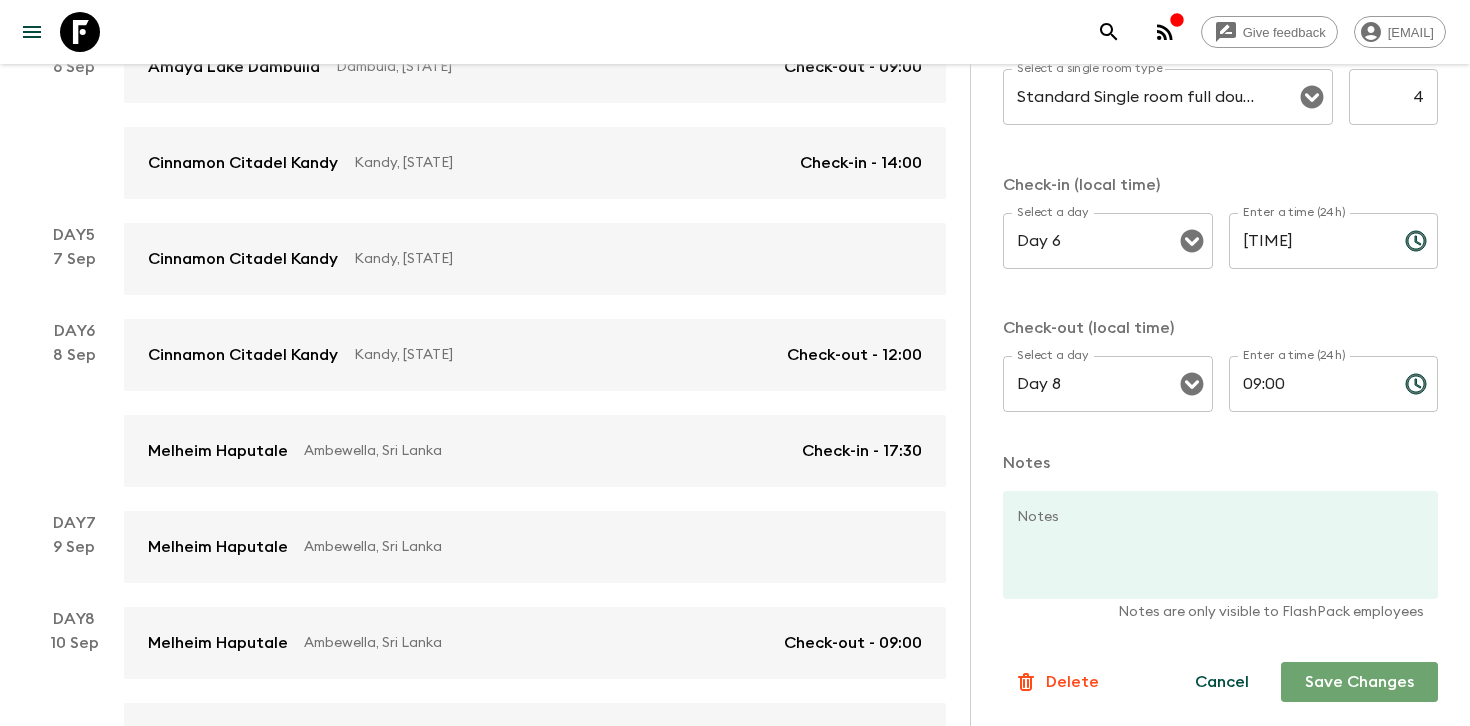 click on "Save Changes" at bounding box center (1359, 682) 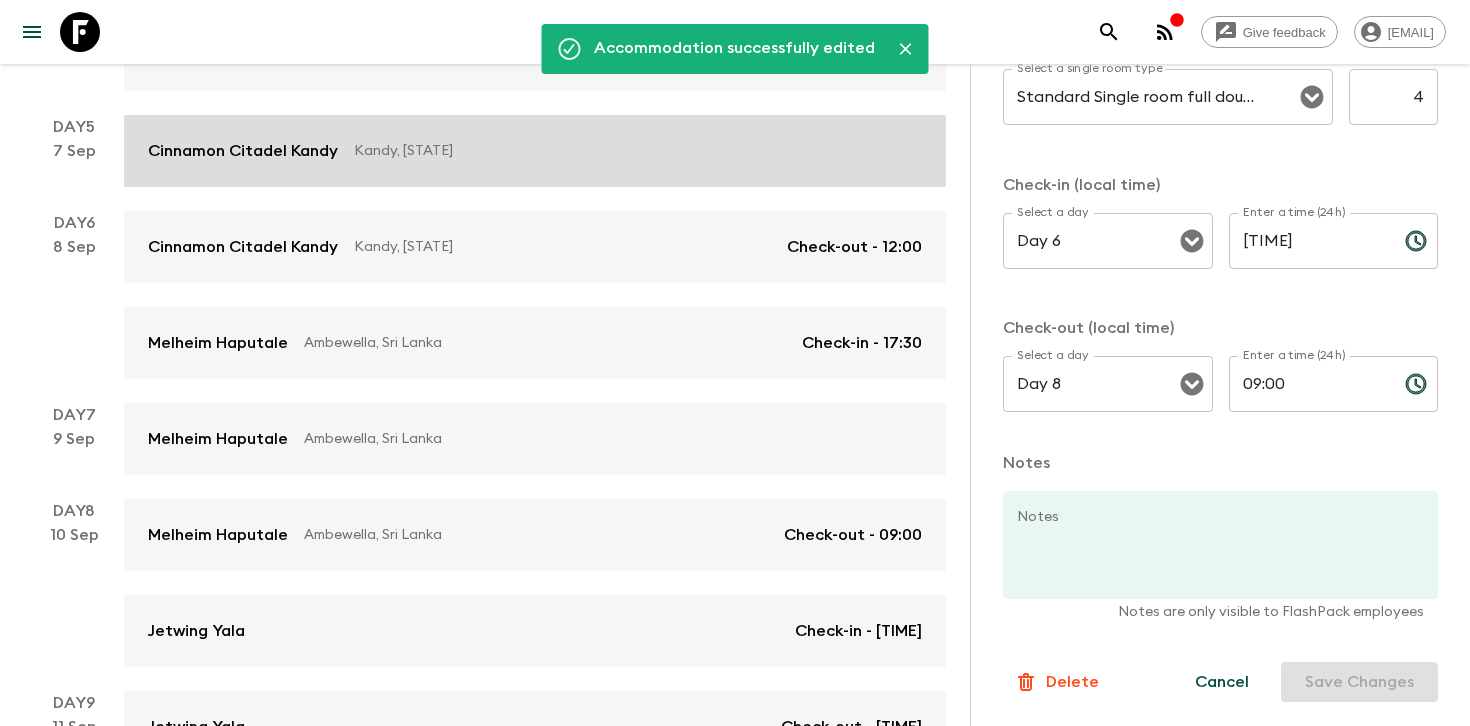 scroll, scrollTop: 943, scrollLeft: 0, axis: vertical 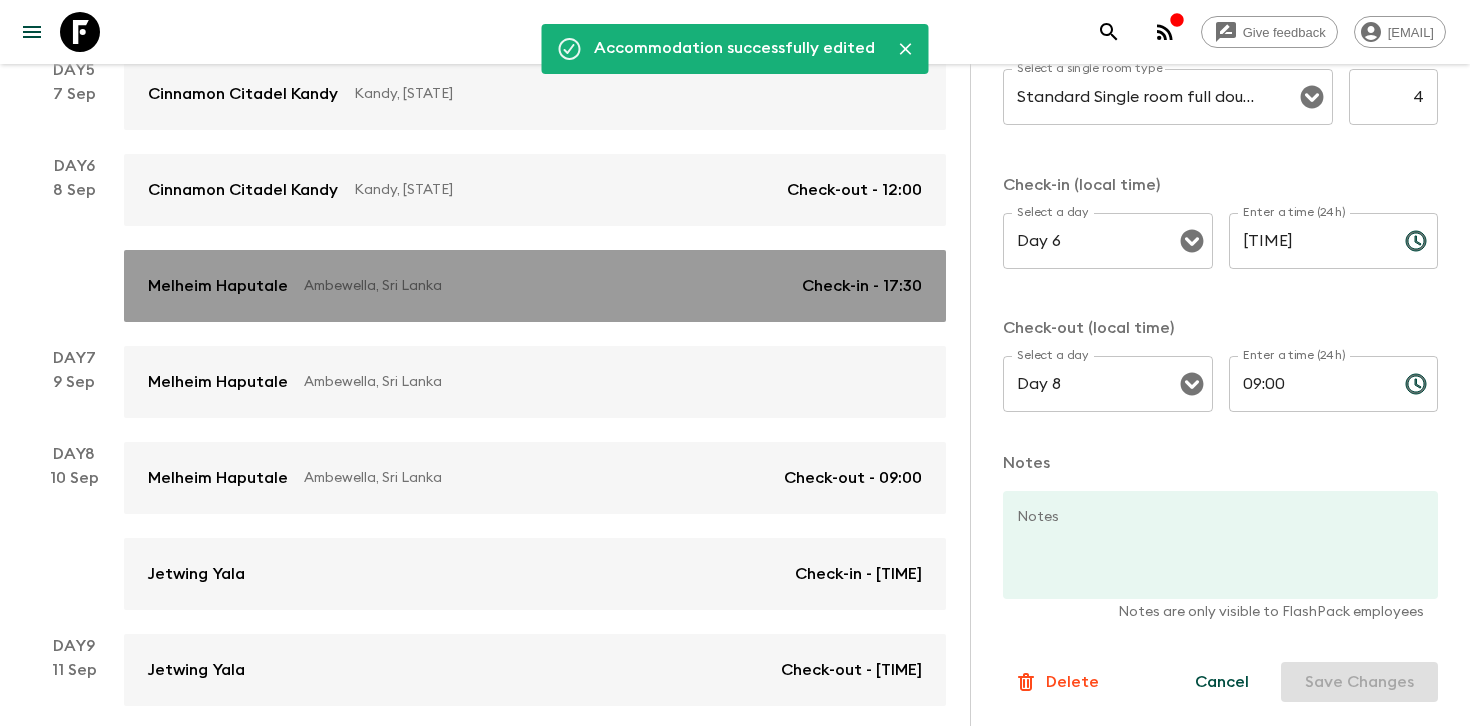 click on "Ambewella, Sri Lanka" at bounding box center (545, 286) 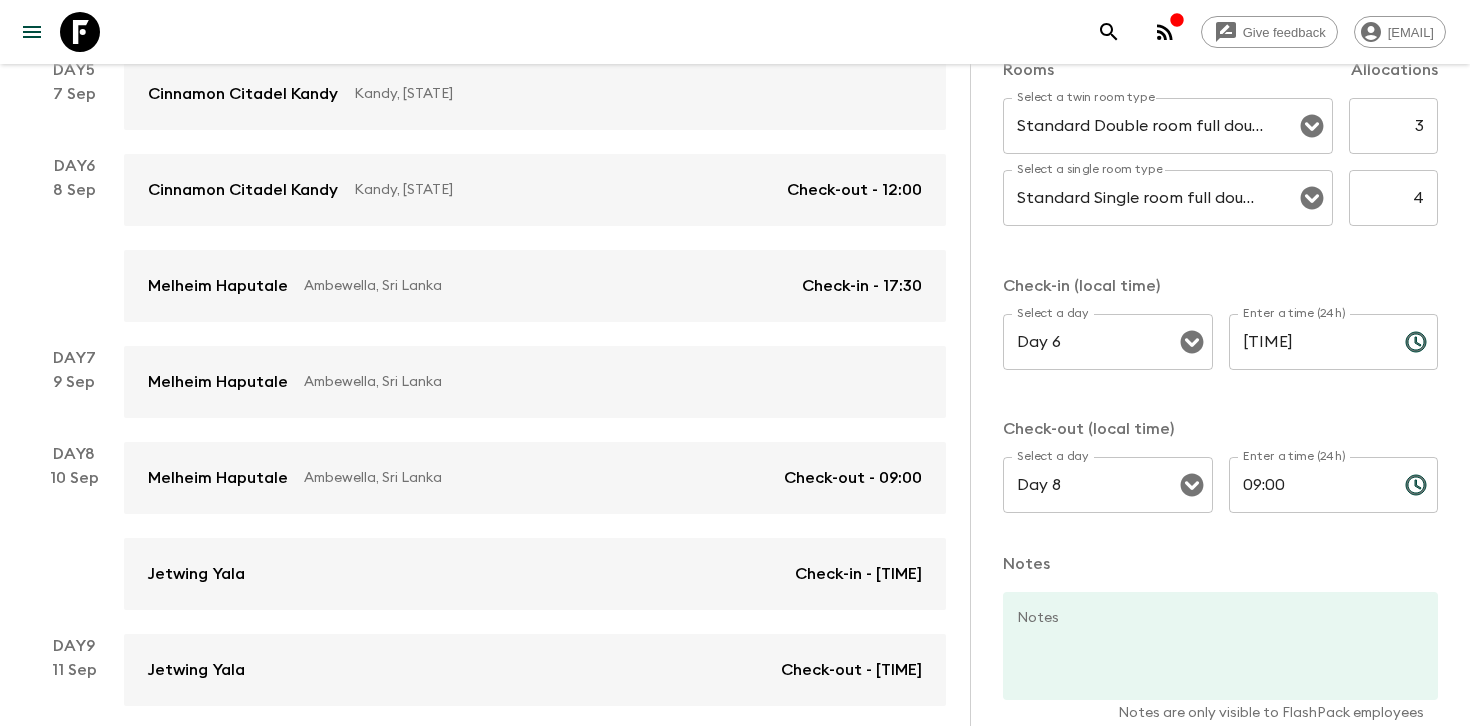 scroll, scrollTop: 667, scrollLeft: 0, axis: vertical 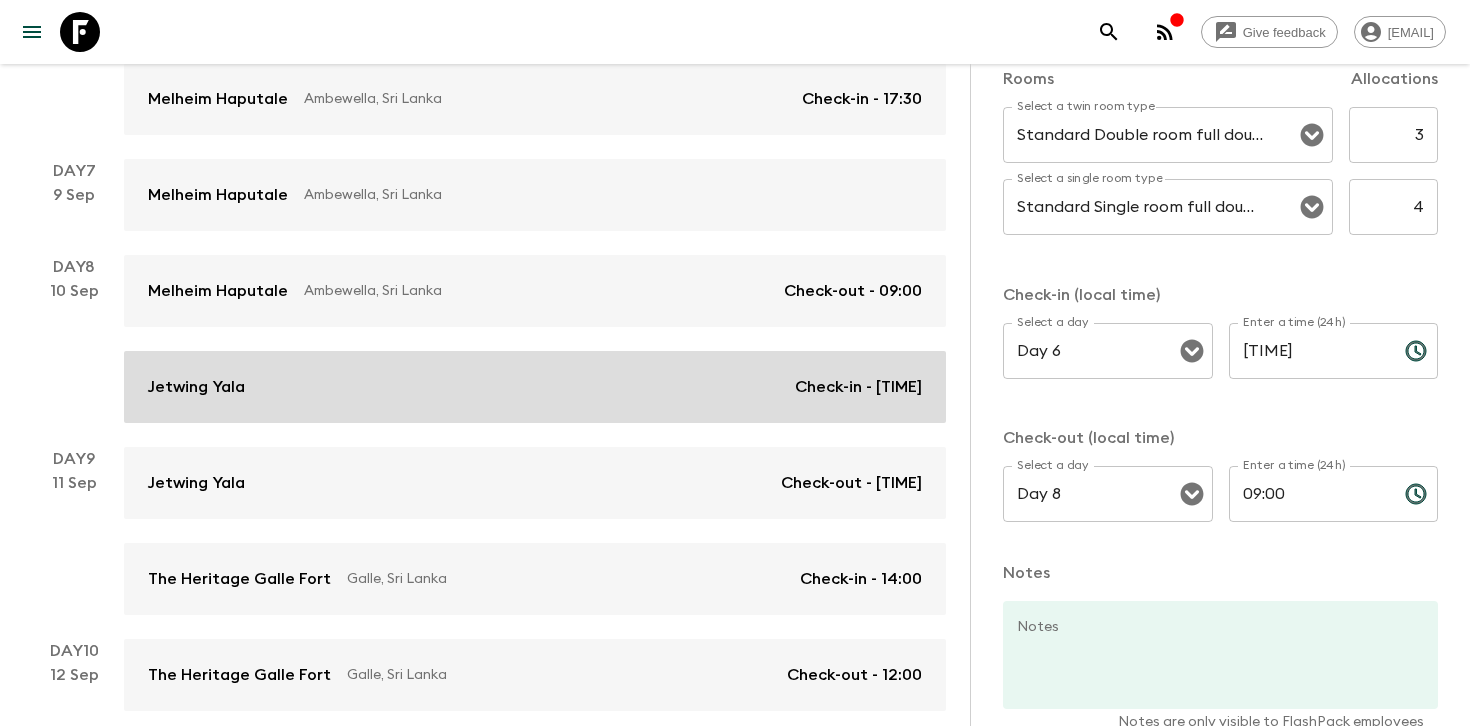 click on "Jetwing Yala Check-in - [TIME]" at bounding box center [535, 387] 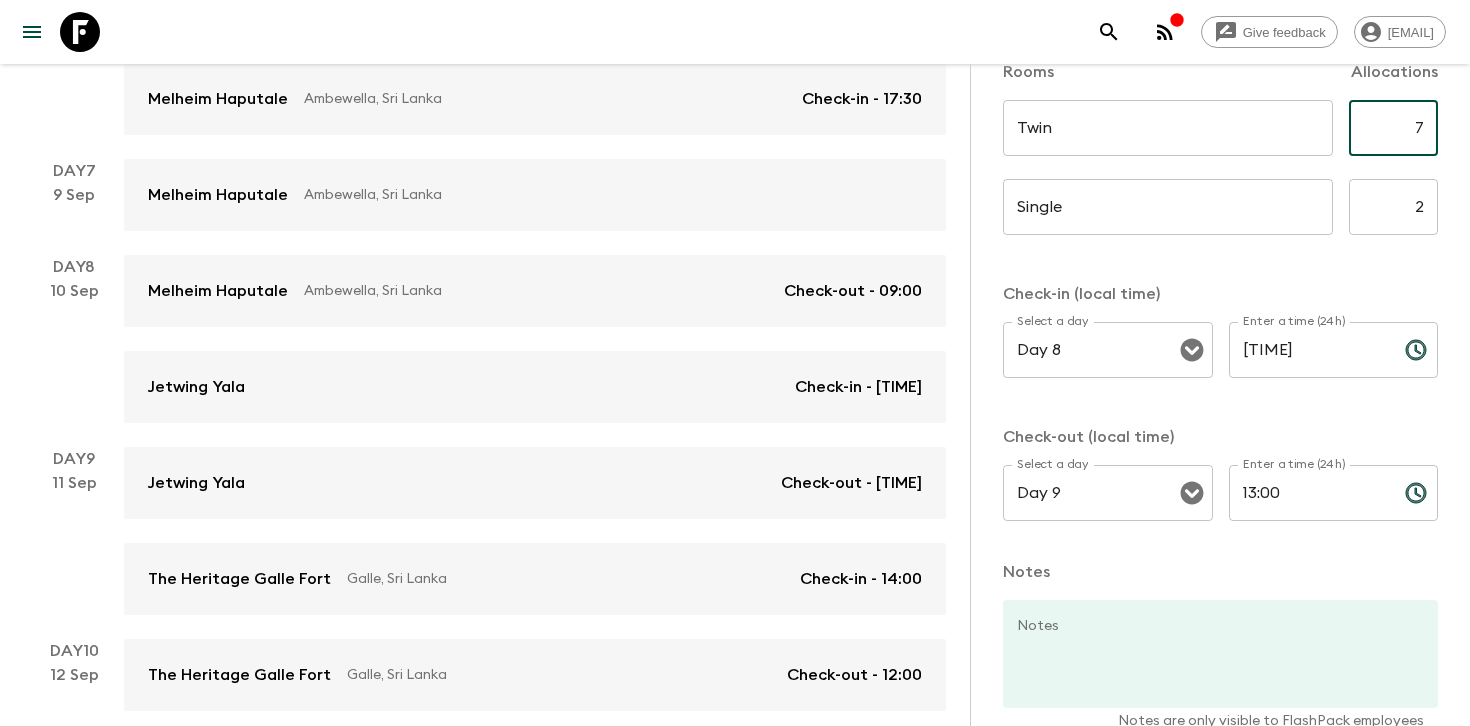 click on "7" at bounding box center (1393, 128) 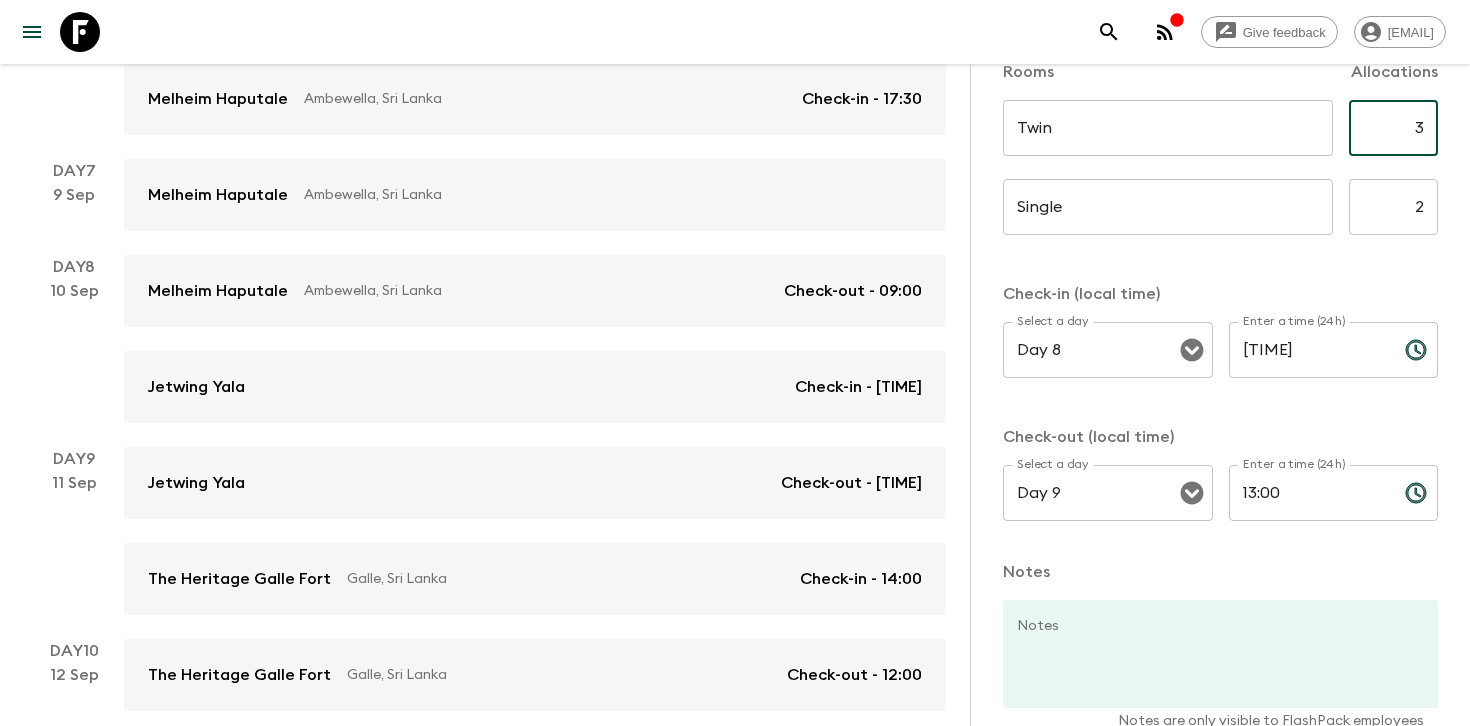 type on "3" 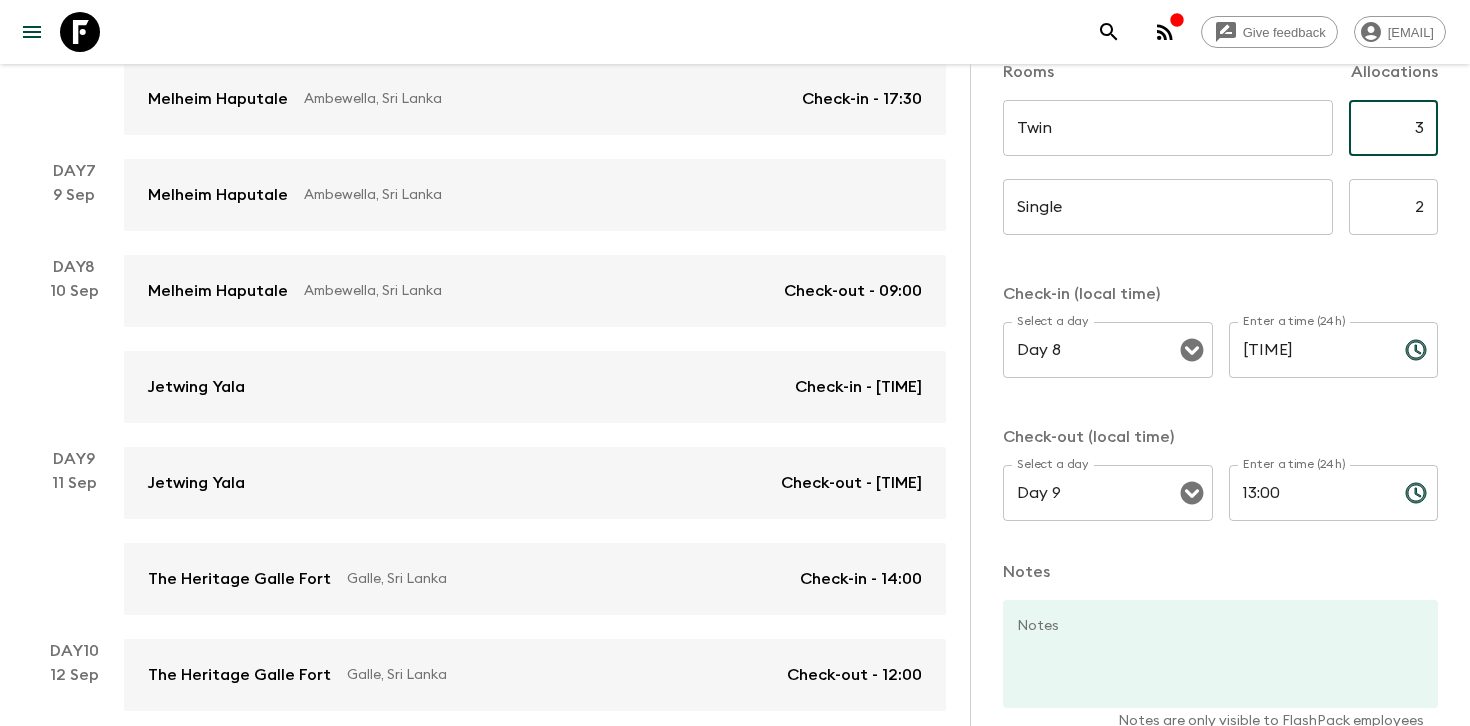 click on "2" at bounding box center [1393, 207] 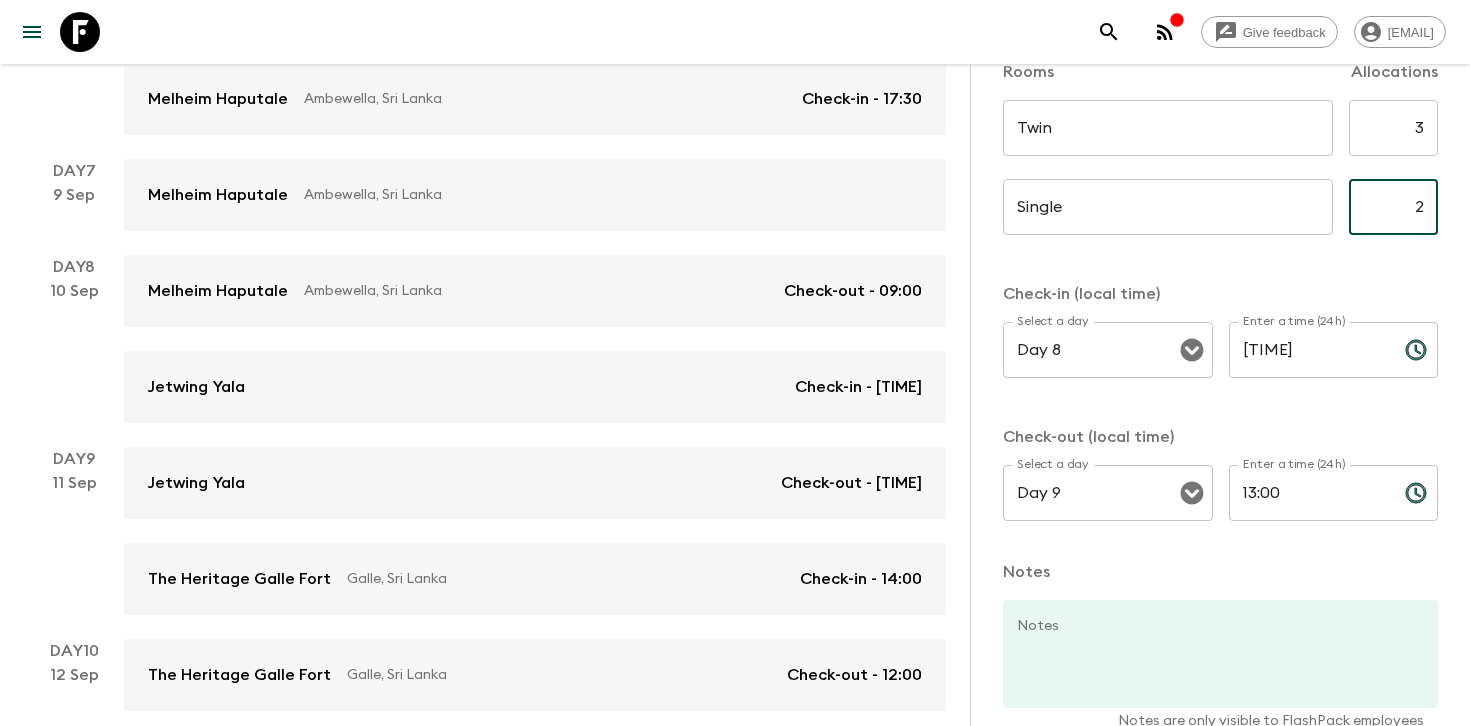 drag, startPoint x: 1417, startPoint y: 201, endPoint x: 1469, endPoint y: 202, distance: 52.009613 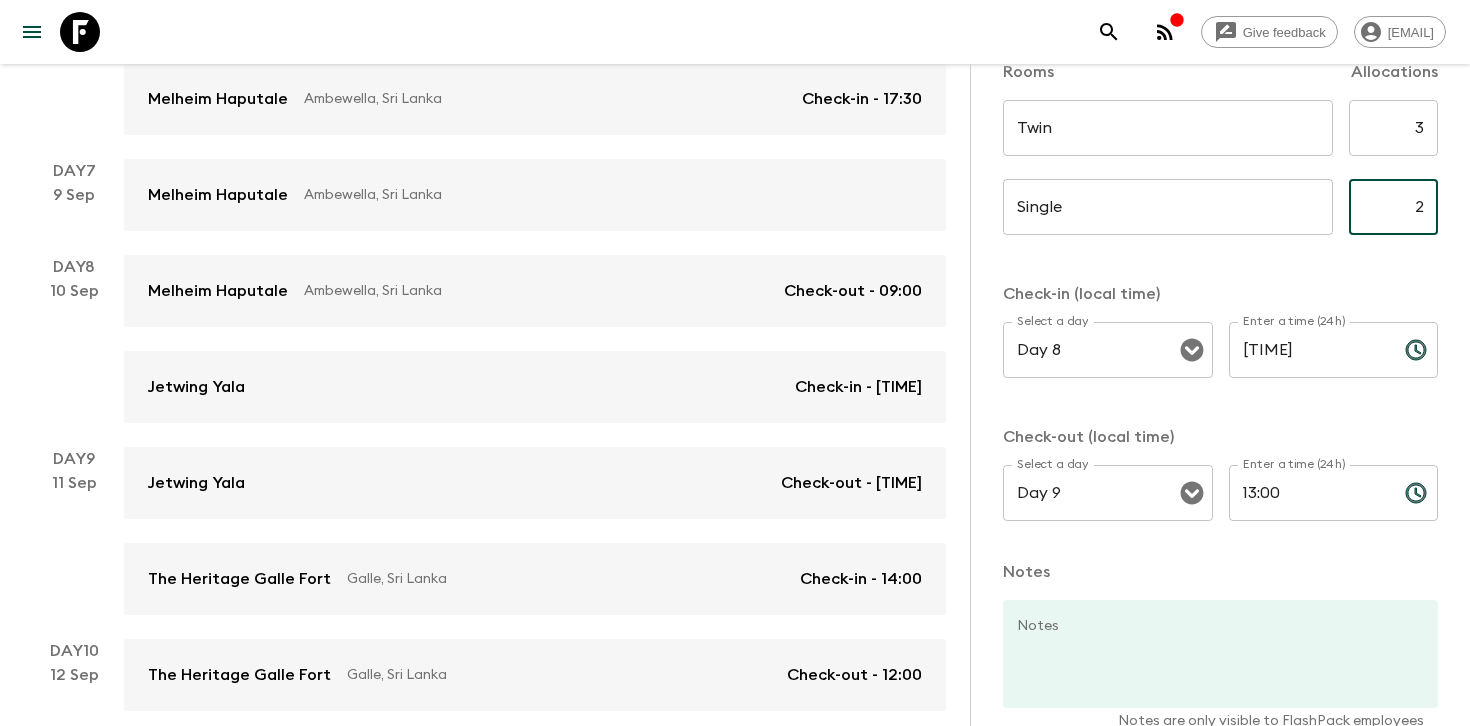 click on "Accommodation Information Comments Website Map Jetwing Yala Change Property Rooms Allocations Twin ​ ​ 3 ​ Single ​ ​ 2 ​ Check-in (local time) Select a day Day 8 Select a day ​ Enter a time (24h) [TIME] Enter a time (24h) ​ Check-out (local time) Select a day Day 9 Select a day ​ Enter a time (24h) [TIME] Enter a time (24h) ​ Notes Notes x Notes Notes are only visible to FlashPack employees Delete Cancel Save Changes" at bounding box center [1220, 427] 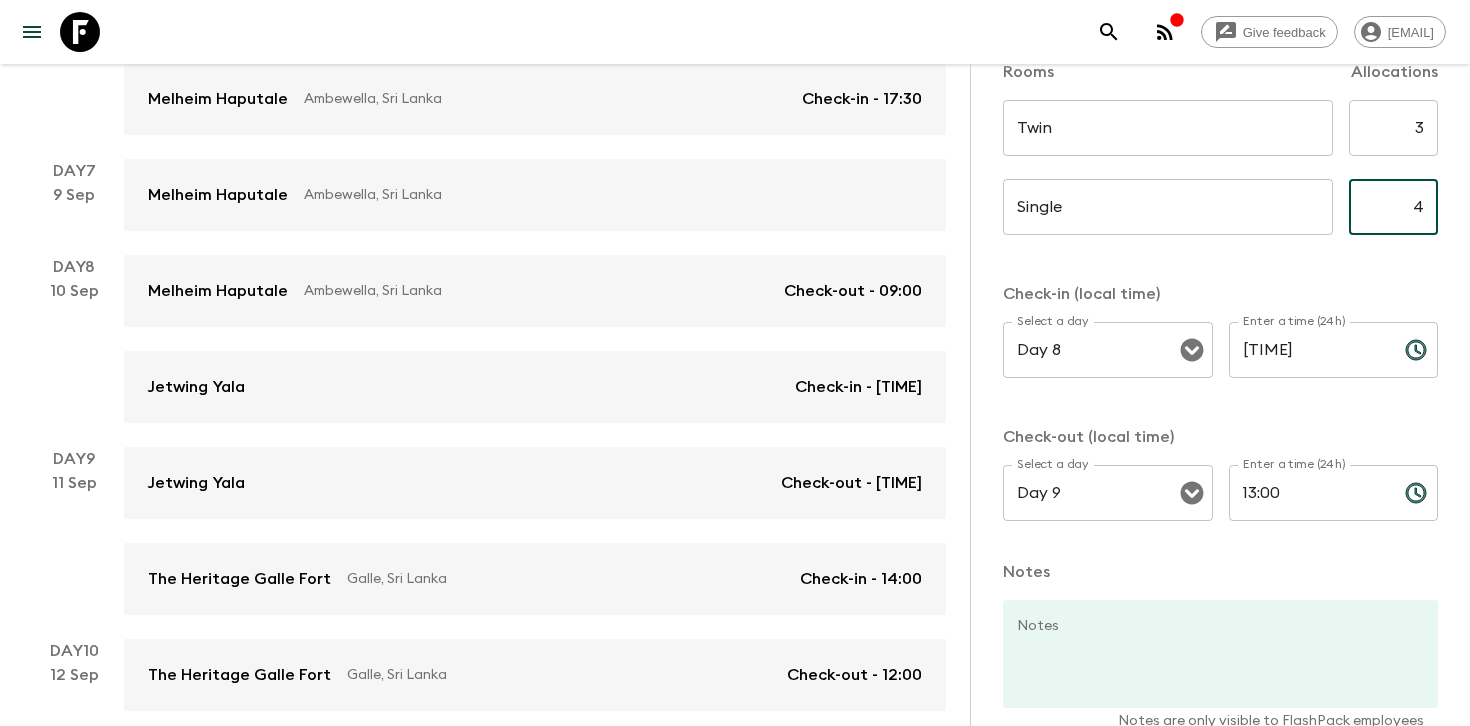type on "4" 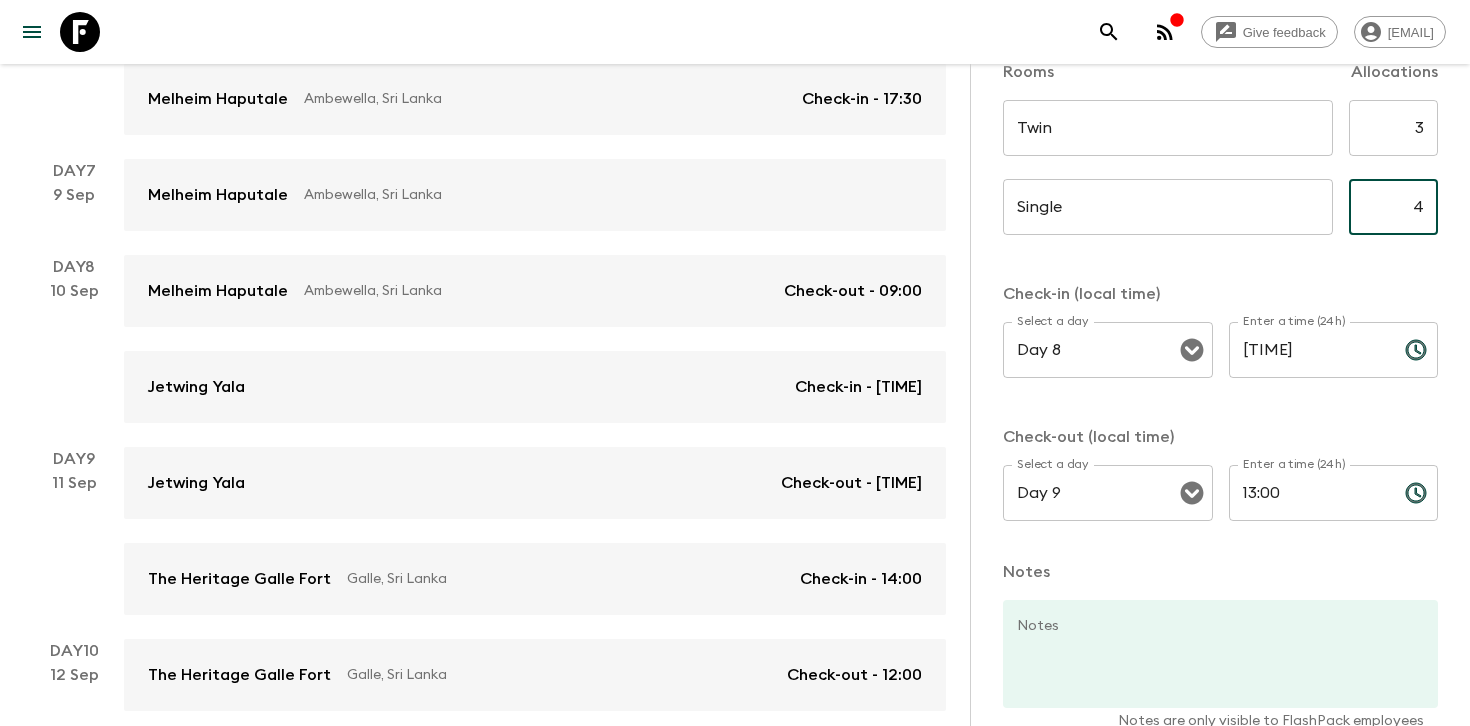 click on "Jetwing Yala Change Property Rooms Allocations Twin ​ ​ 3 ​ Single ​ ​ 4 ​ Check-in (local time) Select a day Day 8 Select a day ​ Enter a time (24h) [TIME] Enter a time (24h) ​ Check-out (local time) Select a day Day 9 Select a day ​ Enter a time (24h) [TIME] Enter a time (24h) ​ Notes Notes x Notes Notes are only visible to FlashPack employees Delete Cancel Save Changes" at bounding box center (1220, 205) 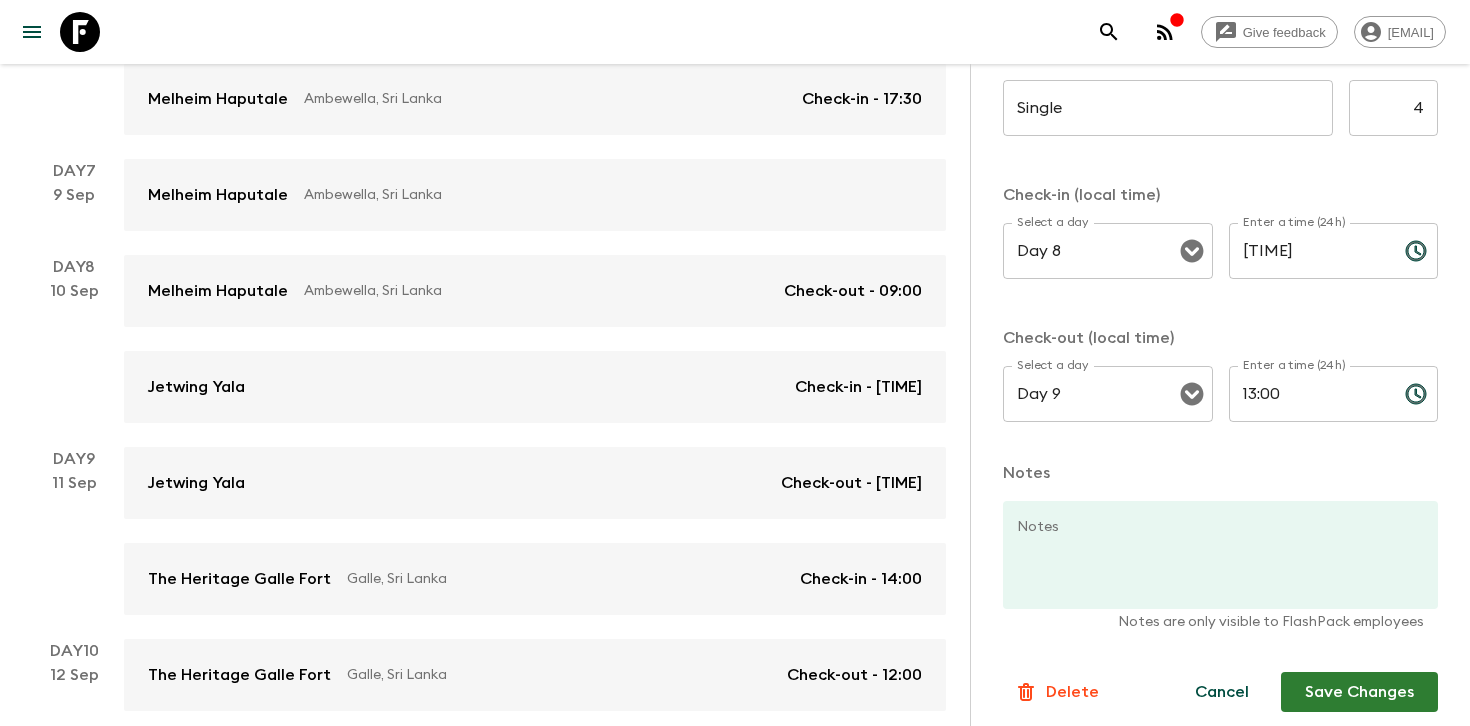 scroll, scrollTop: 727, scrollLeft: 0, axis: vertical 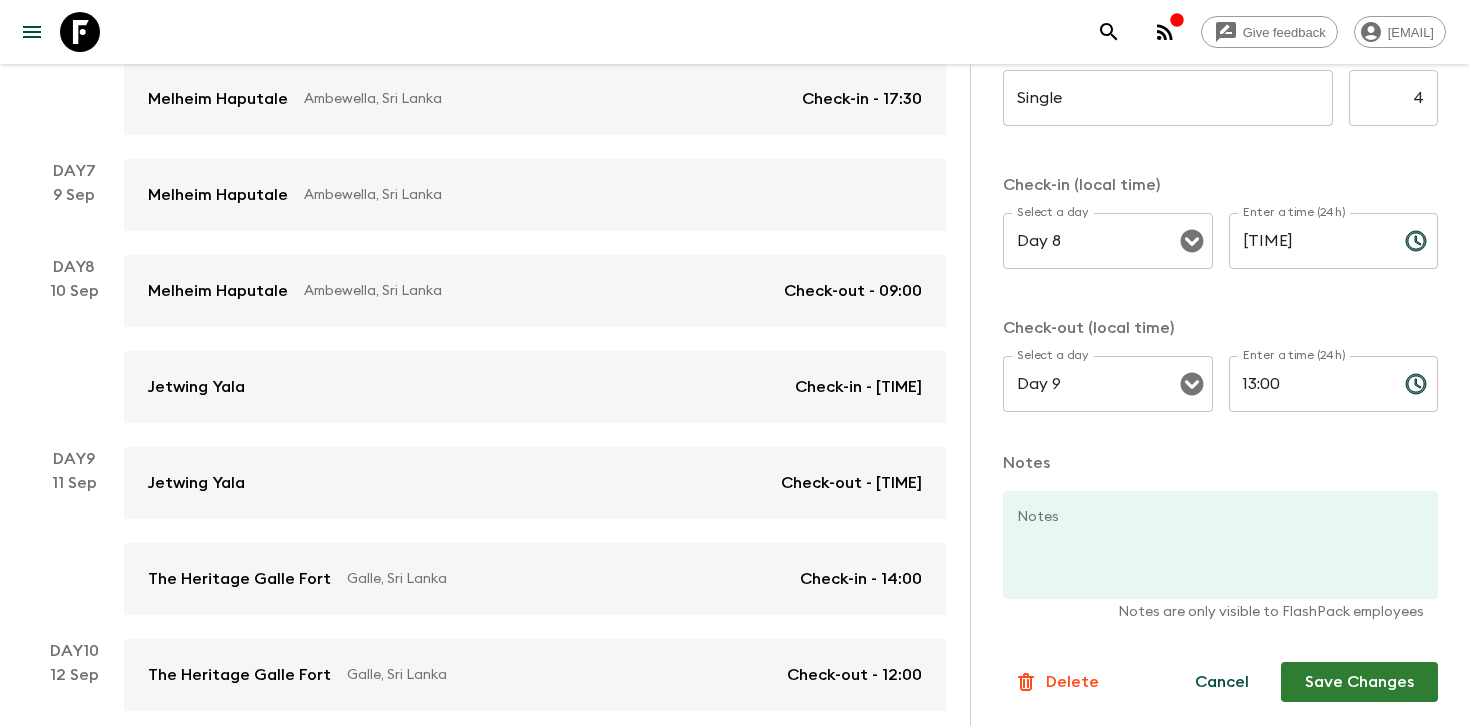 click on "Save Changes" at bounding box center (1359, 682) 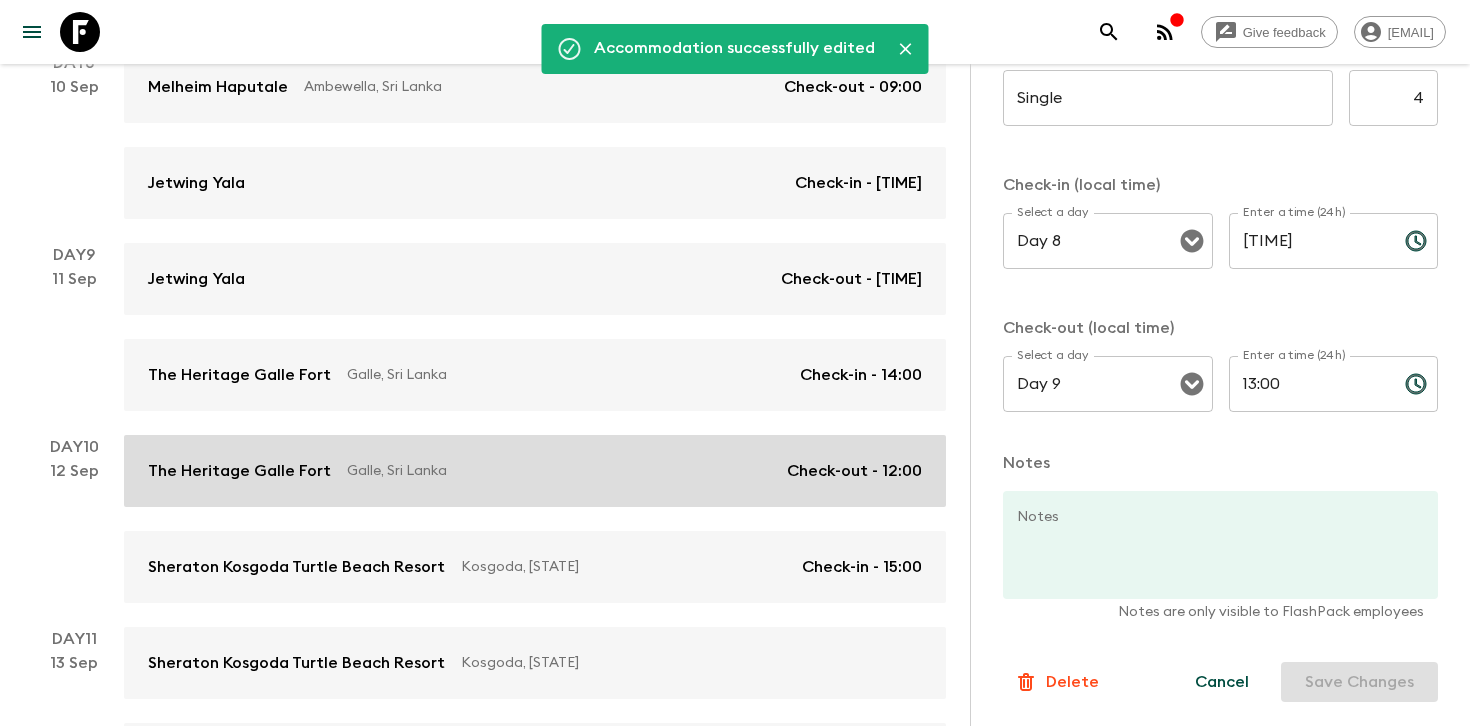 scroll, scrollTop: 1340, scrollLeft: 0, axis: vertical 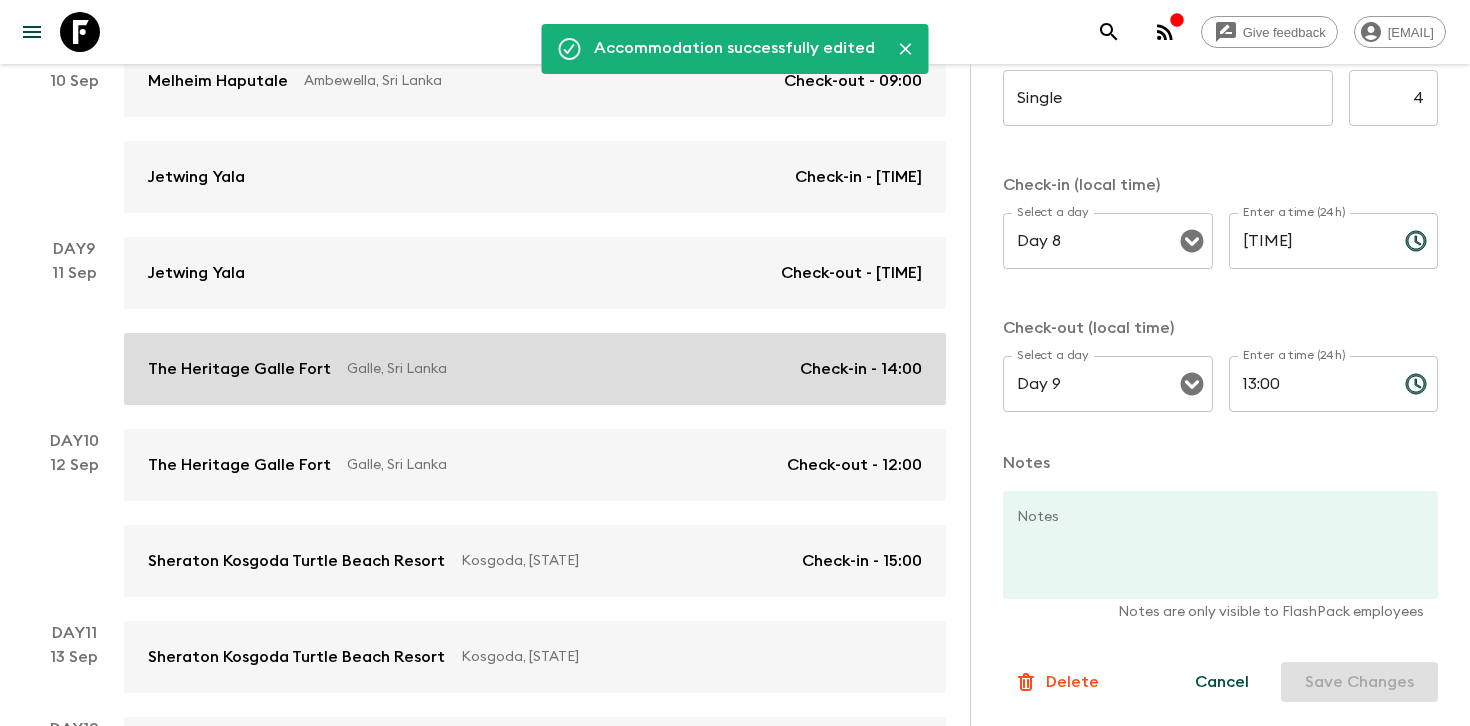 click on "The Heritage Galle Fort Galle, [STATE] Check-in - [TIME]" at bounding box center (535, 369) 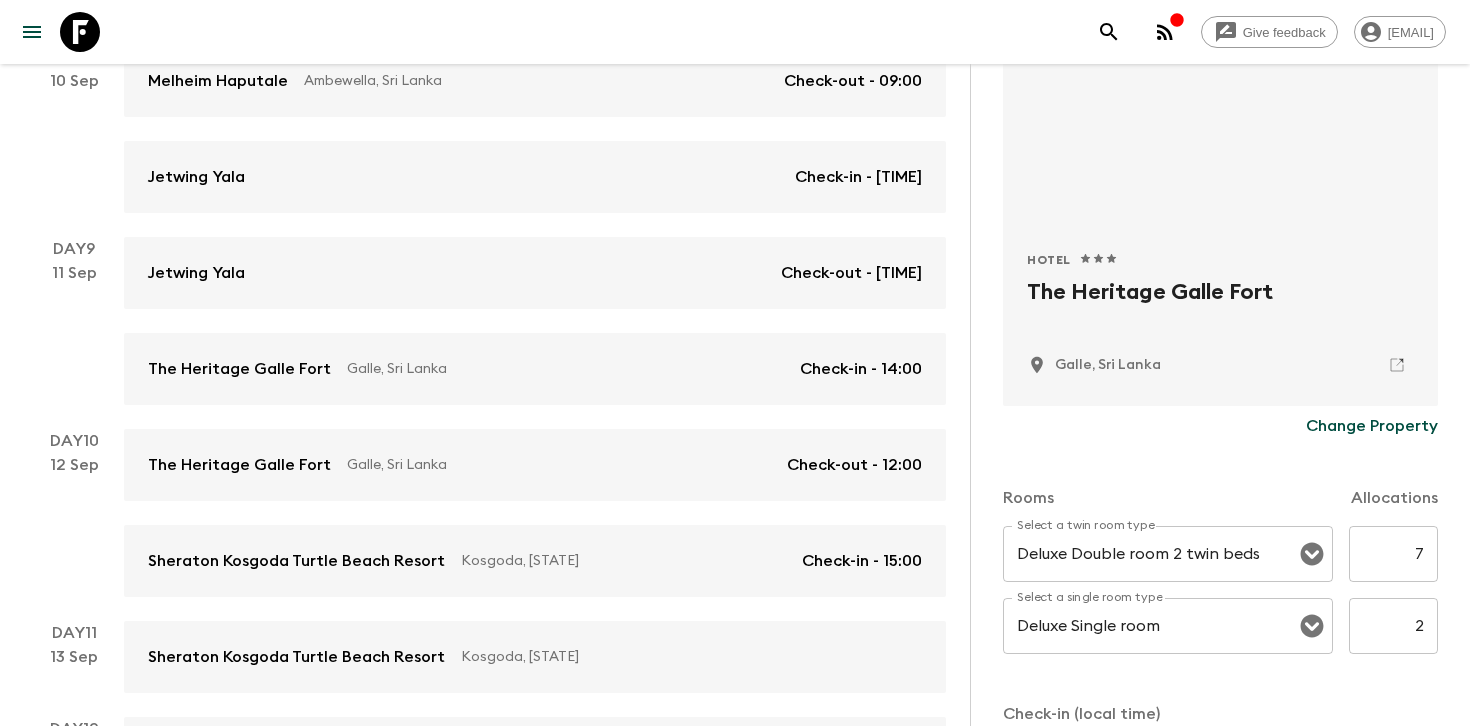 scroll, scrollTop: 388, scrollLeft: 0, axis: vertical 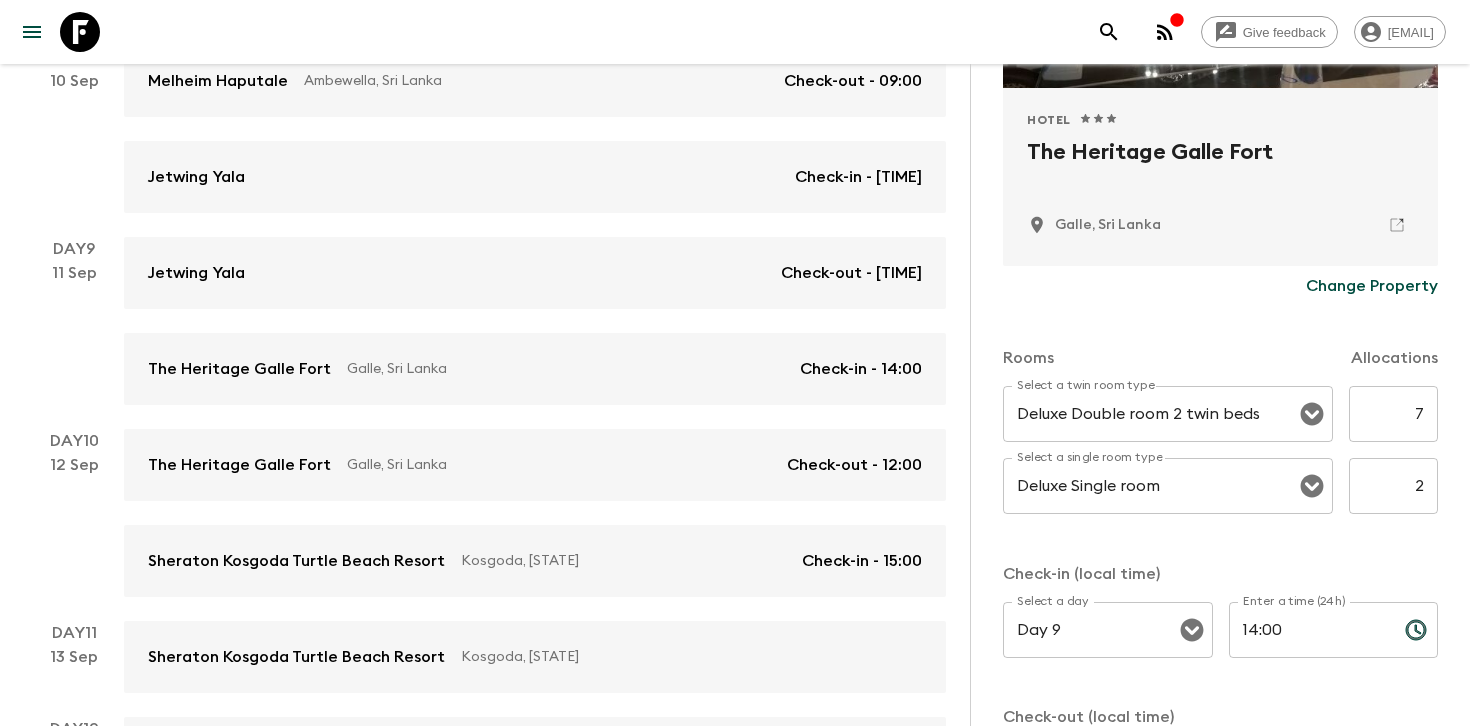 click on "7" at bounding box center (1393, 414) 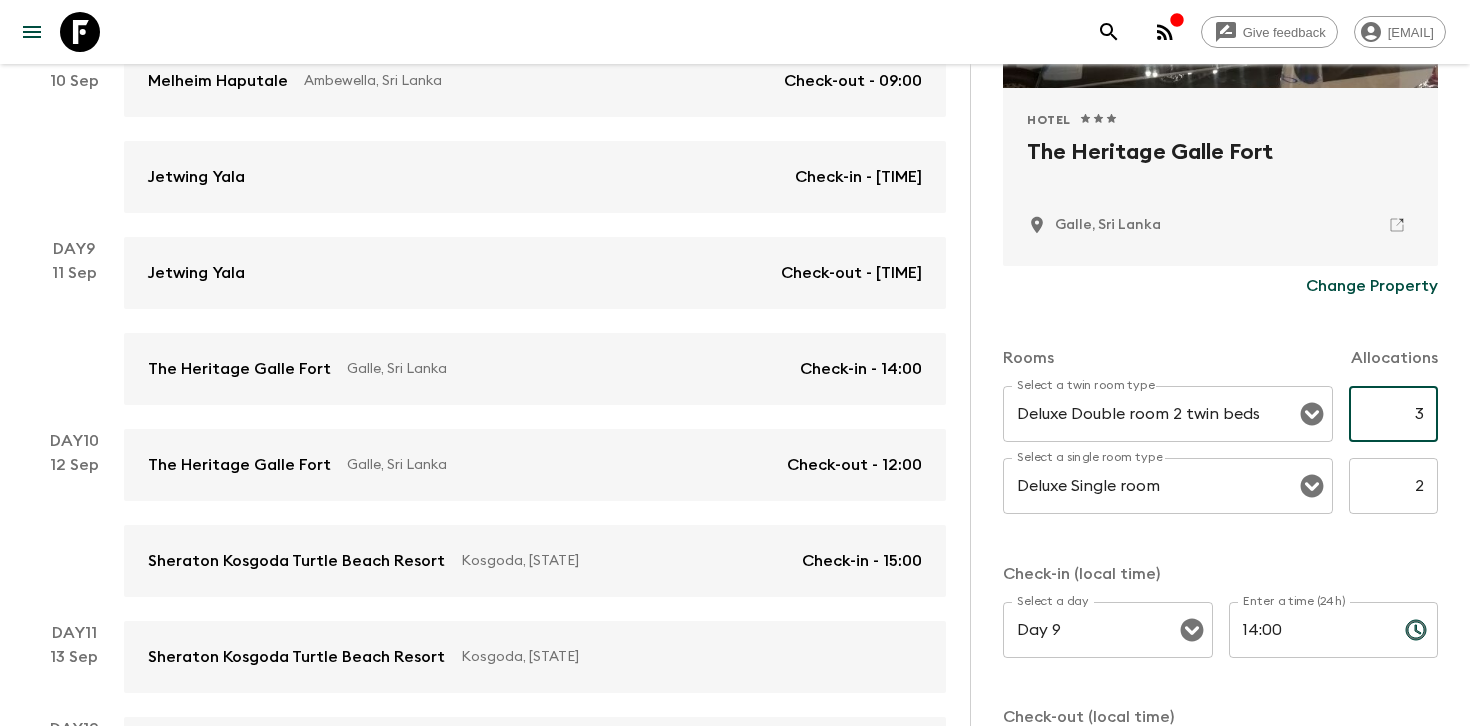 type on "3" 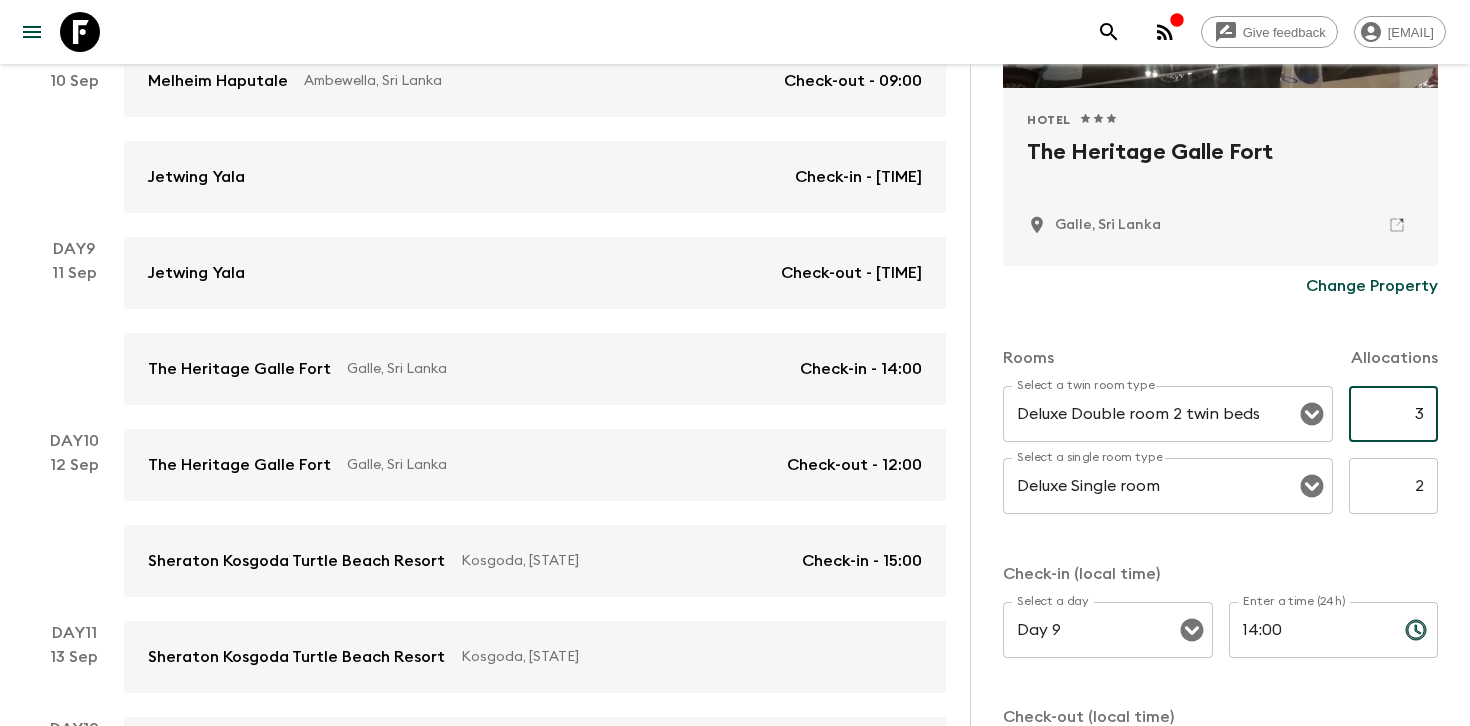 click on "2" at bounding box center (1393, 486) 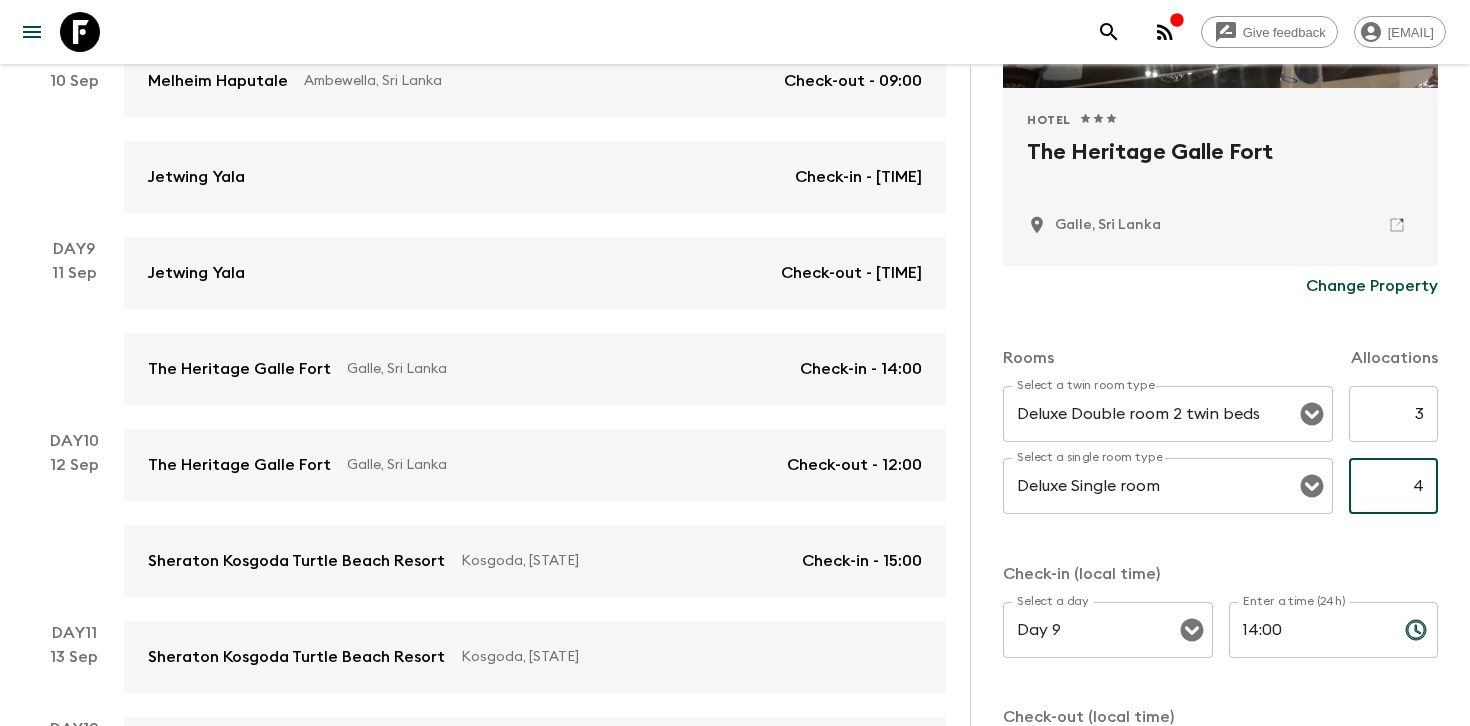 type on "4" 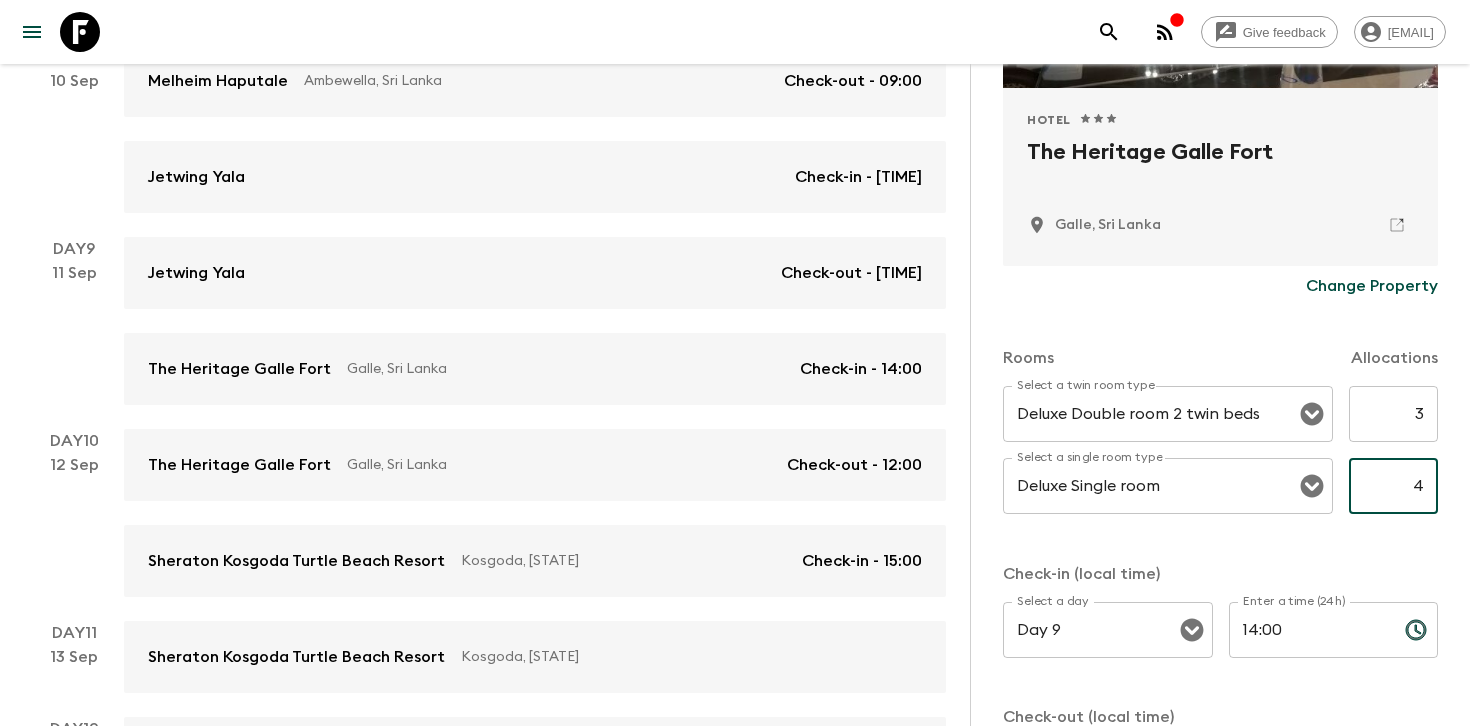 click on "Rooms Allocations Select a twin room type Deluxe Double room 2 twin beds Select a twin room type 3 ​ Select a single room type Deluxe Single room Select a single room type 4 ​ Check-in (local time) Select a day Day 9 Select a day ​ Enter a time (24h) [TIME] Enter a time (24h) ​ Check-out (local time) Select a day Day 10 Select a day ​ Enter a time (24h) [TIME] Enter a time (24h) ​" at bounding box center [1220, 565] 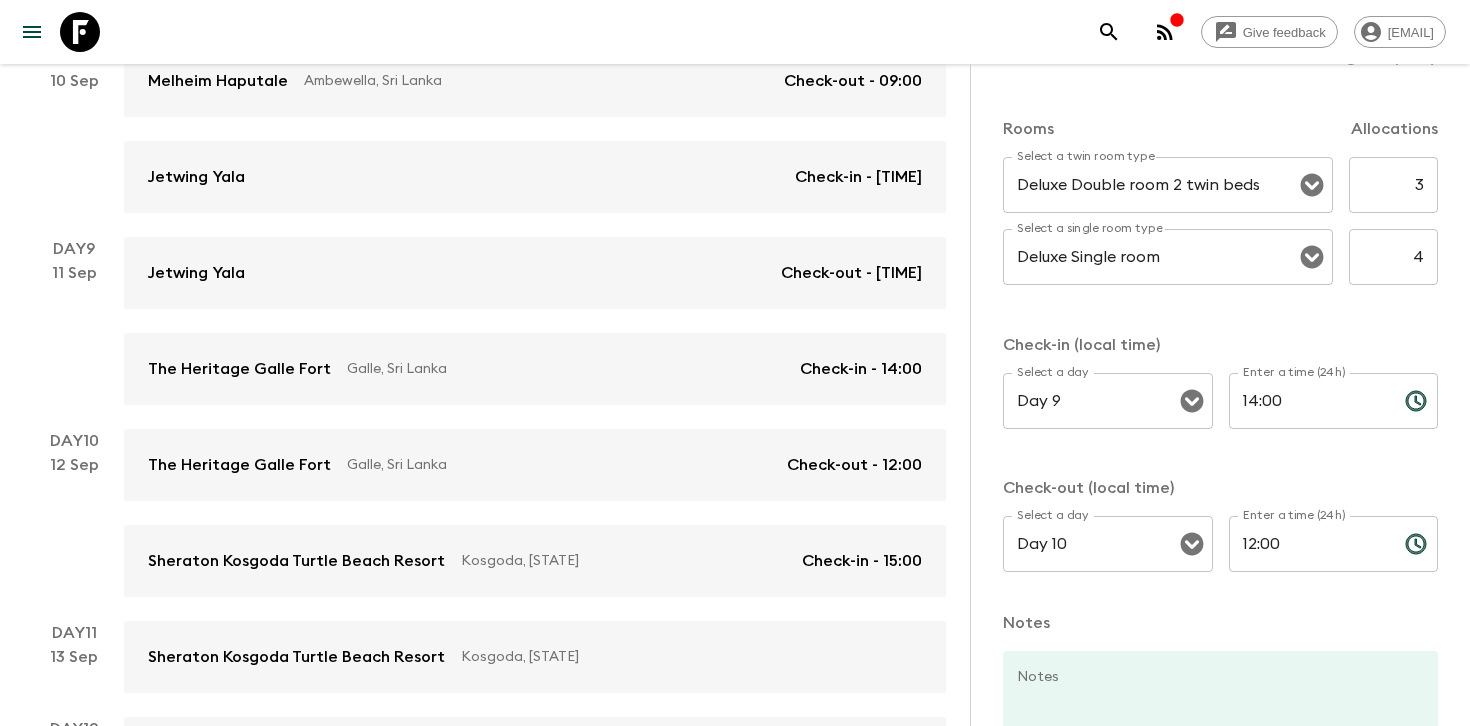 scroll, scrollTop: 763, scrollLeft: 0, axis: vertical 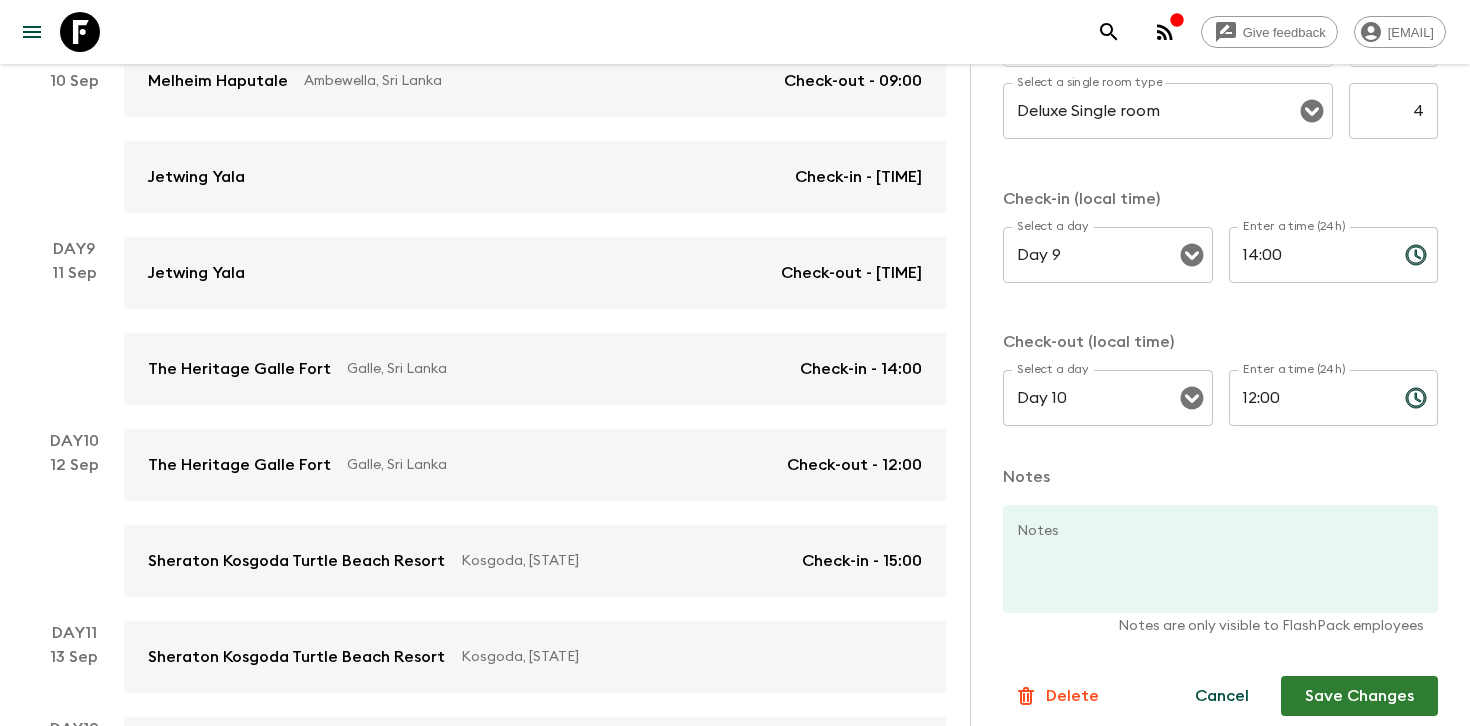 click on "Save Changes" at bounding box center [1359, 696] 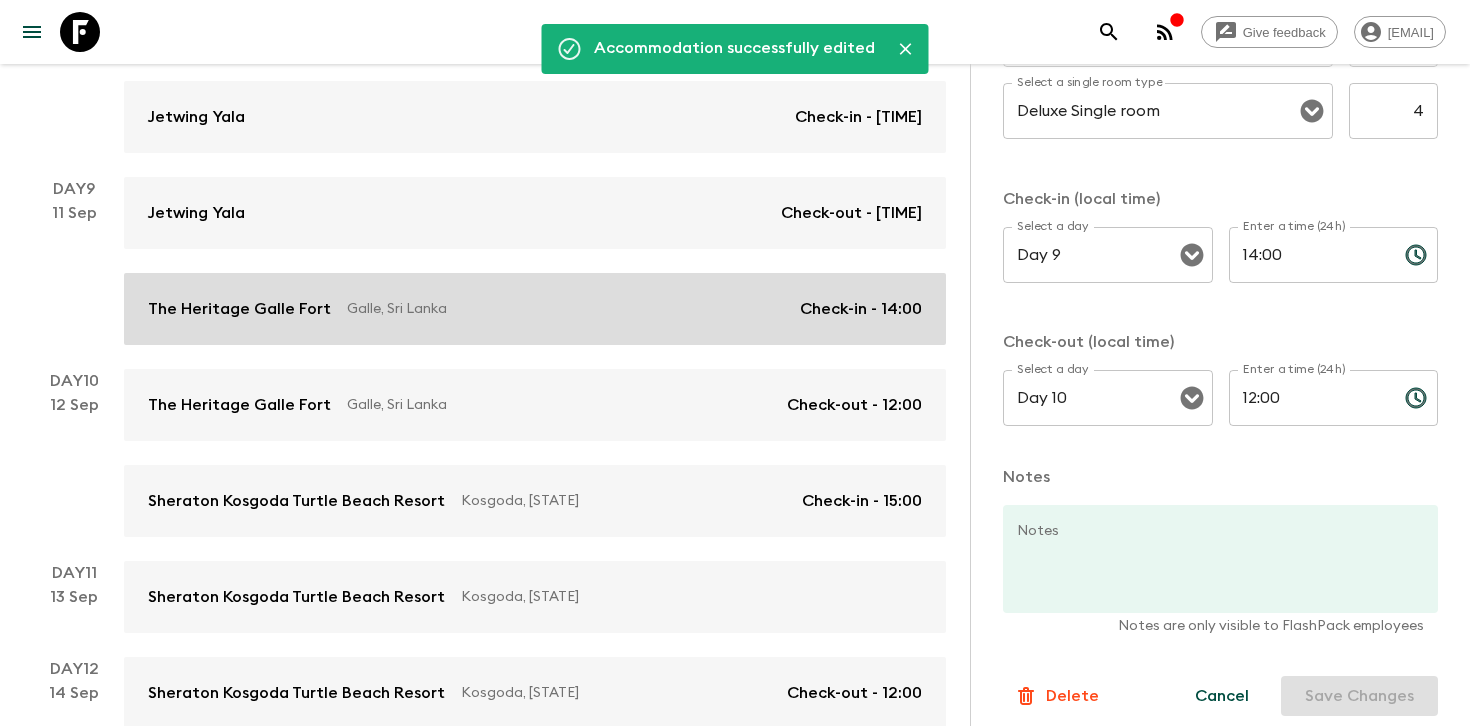 scroll, scrollTop: 1451, scrollLeft: 0, axis: vertical 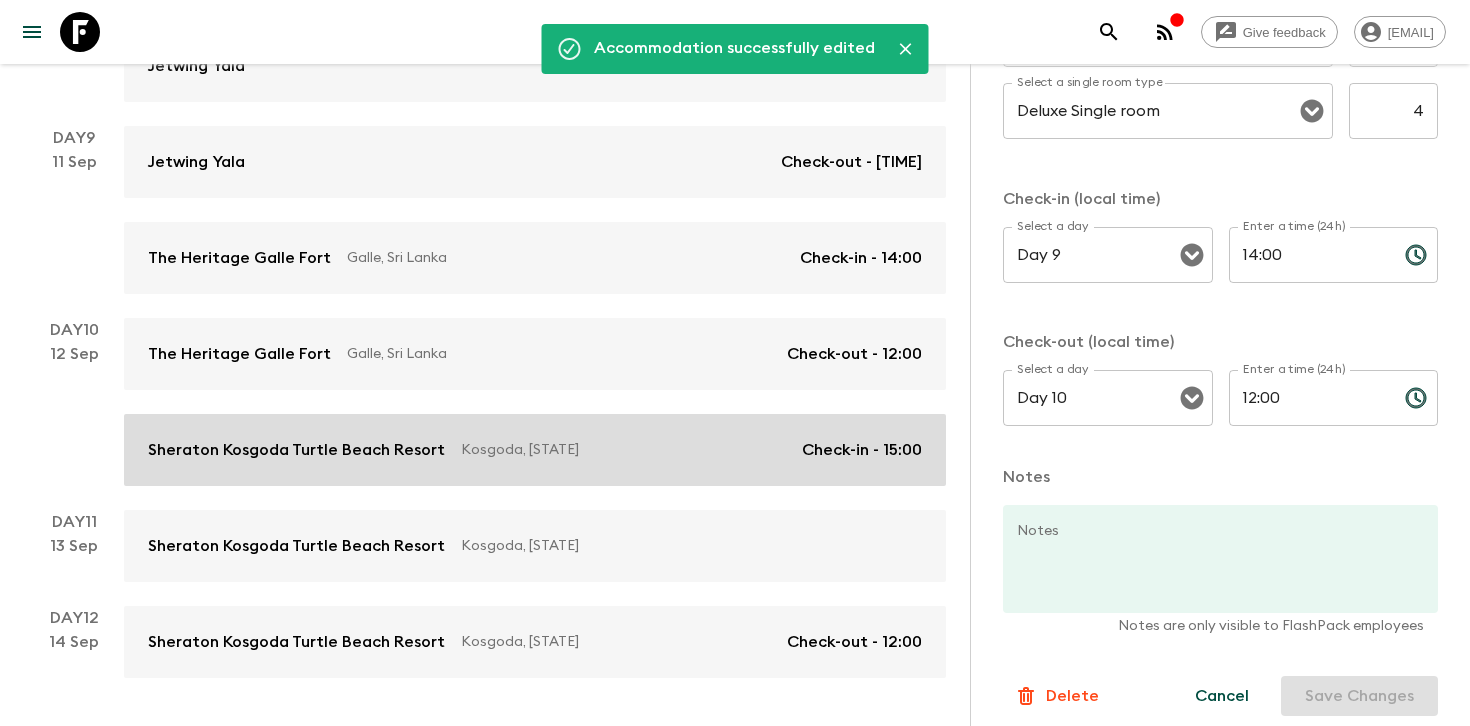 click on "[HOTEL_NAME] [CITY], [COUNTRY] Check-in - [TIME]" at bounding box center [535, 450] 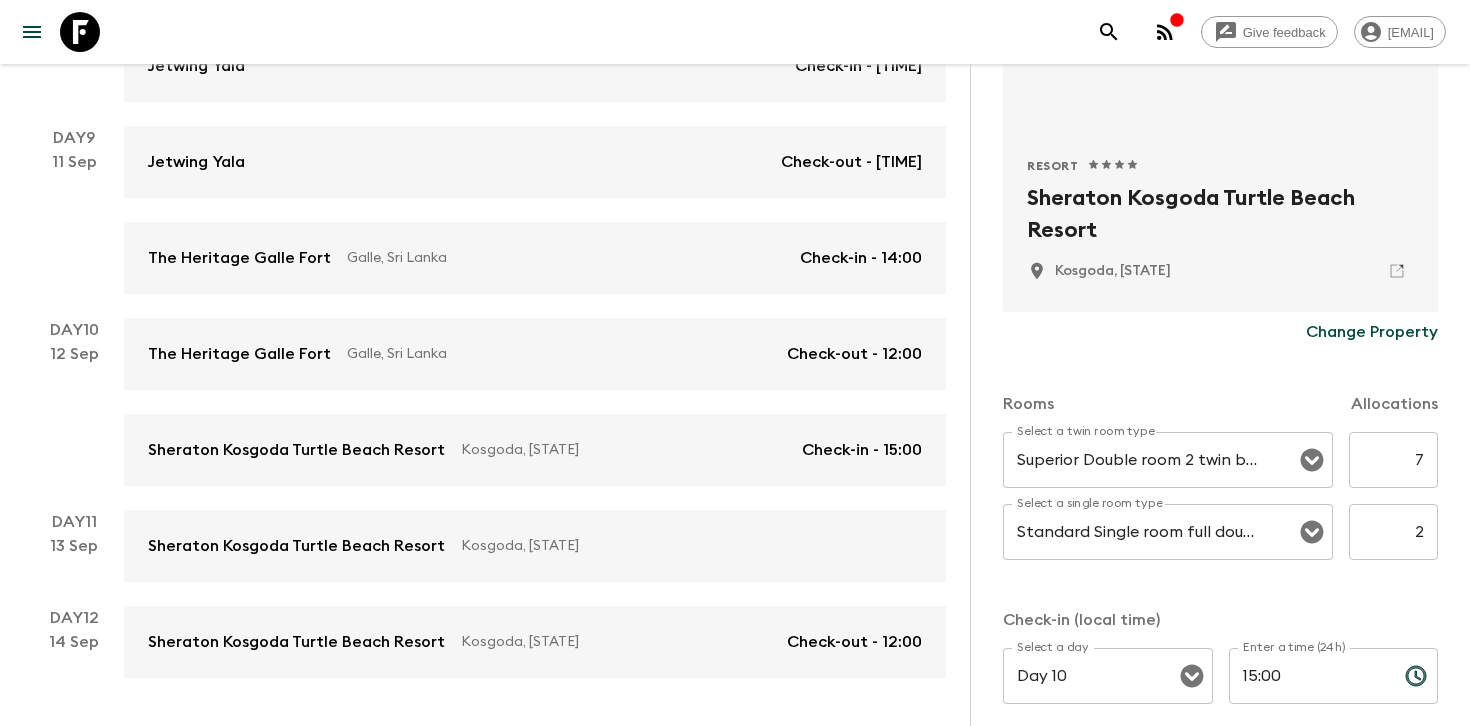 scroll, scrollTop: 356, scrollLeft: 0, axis: vertical 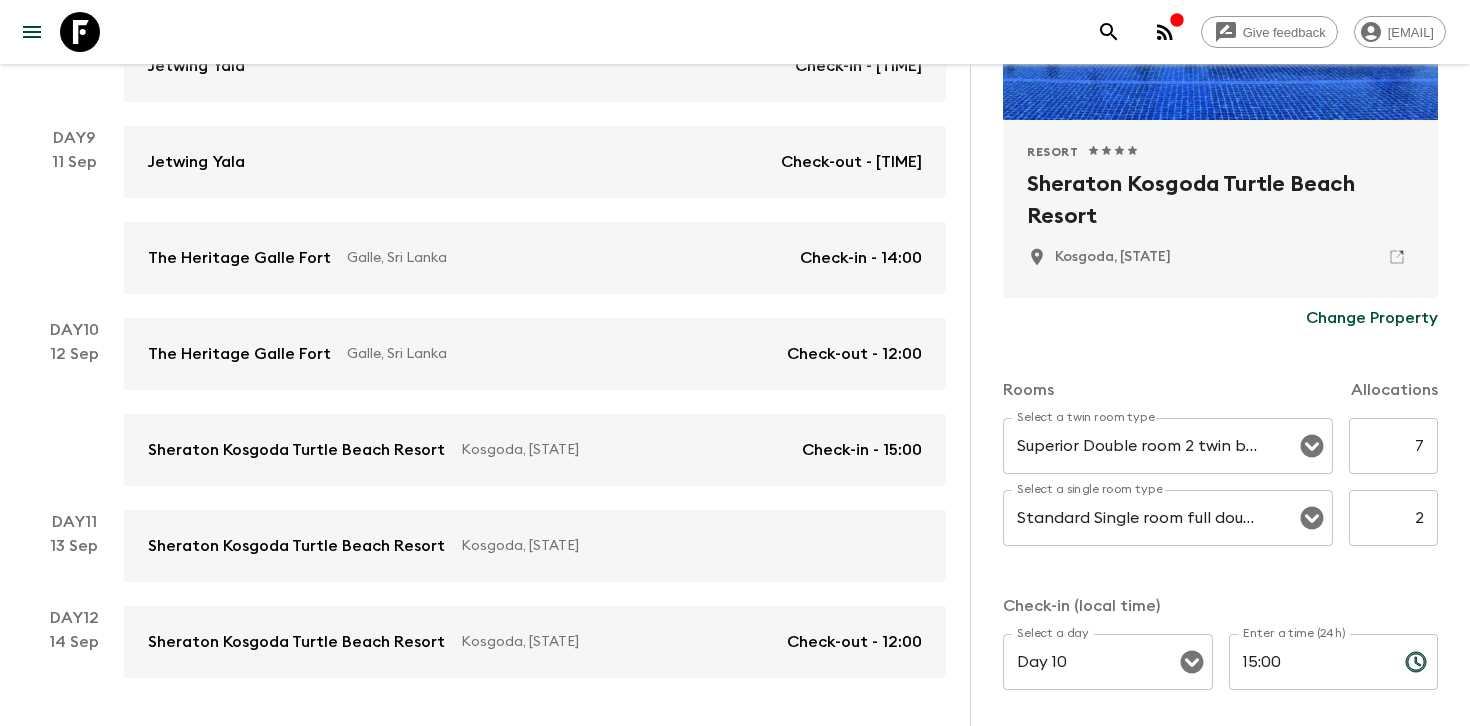 click on "7" at bounding box center [1393, 446] 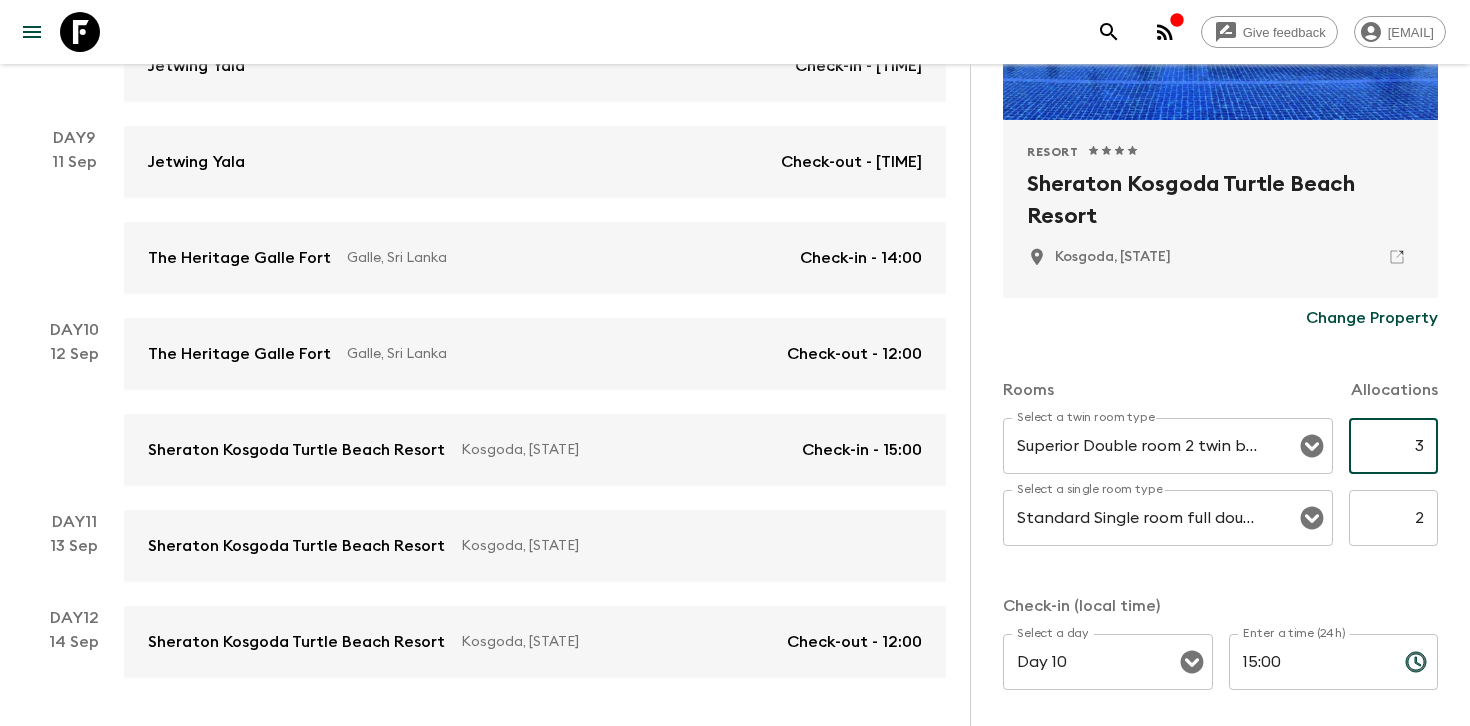 type on "3" 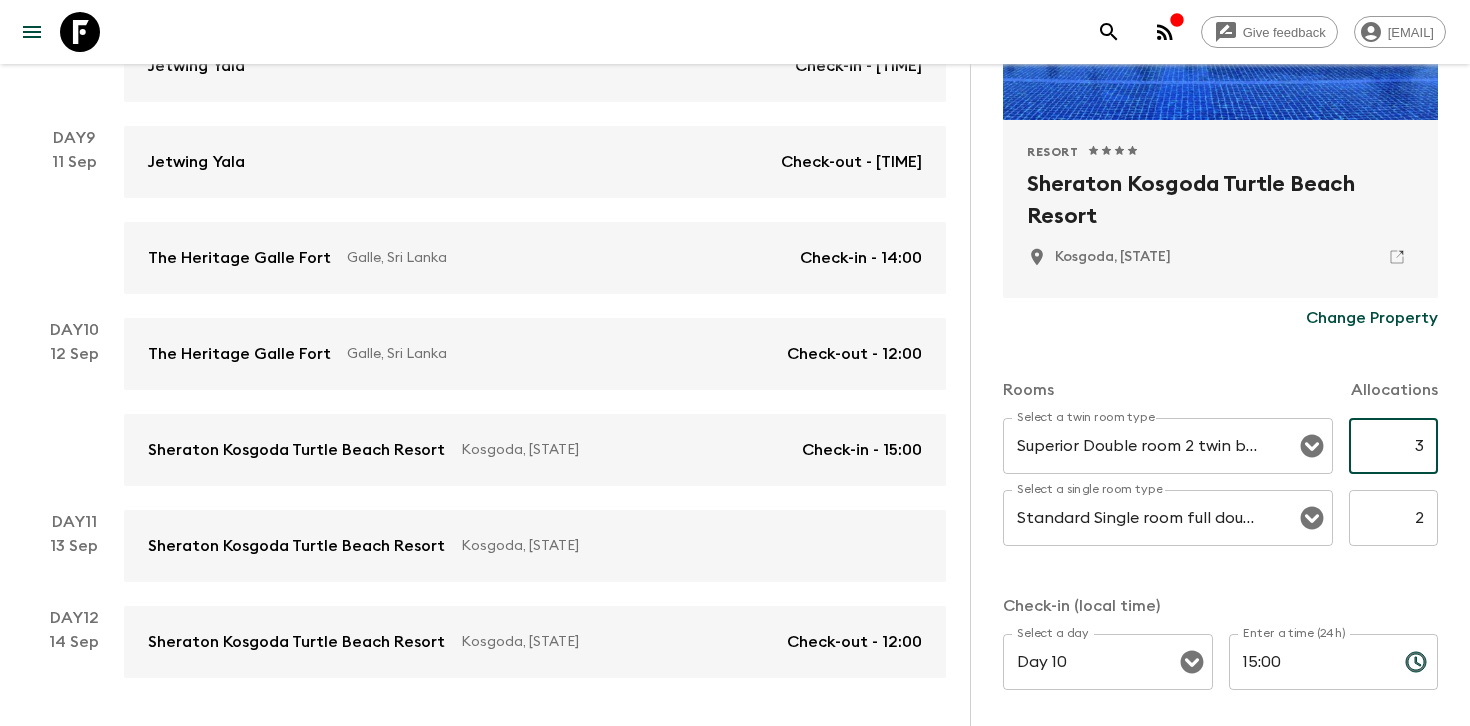 click on "2" at bounding box center [1393, 518] 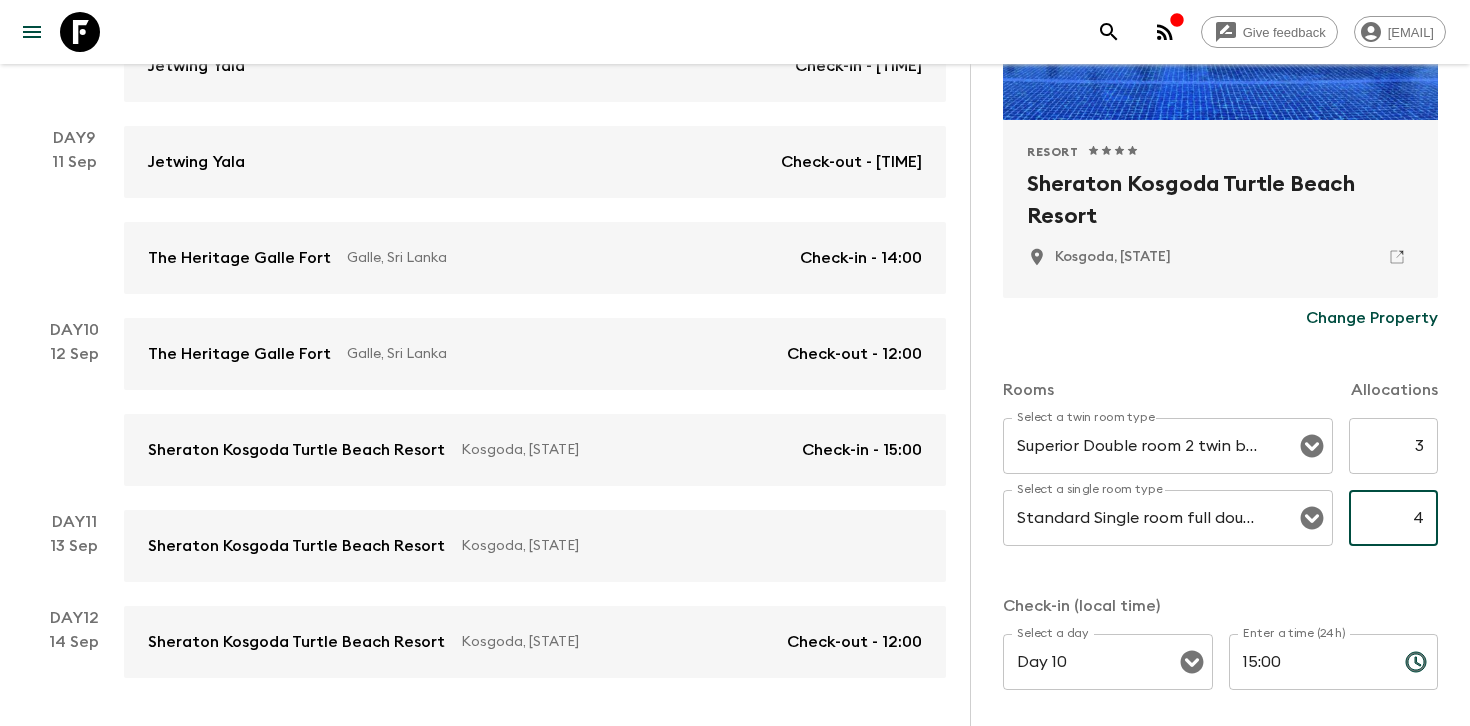 type on "4" 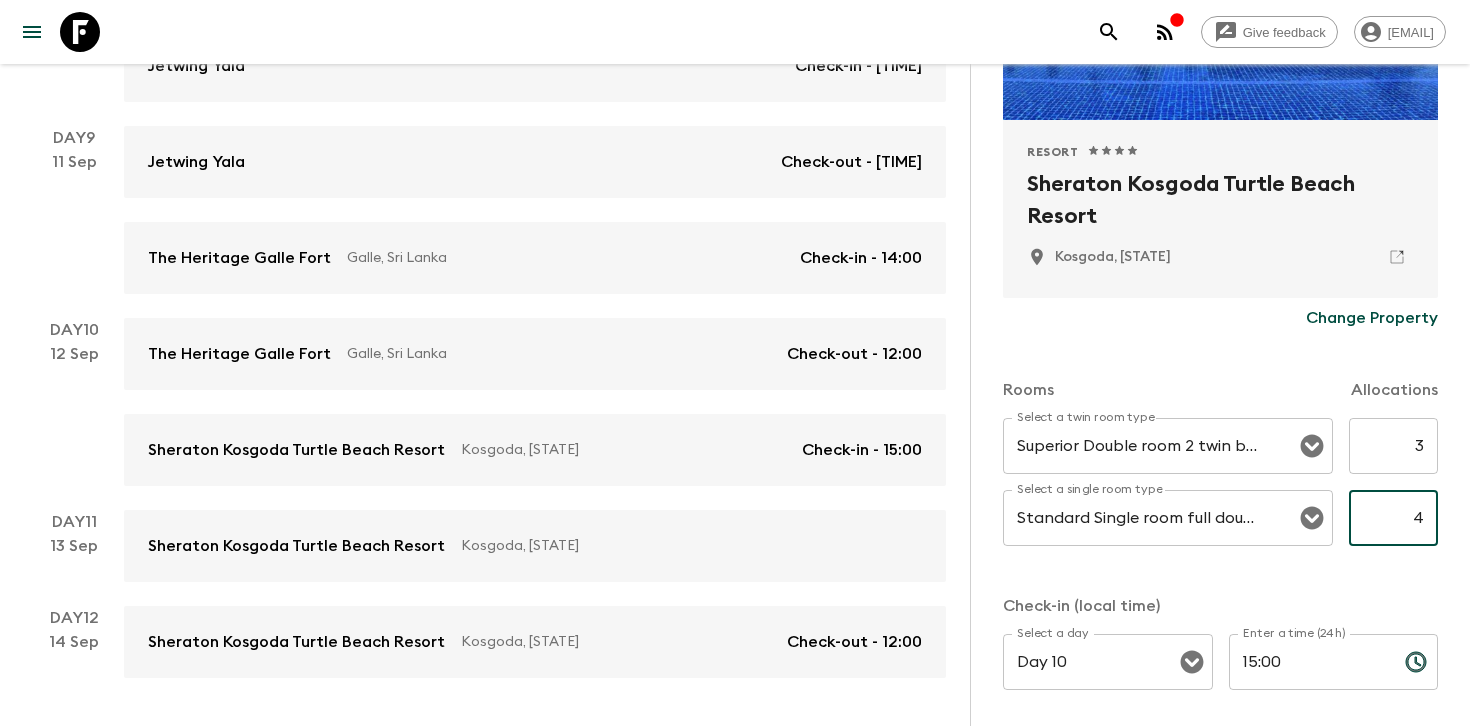 click on "Rooms Allocations Select a twin room type Superior Double room 2 twin beds Select a twin room type 3 ​ Select a single room type Standard Single room full double bed Select a single room type 4 ​ Check-in (local time) Select a day Day 10 Select a day ​ Enter a time (24h) [TIME] Enter a time (24h) ​ Check-out (local time) Select a day Day 12 Select a day ​ Enter a time (24h) [TIME] Enter a time (24h) ​" at bounding box center (1220, 597) 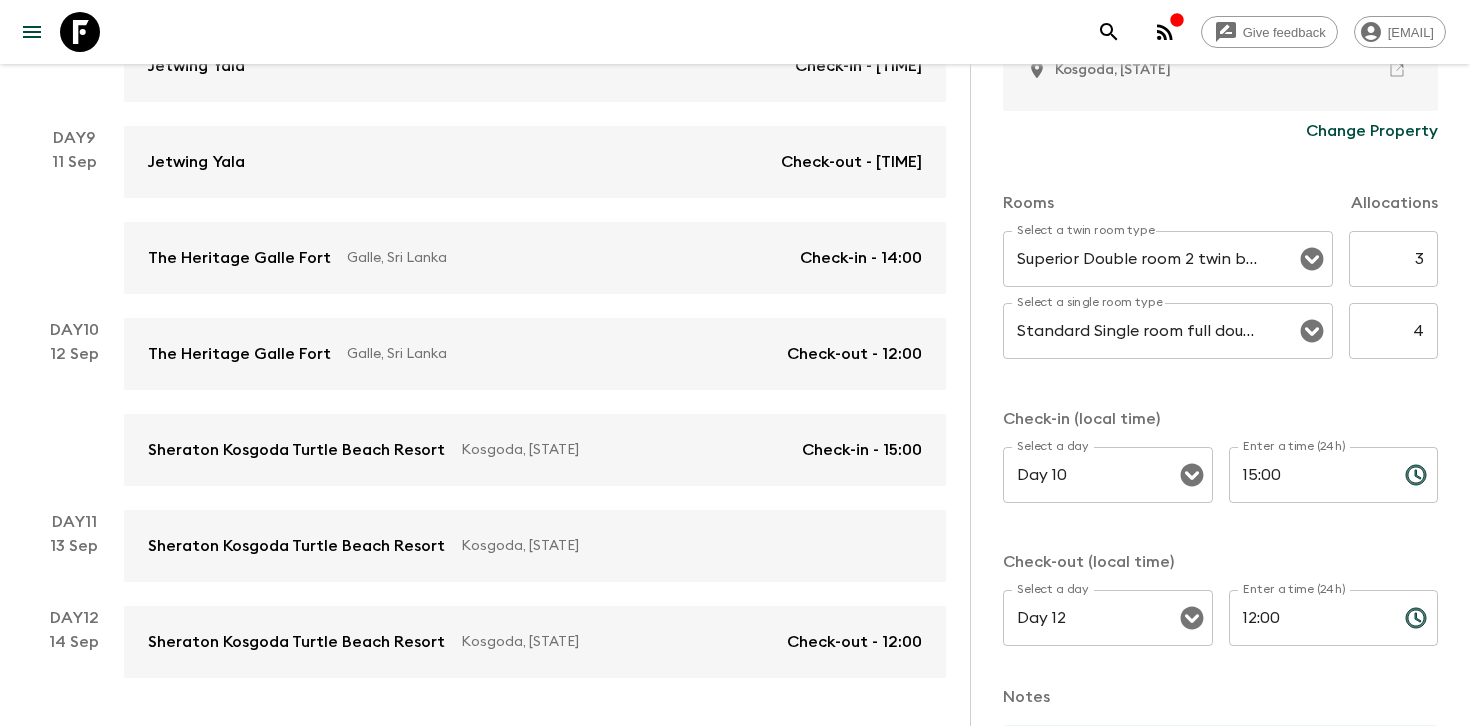 scroll, scrollTop: 744, scrollLeft: 0, axis: vertical 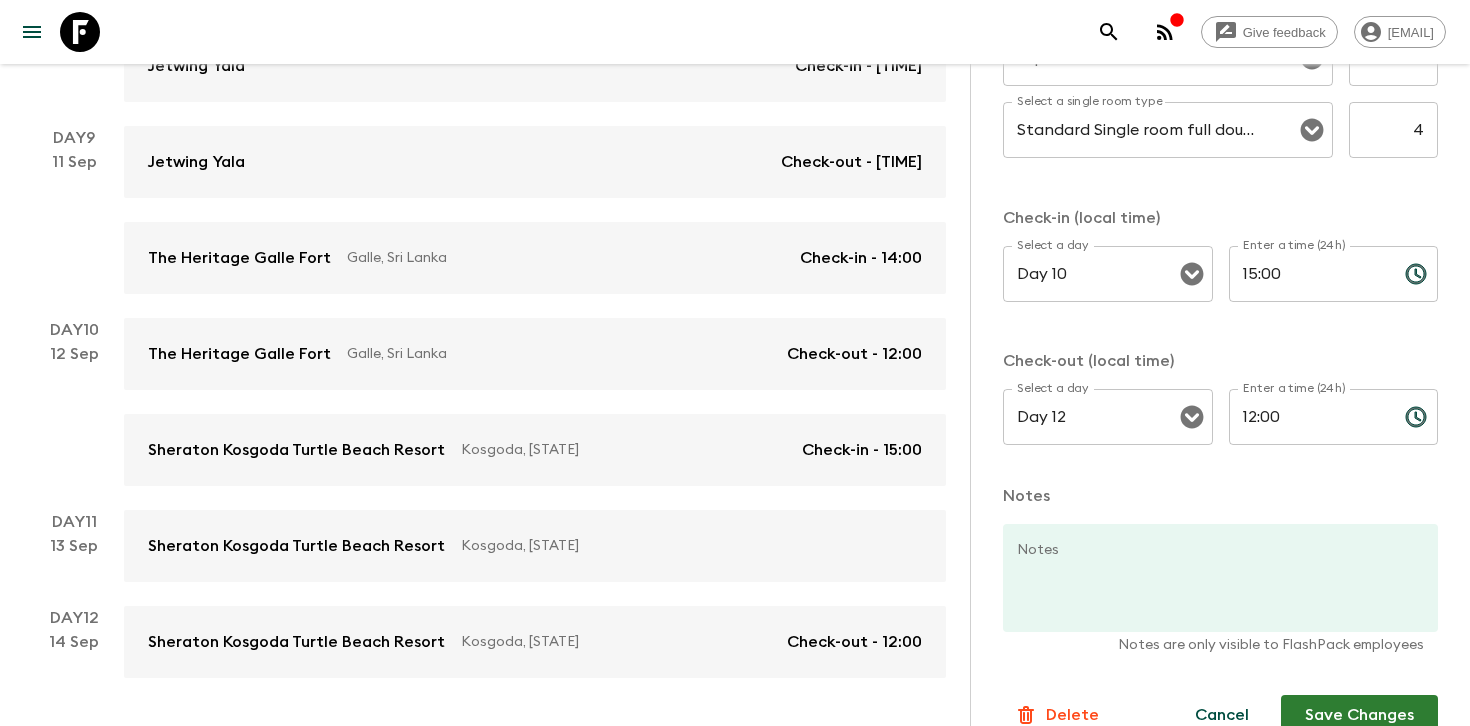click on "Save Changes" at bounding box center [1359, 715] 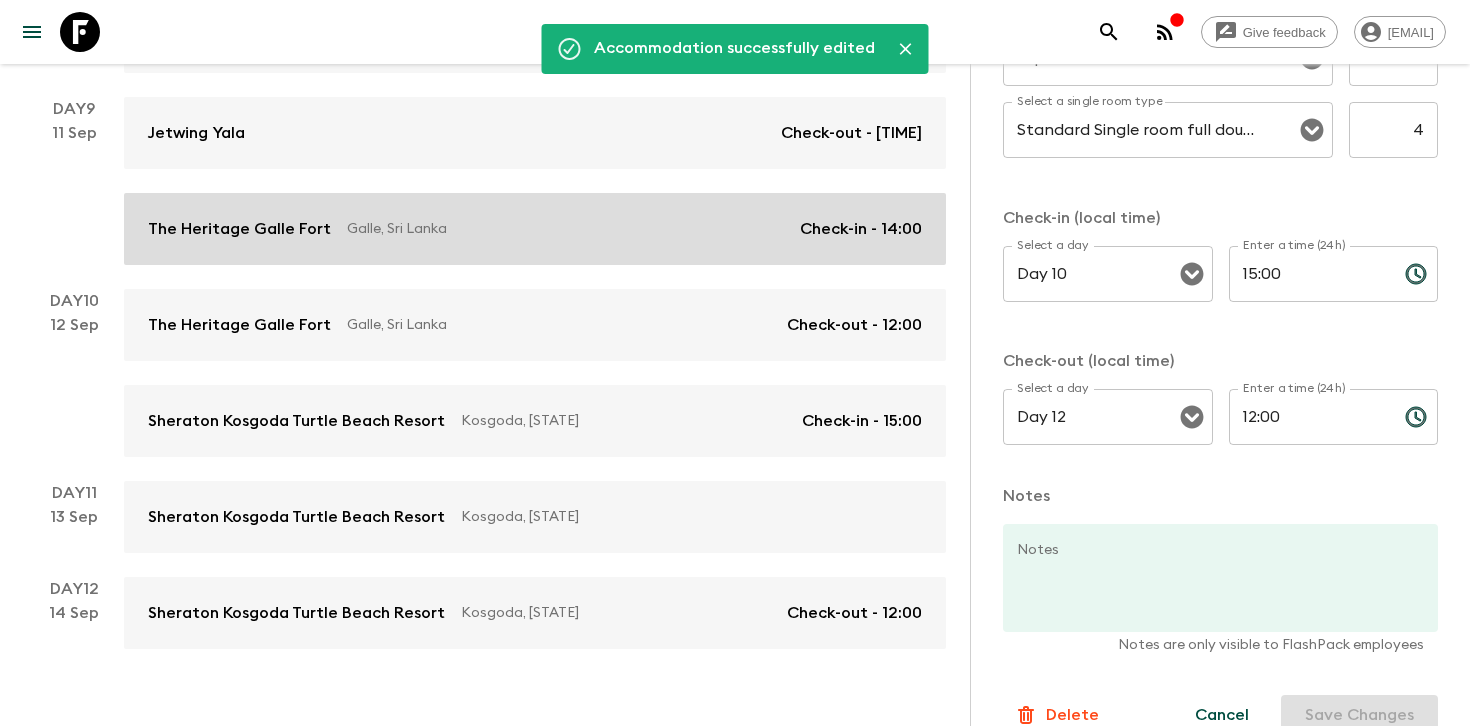 scroll, scrollTop: 1513, scrollLeft: 0, axis: vertical 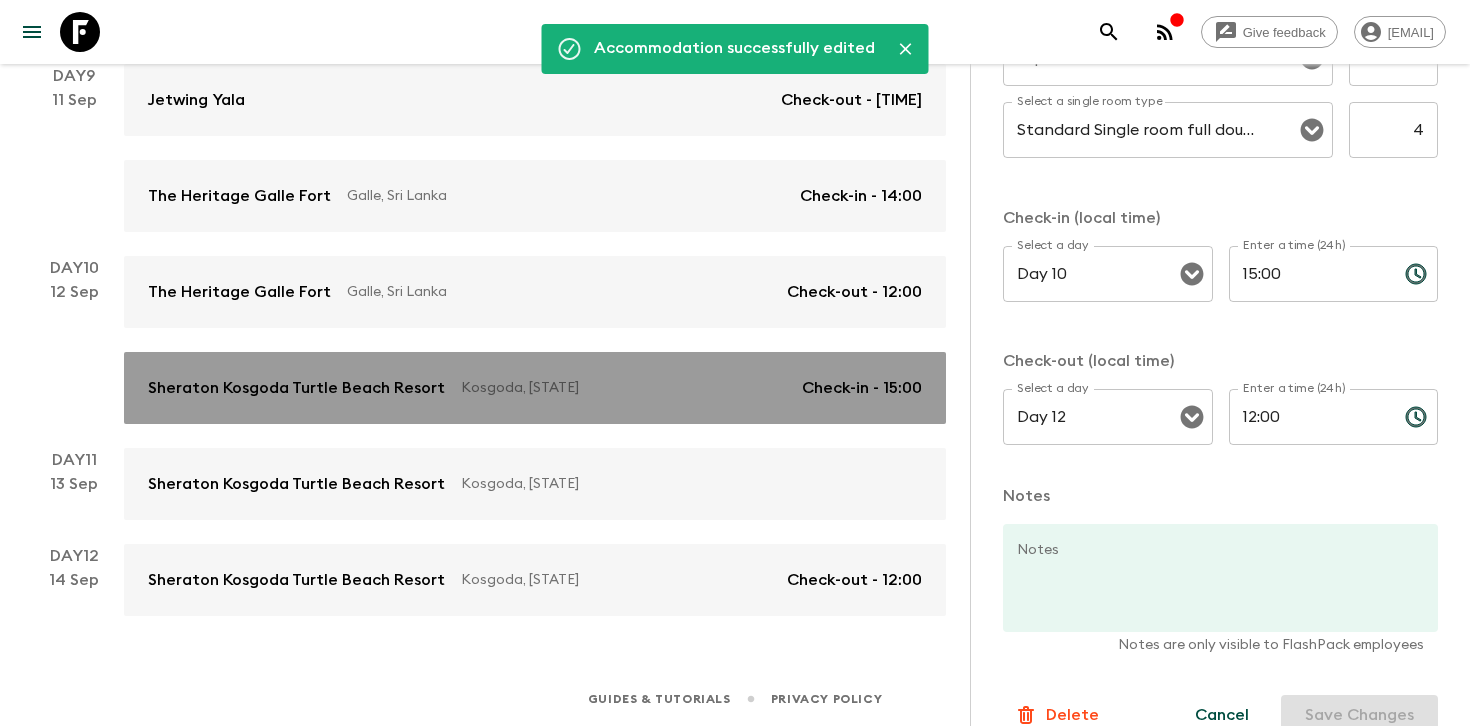 click on "[HOTEL_NAME] [CITY], [COUNTRY] Check-in - [TIME]" at bounding box center (535, 388) 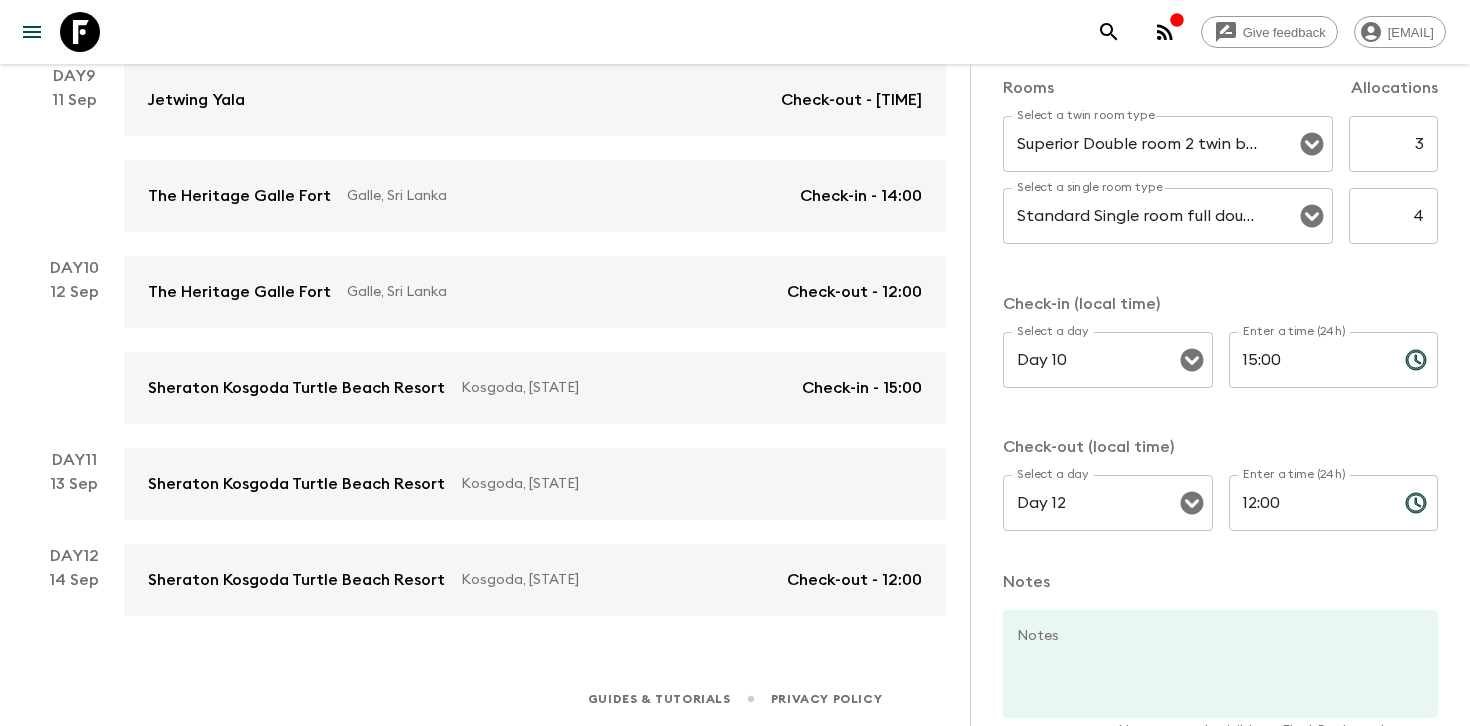 scroll, scrollTop: 633, scrollLeft: 0, axis: vertical 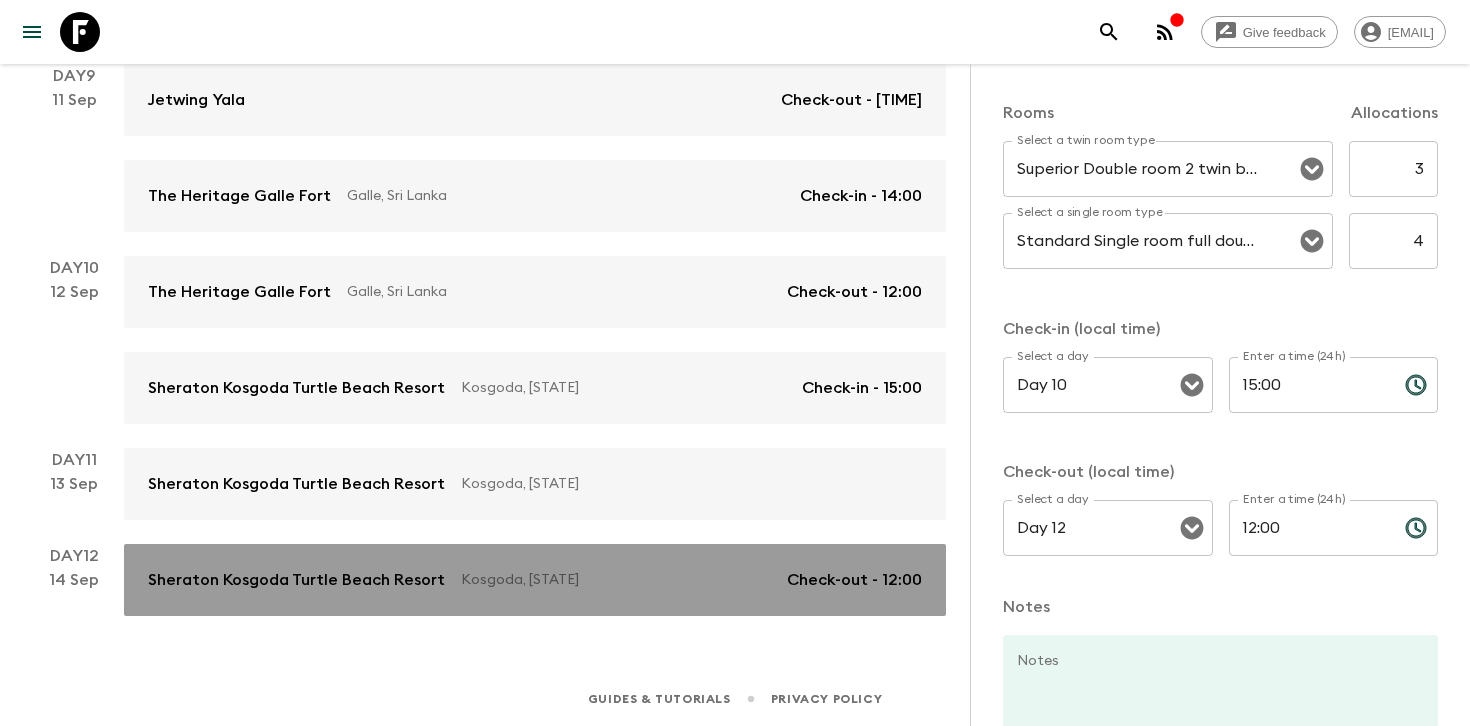 click on "Kosgoda, [STATE]" at bounding box center [616, 580] 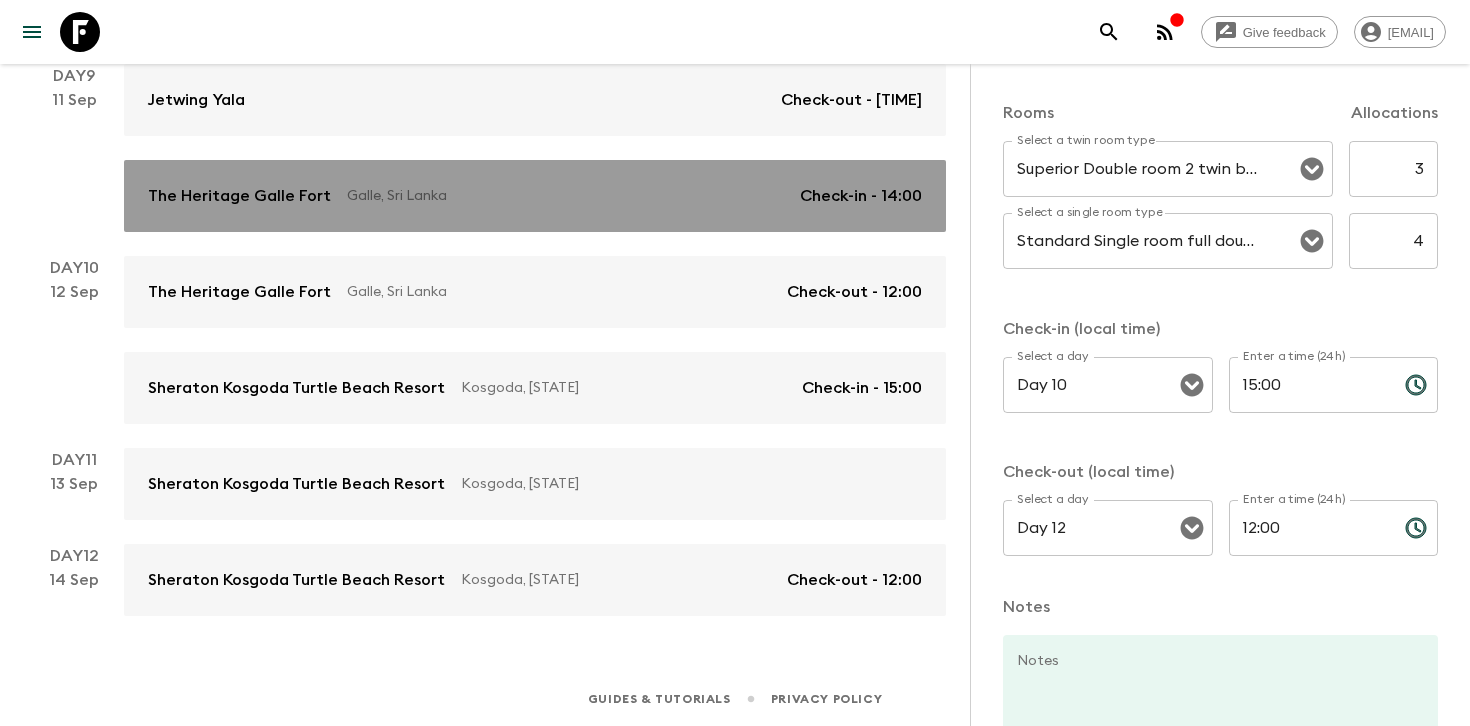 click on "Galle, Sri Lanka" at bounding box center (565, 196) 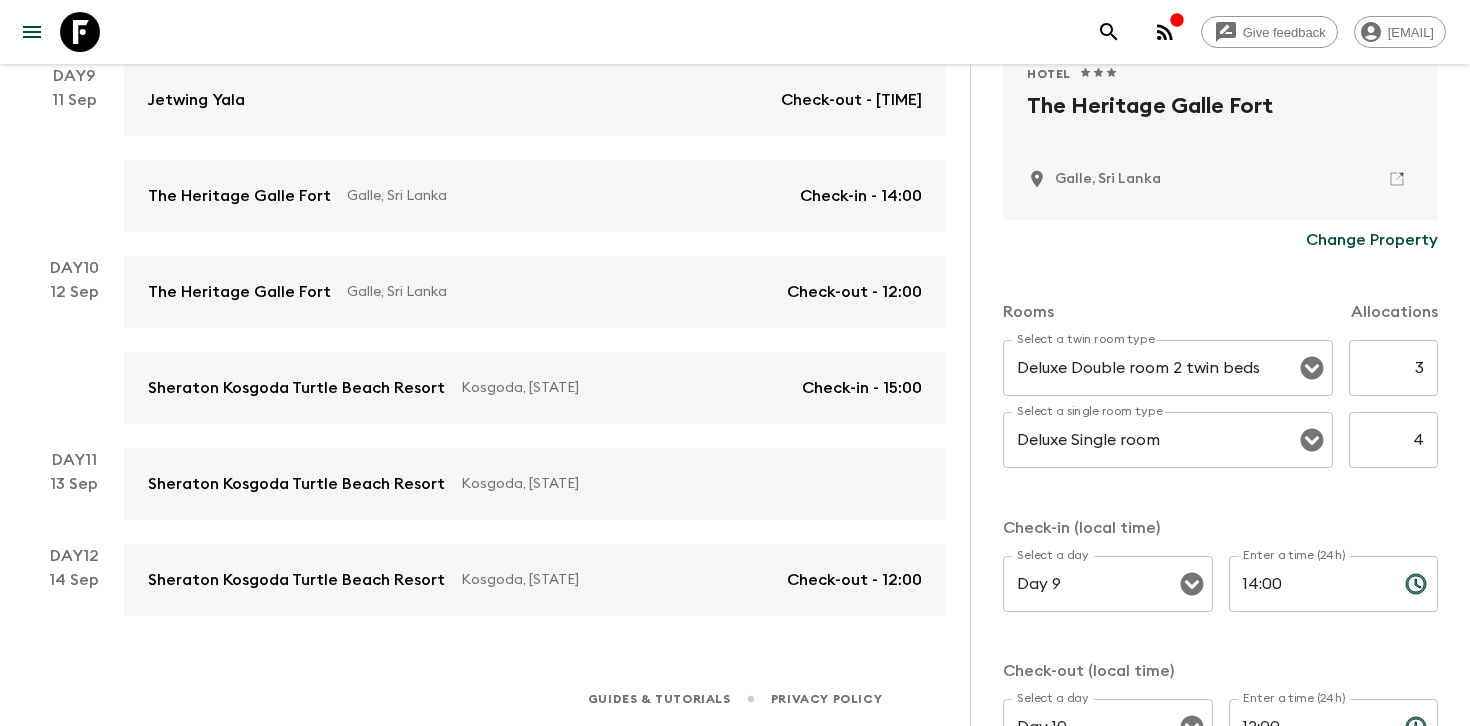 scroll, scrollTop: 437, scrollLeft: 0, axis: vertical 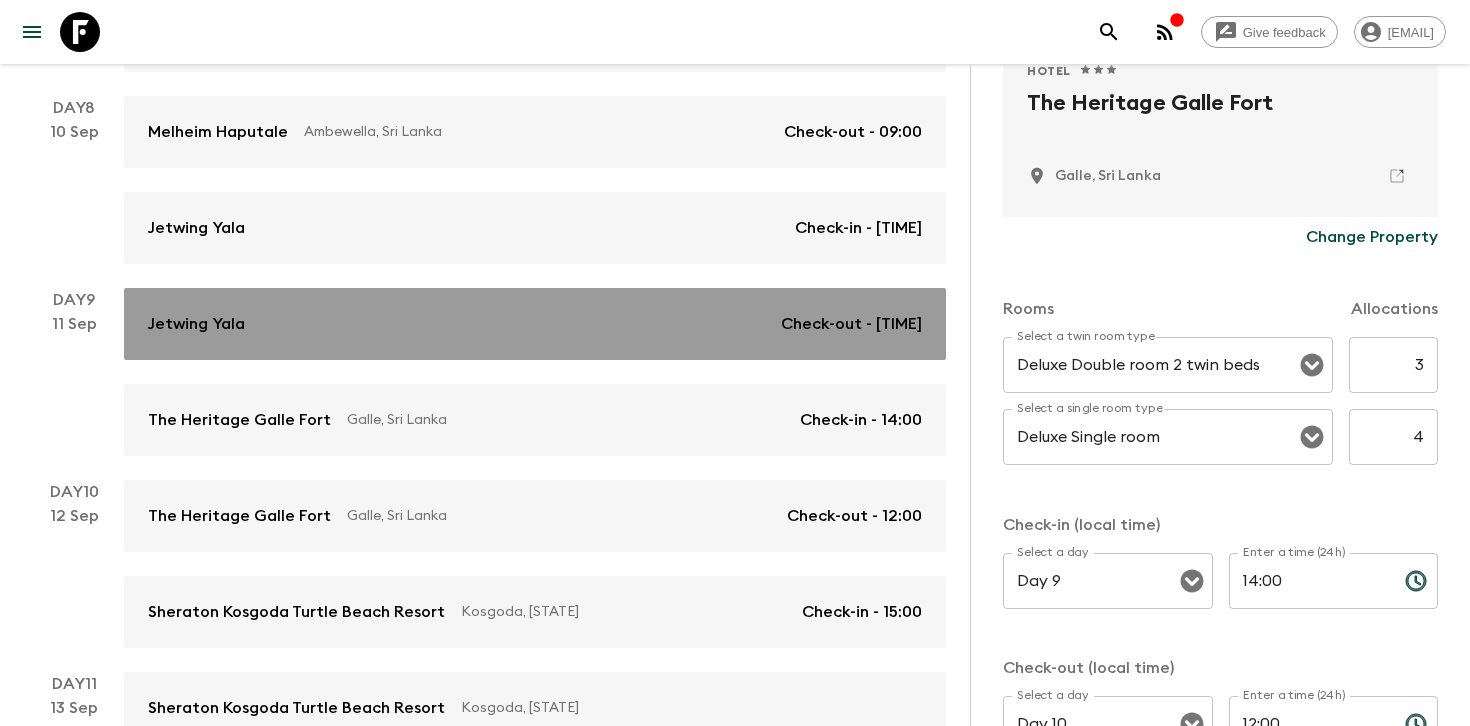click on "Jetwing Yala Check-out - [TIME]" at bounding box center [535, 324] 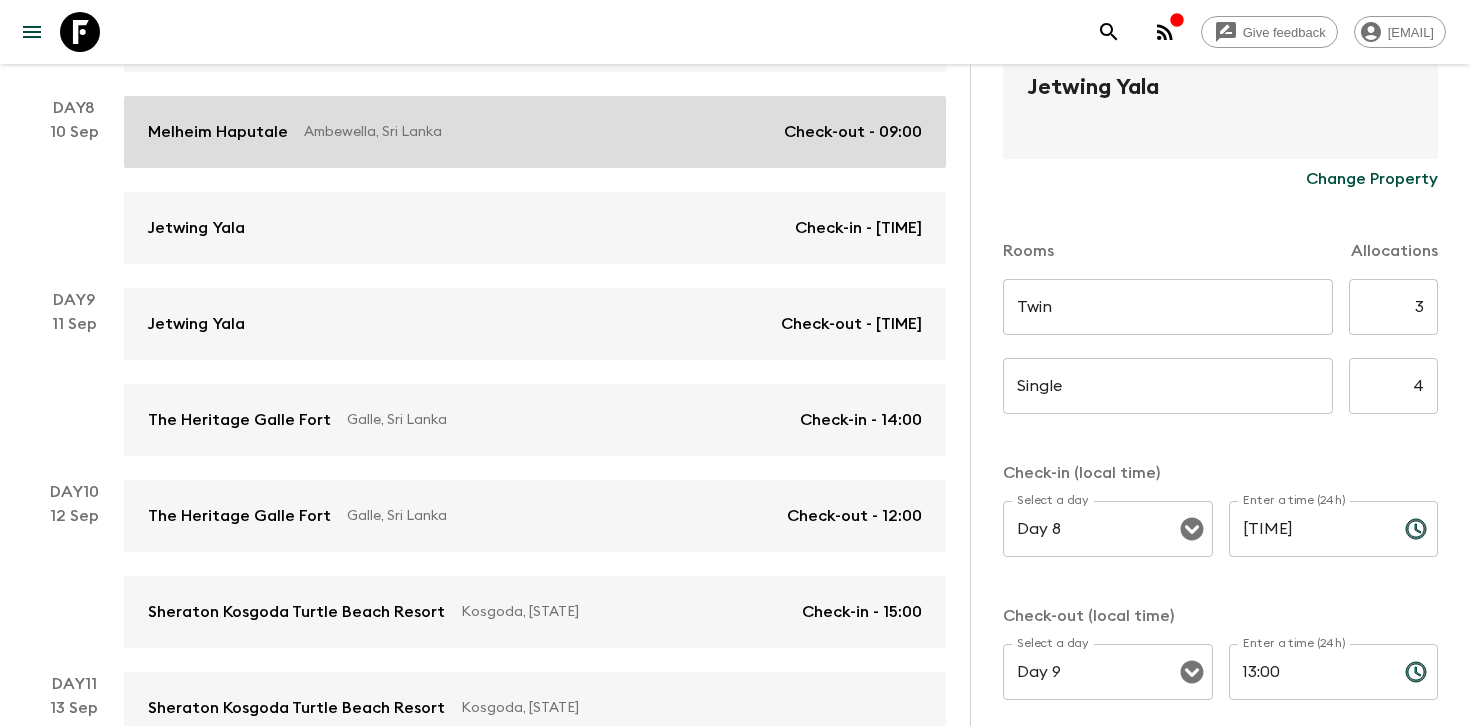 click on "Ambewella, Sri Lanka" at bounding box center [536, 132] 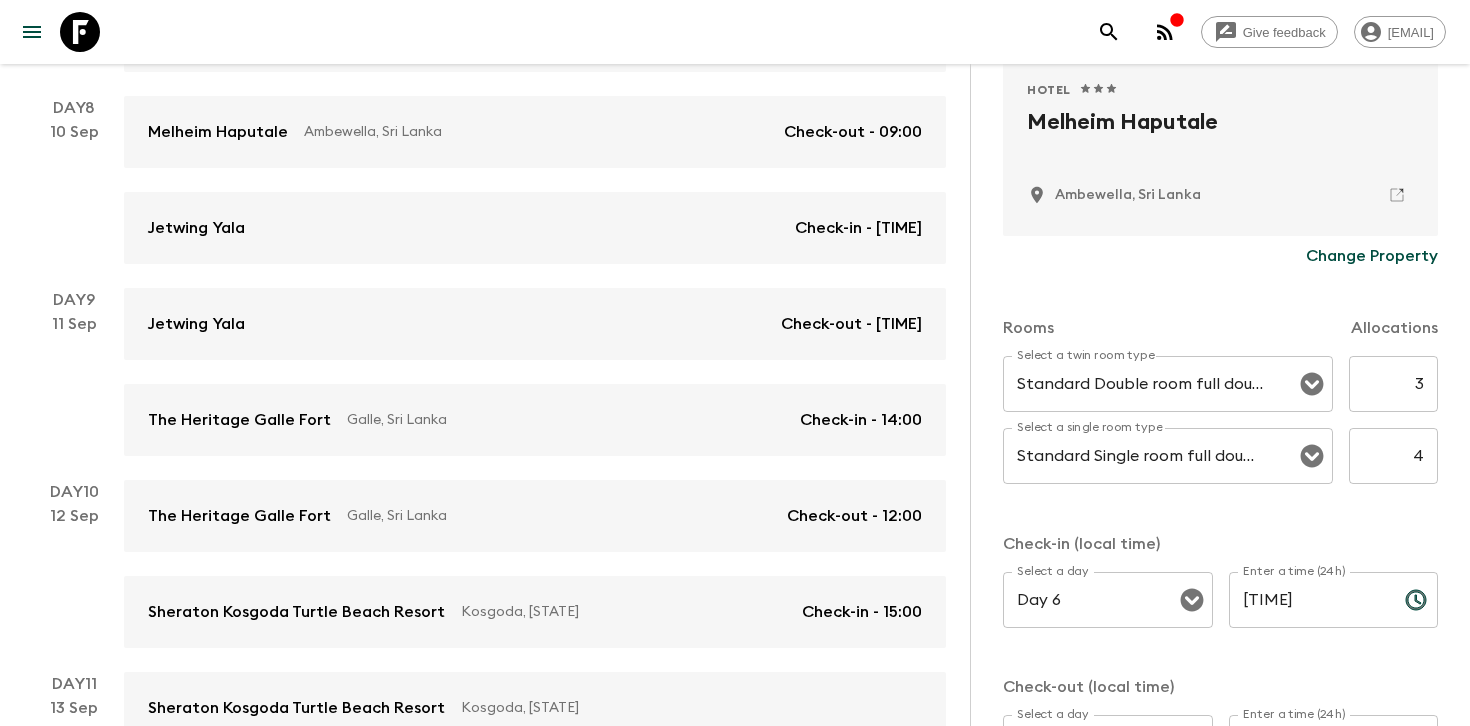 scroll, scrollTop: 441, scrollLeft: 0, axis: vertical 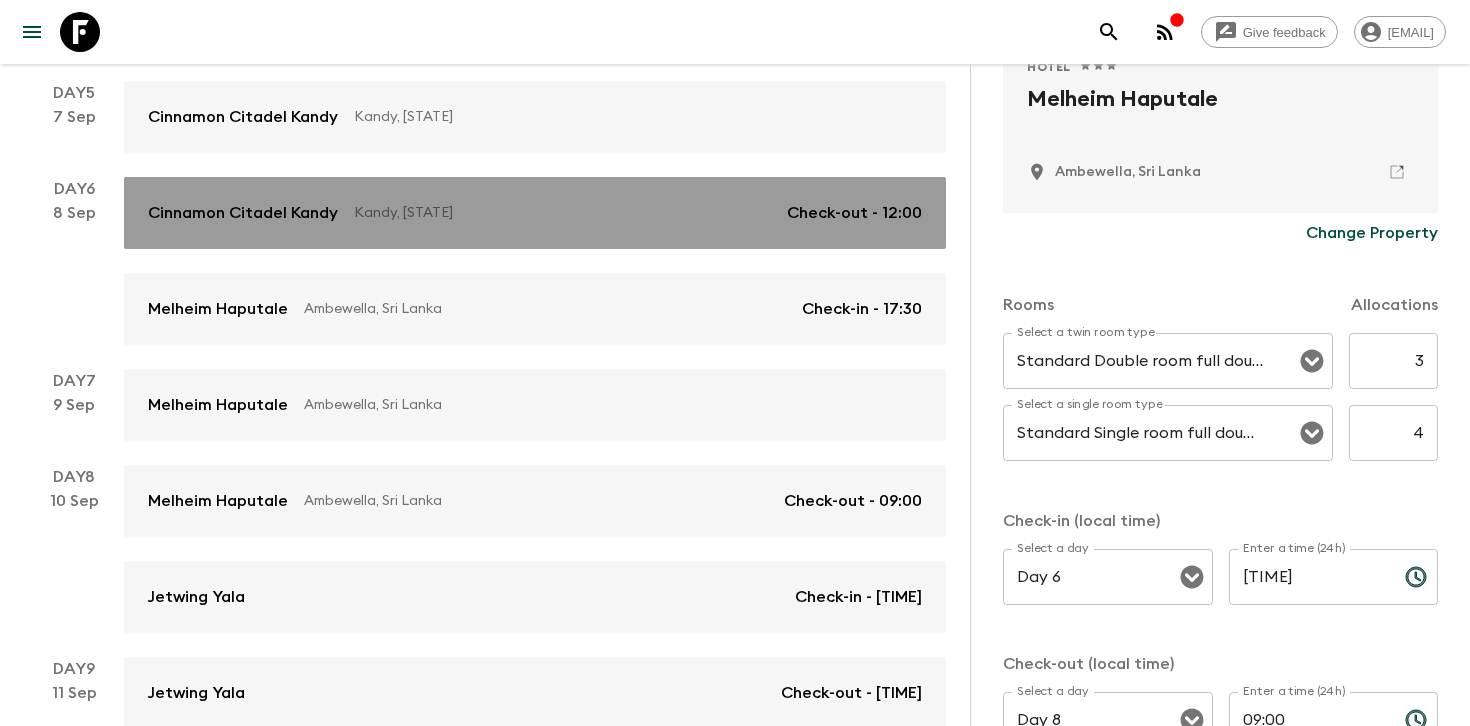 click on "Cinnamon Citadel Kandy Kandy, [STATE] Check-out - [TIME]" at bounding box center [535, 213] 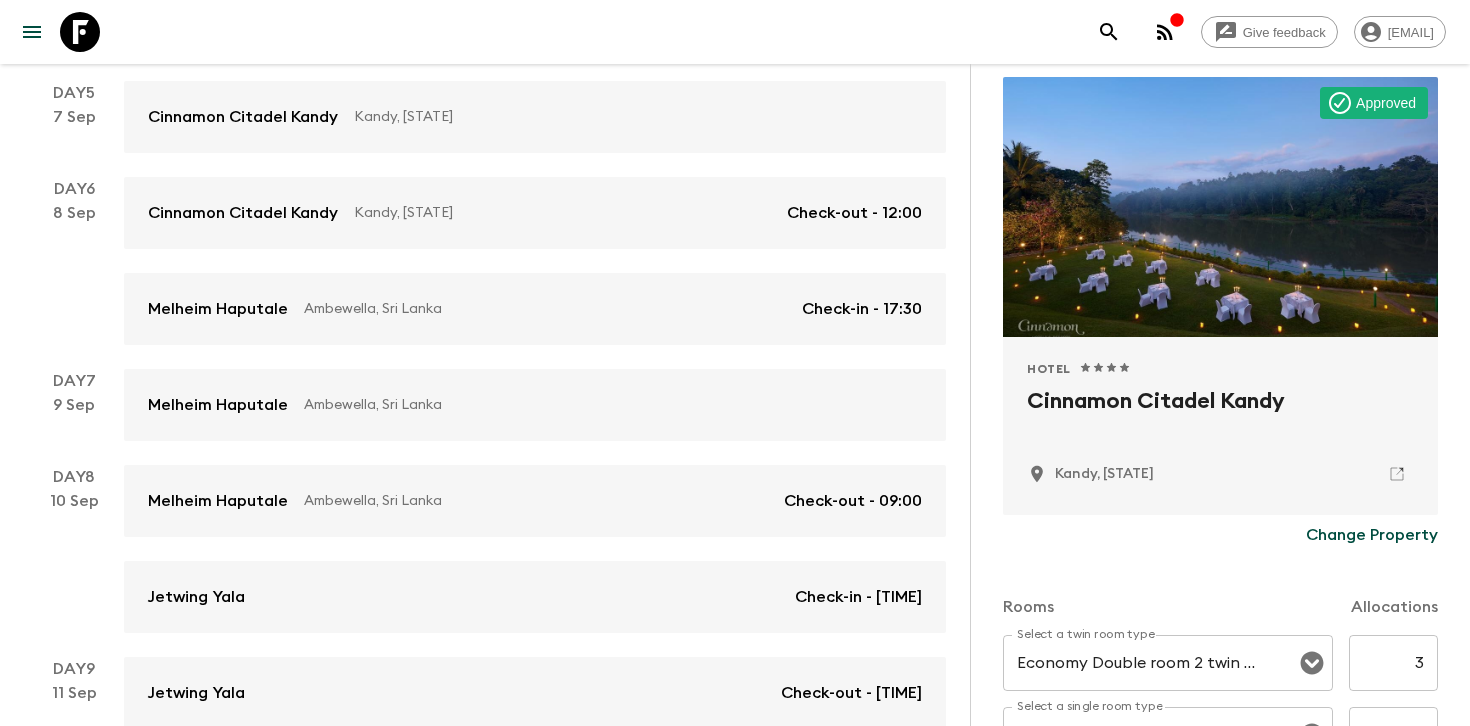 scroll, scrollTop: 287, scrollLeft: 0, axis: vertical 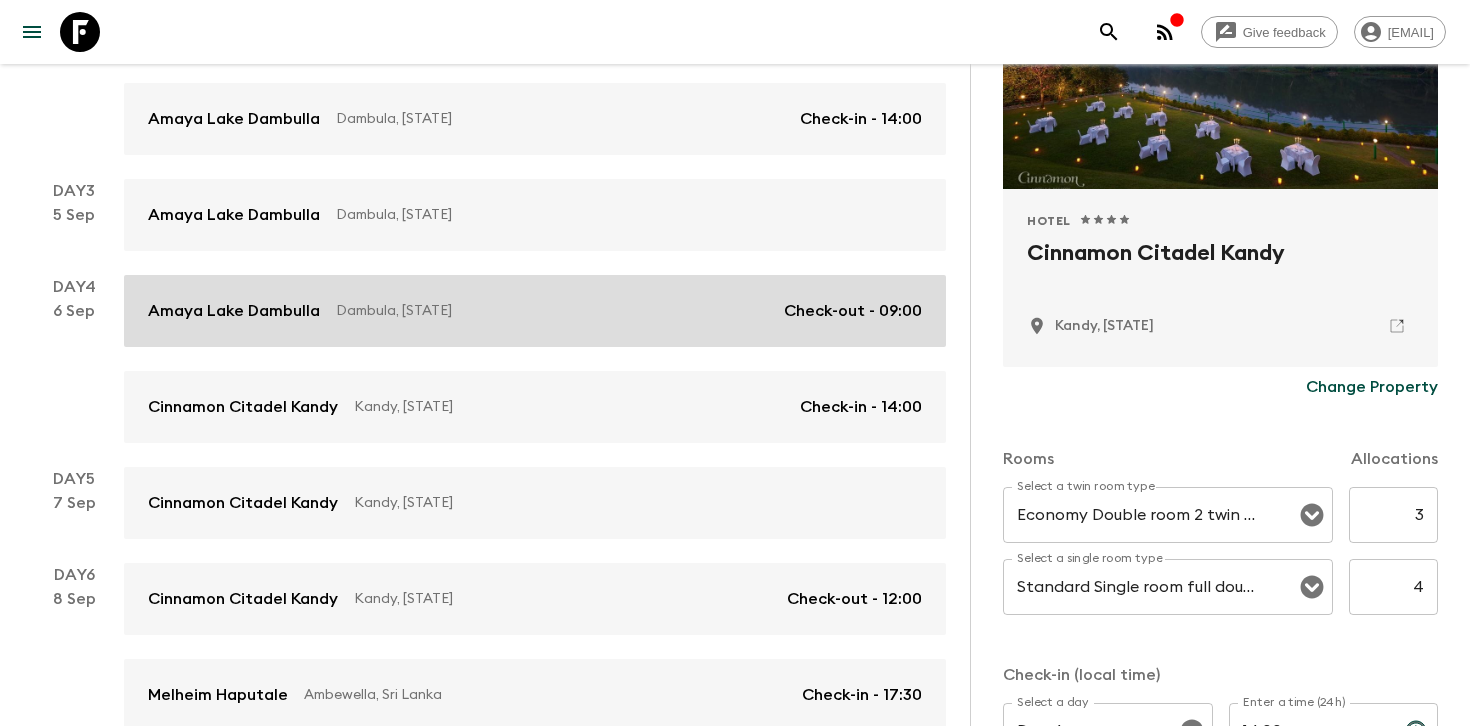 click on "Amaya Lake Dambulla Dambula, [STATE] Check-out - [TIME]" at bounding box center (535, 311) 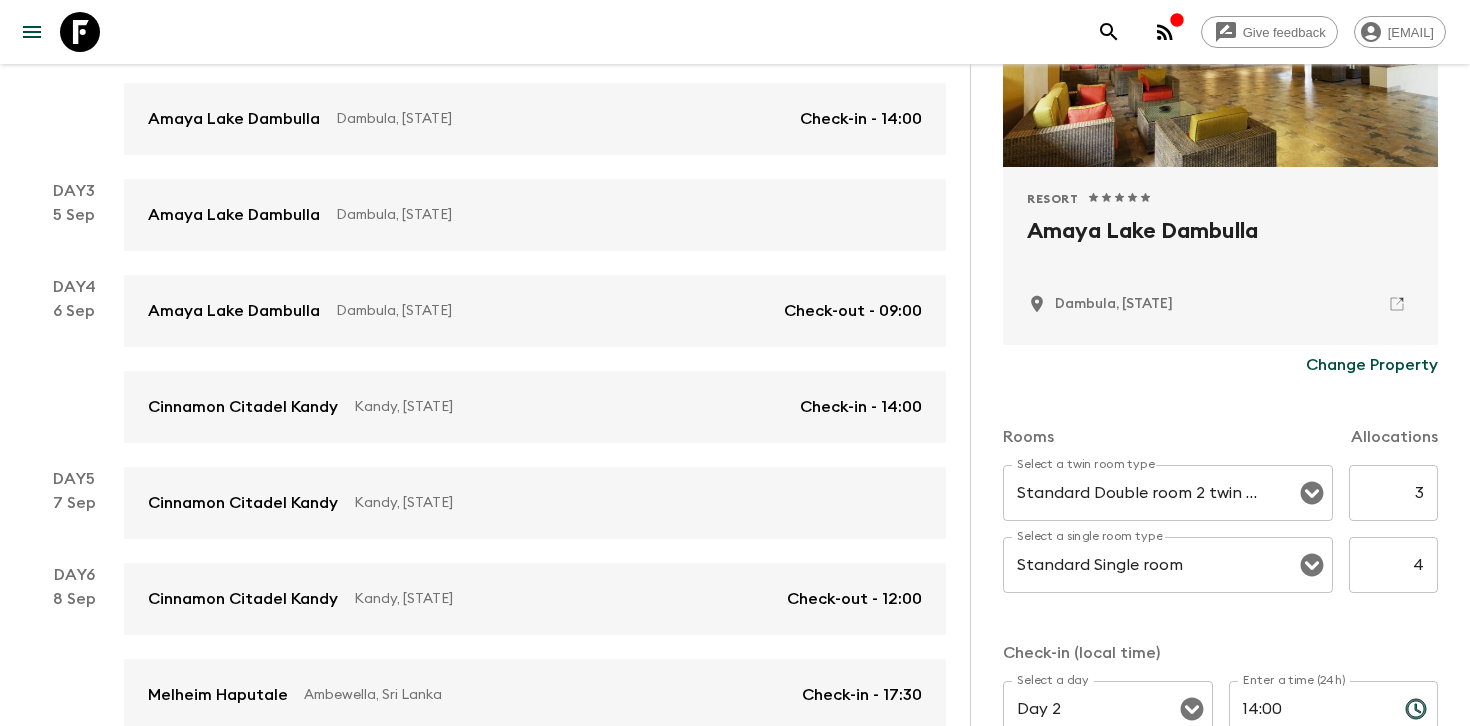 scroll, scrollTop: 343, scrollLeft: 0, axis: vertical 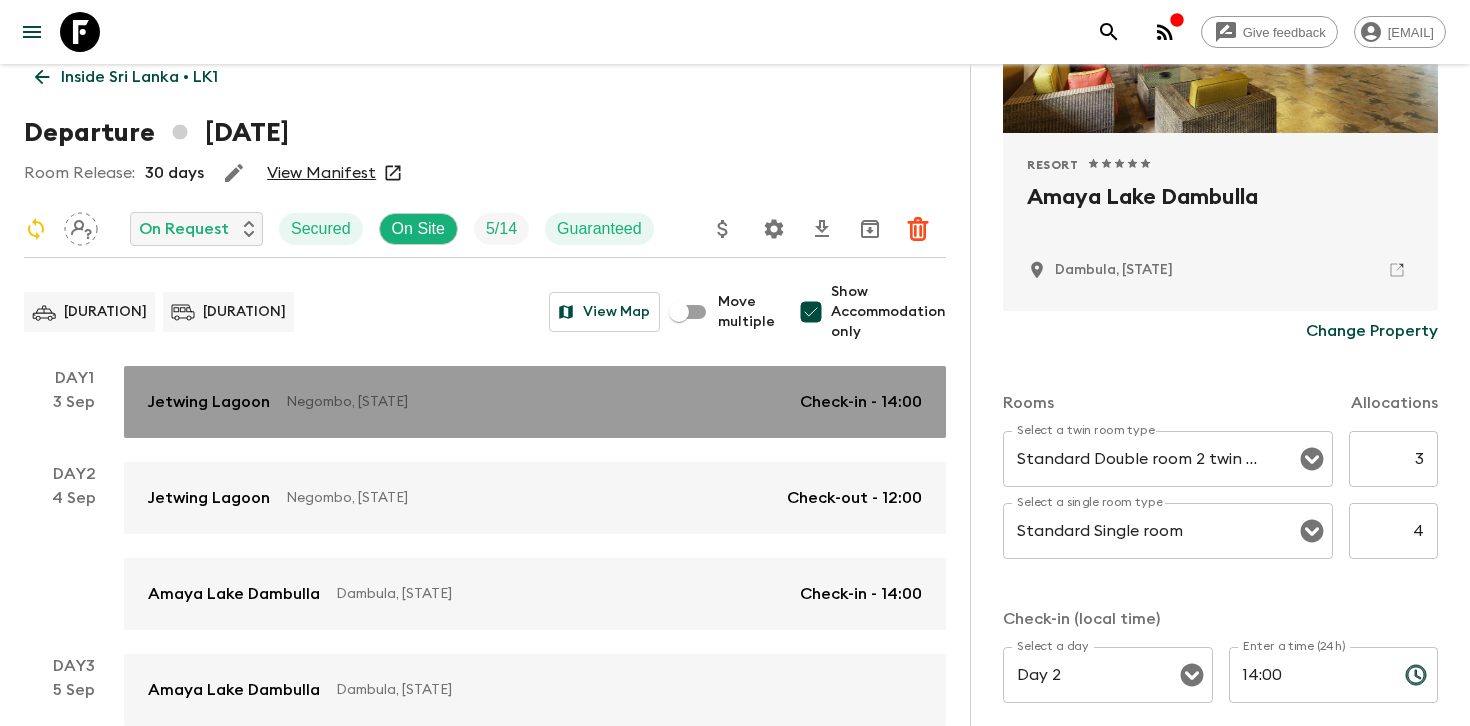 click on "Negombo, [STATE]" at bounding box center (535, 402) 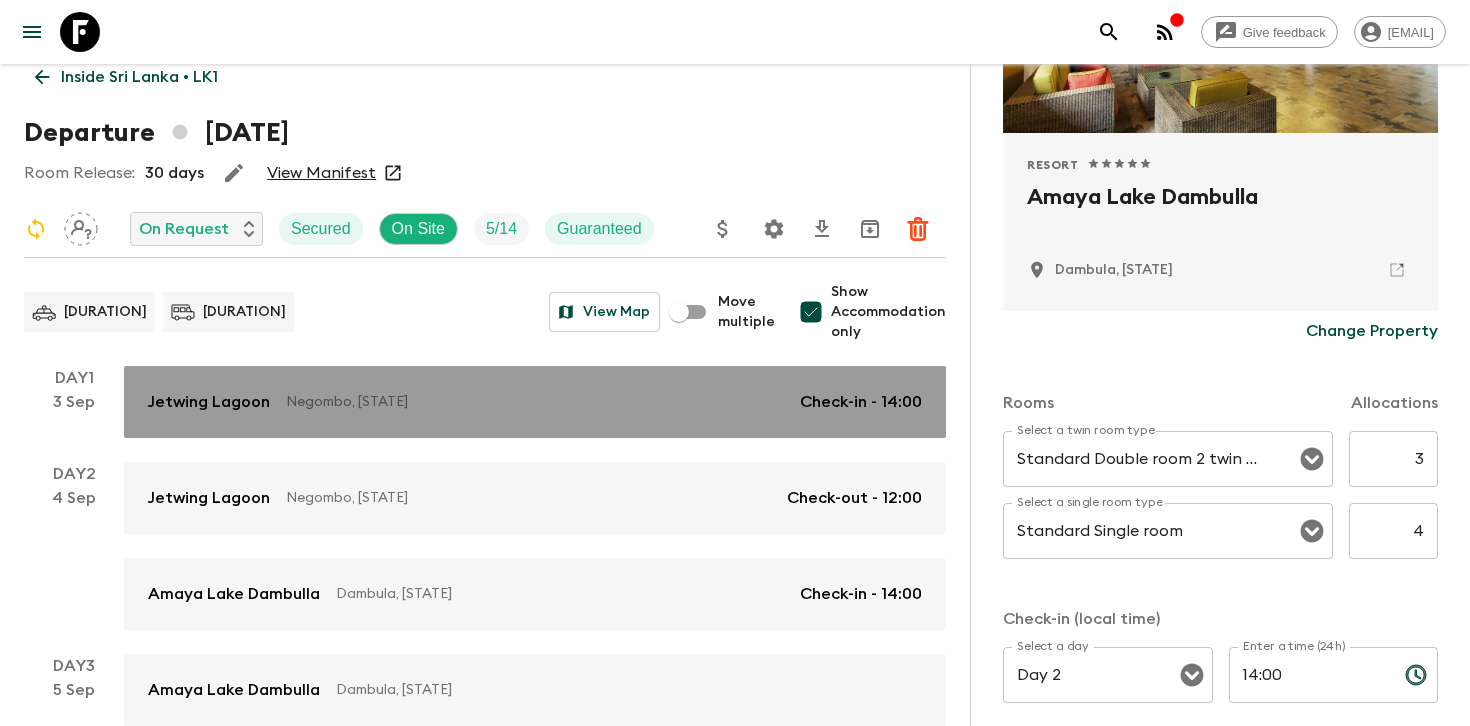 scroll 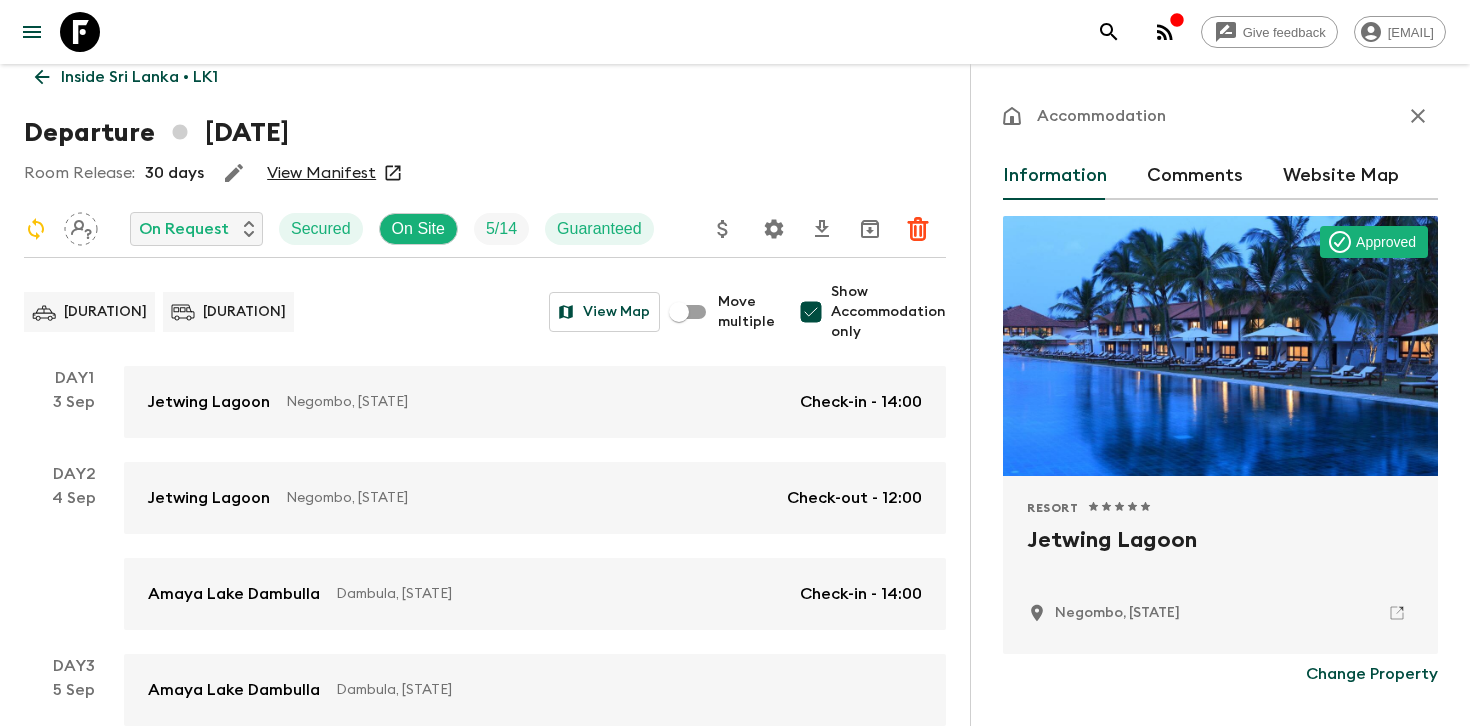 click 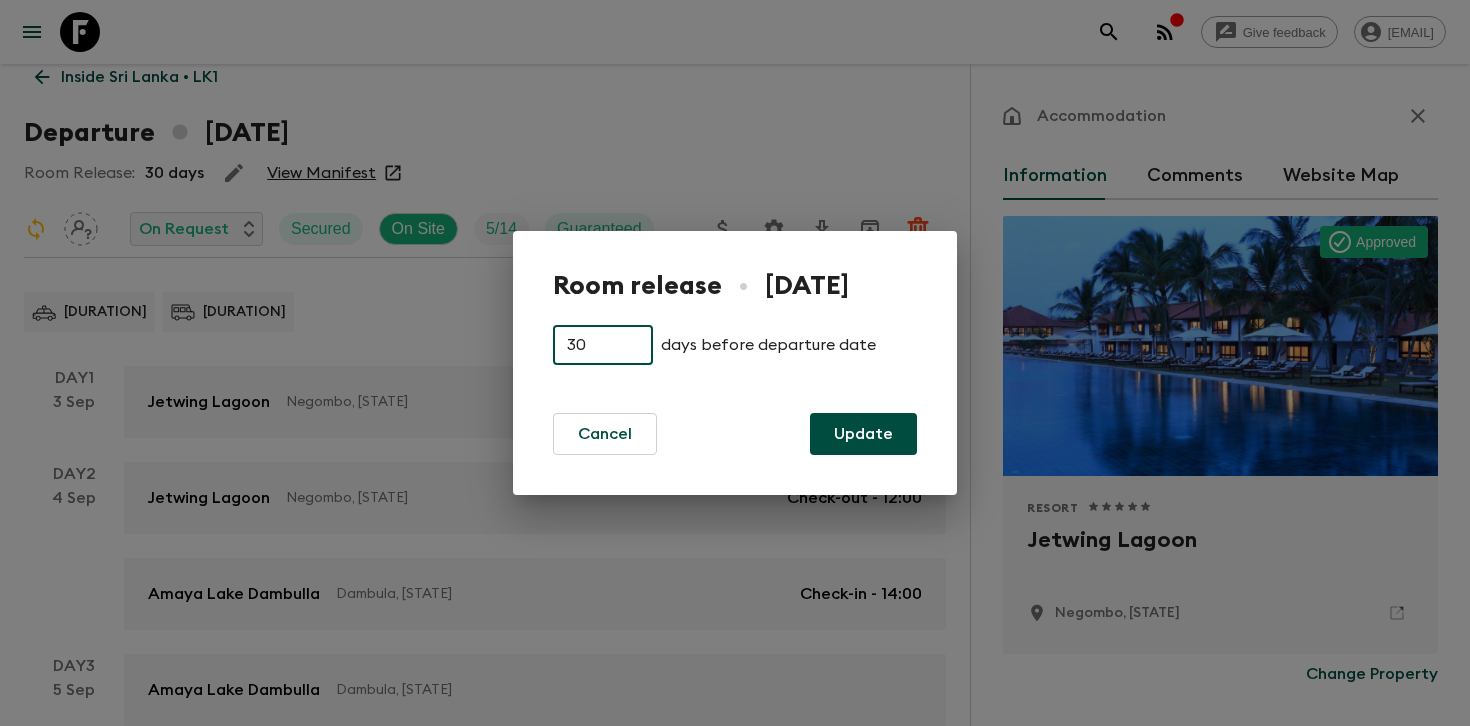 drag, startPoint x: 634, startPoint y: 352, endPoint x: 503, endPoint y: 331, distance: 132.67253 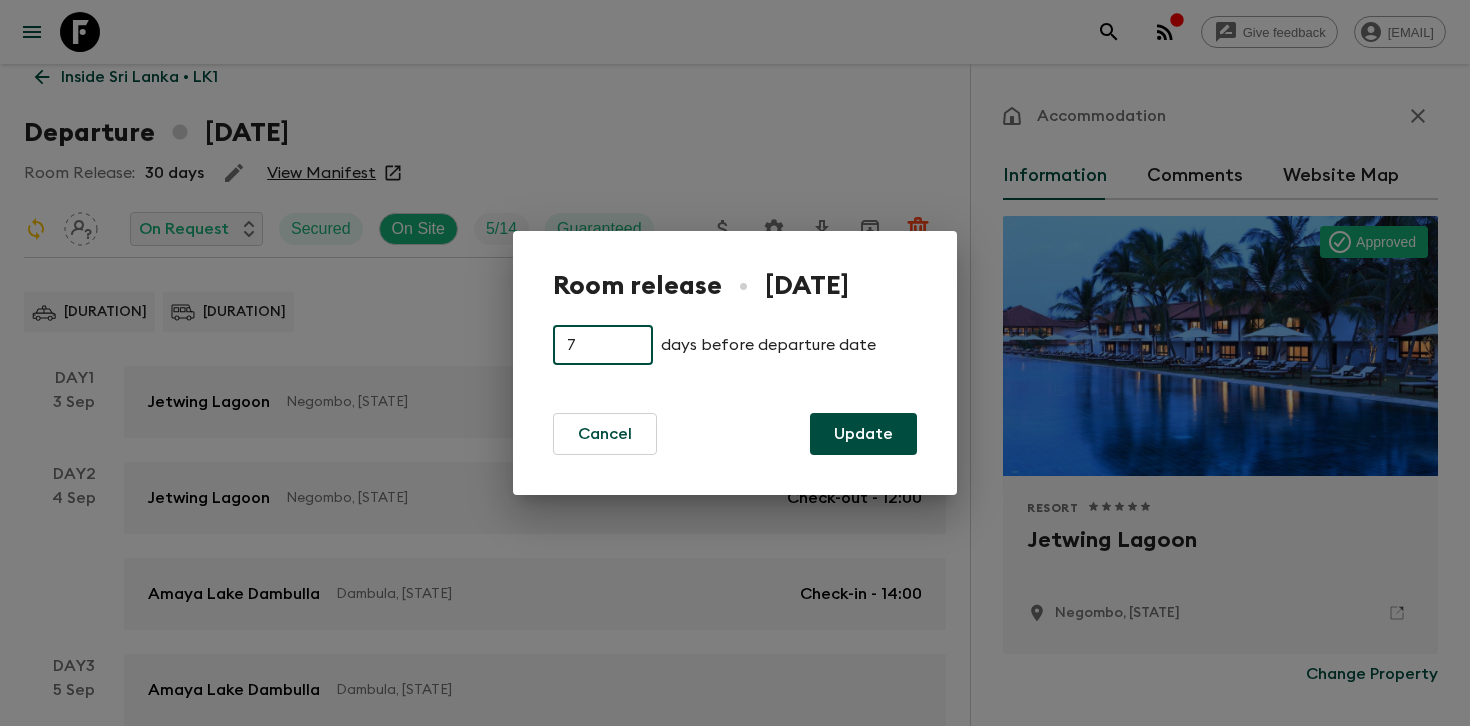 type on "7" 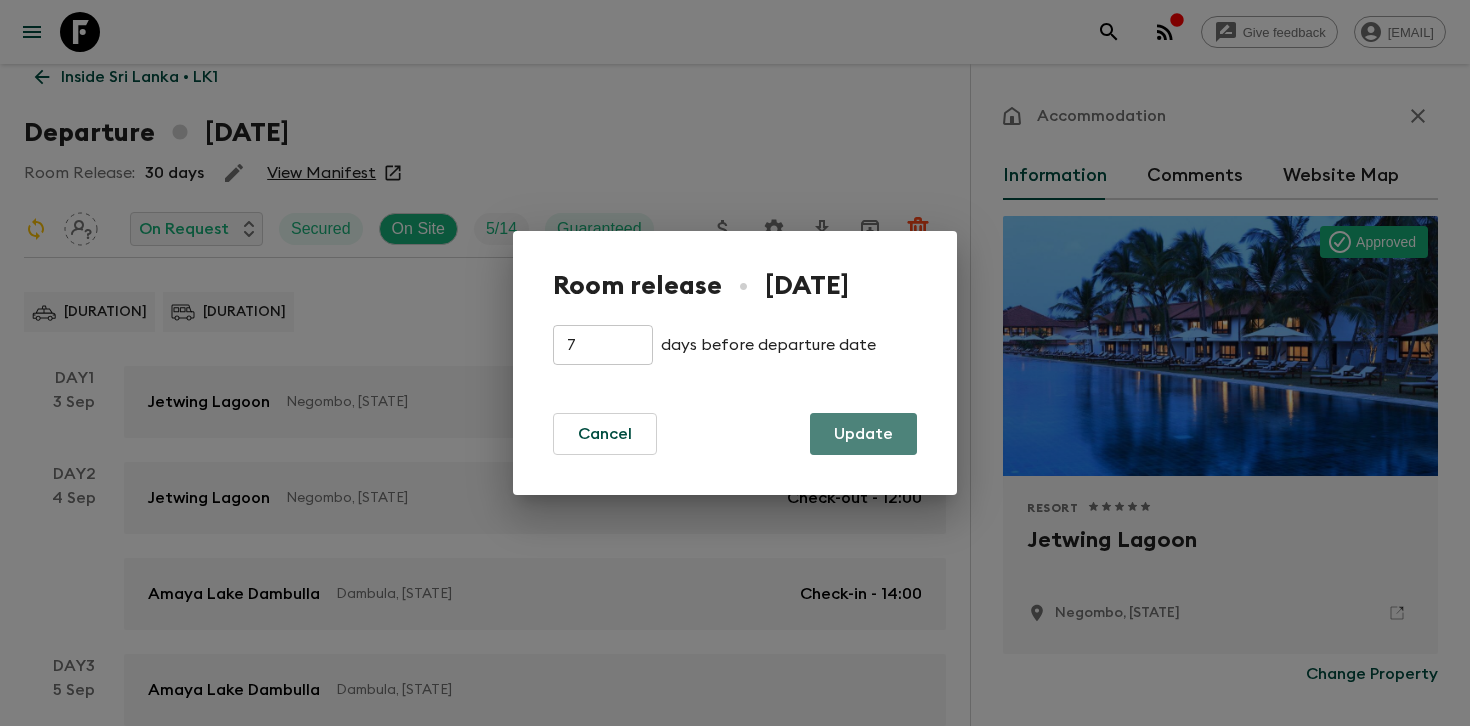 click on "Update" at bounding box center [863, 434] 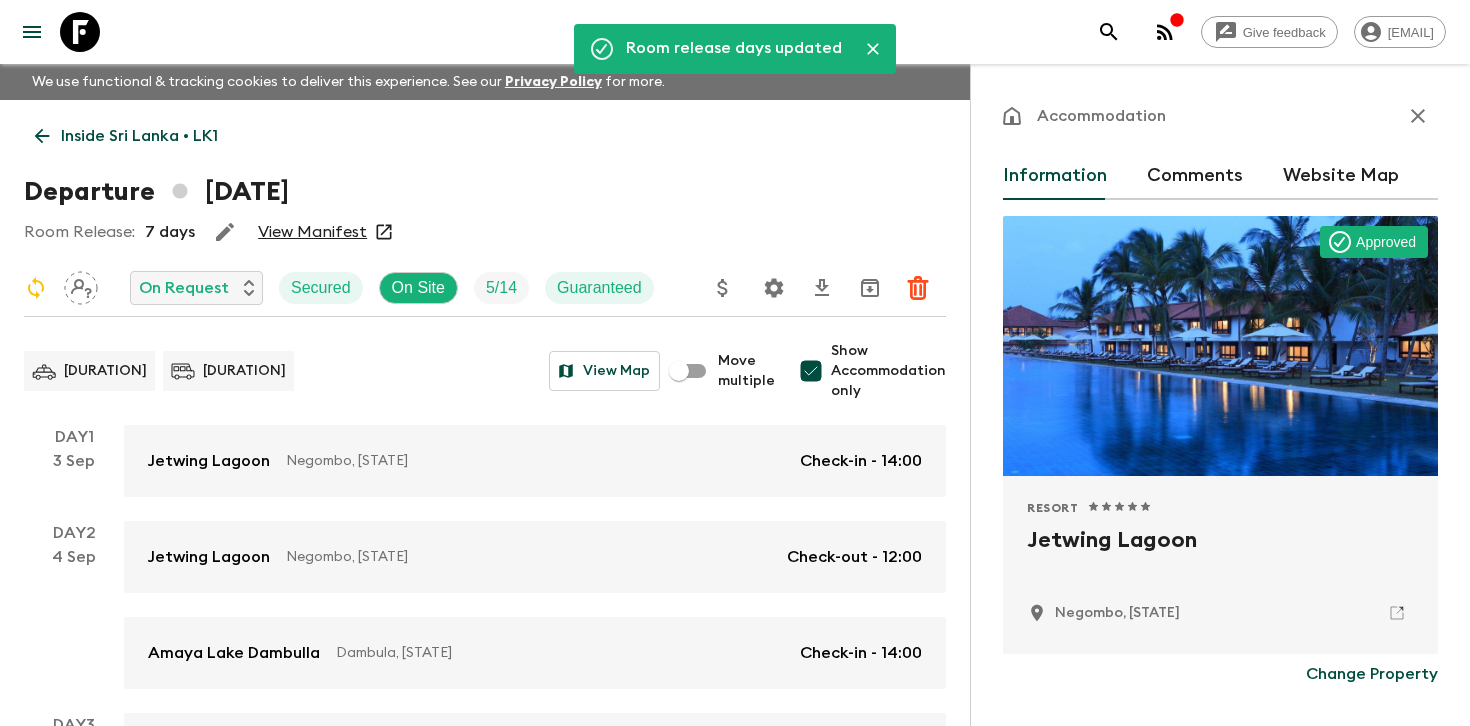 click 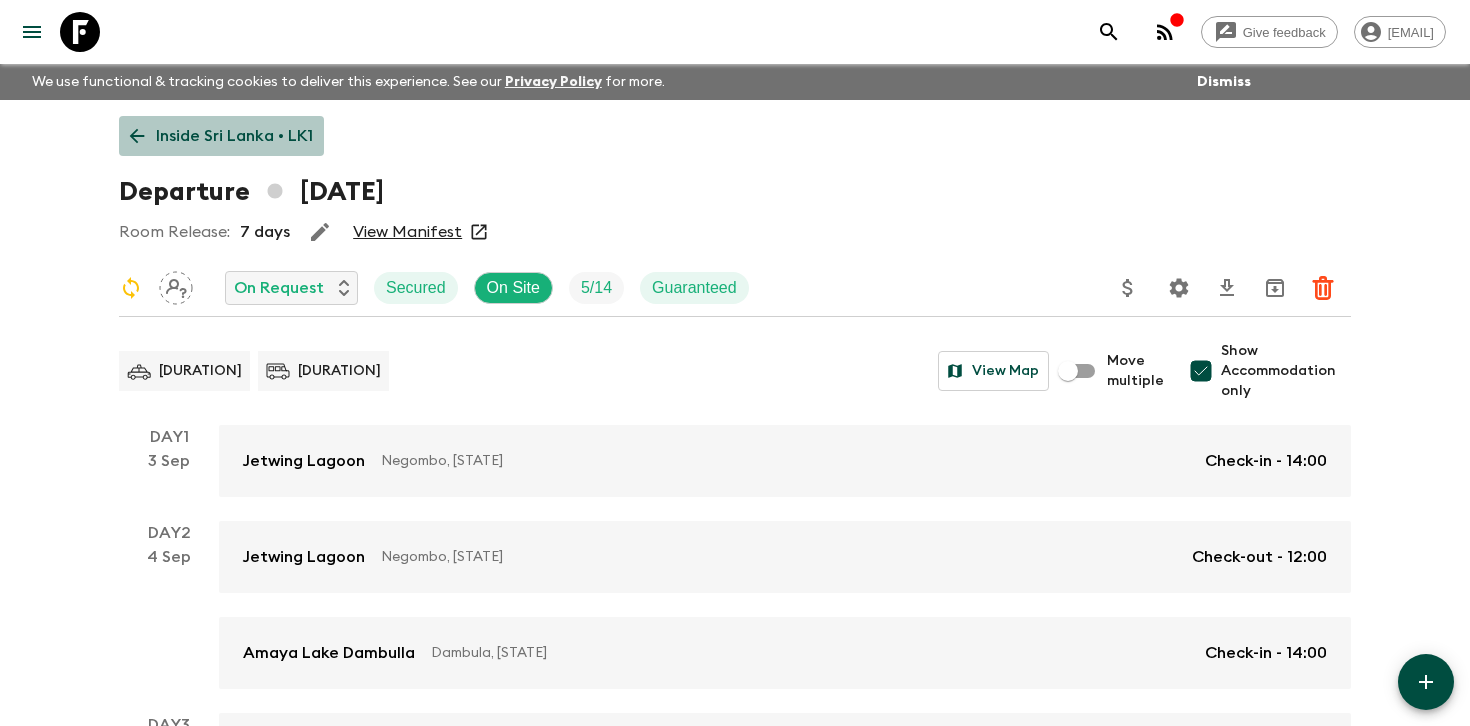 click on "Inside Sri Lanka • LK1" at bounding box center [234, 136] 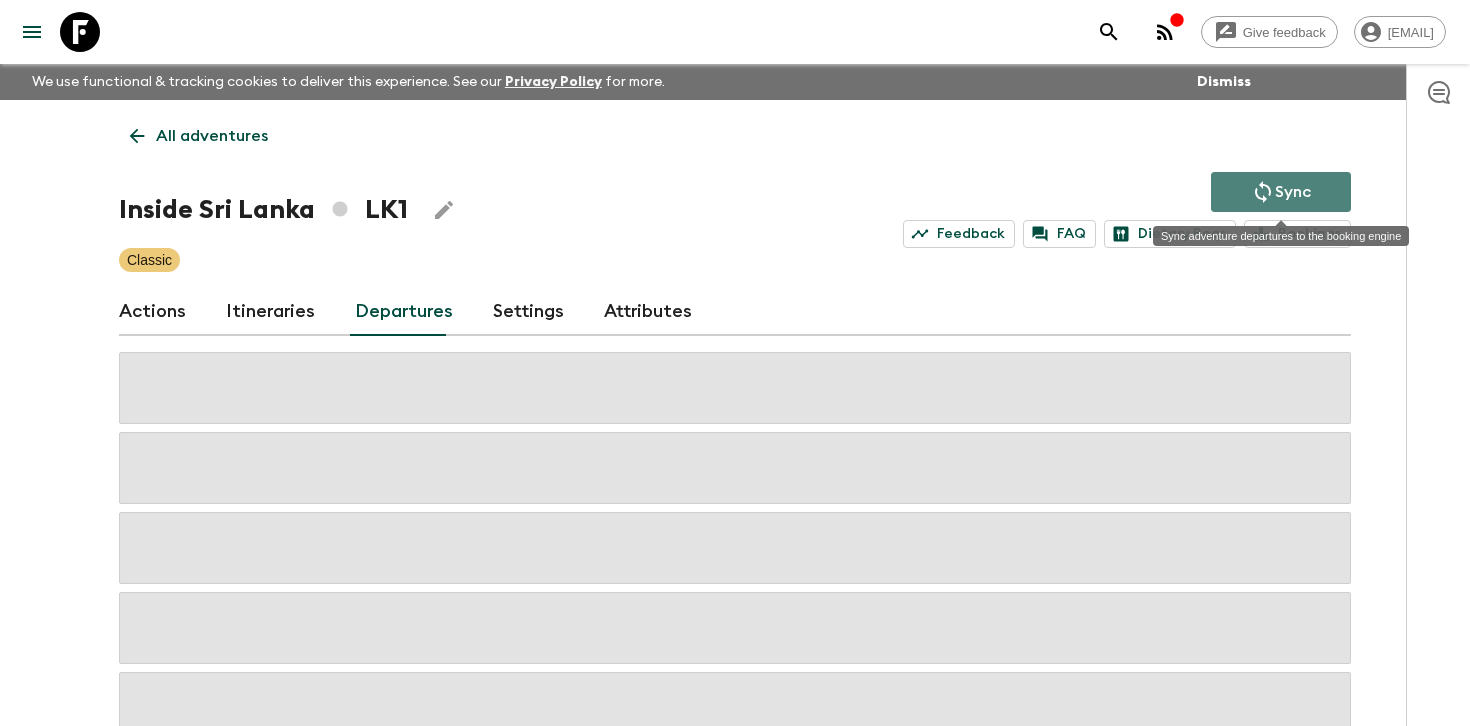 click on "Sync" at bounding box center (1281, 192) 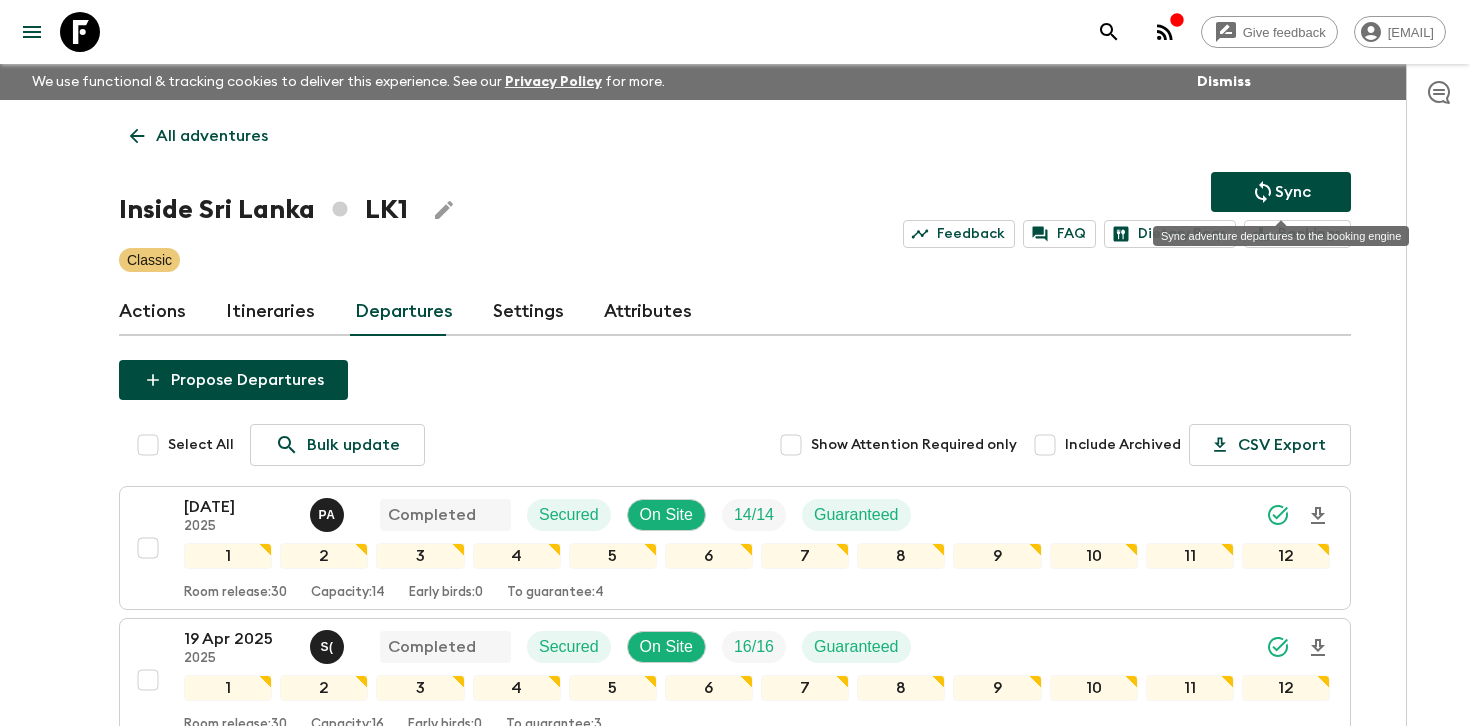 click on "Sync" at bounding box center [1281, 192] 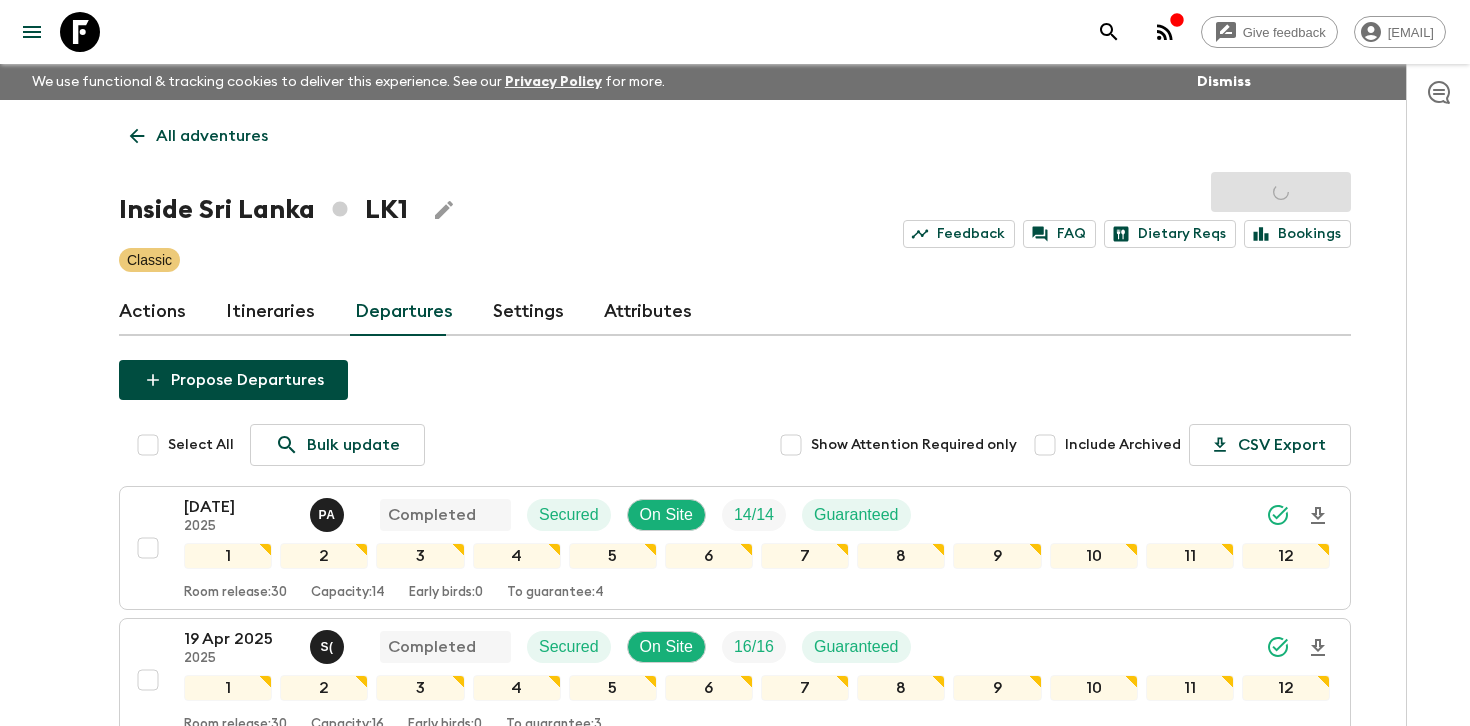 click on "Give feedback [EMAIL] We use functional & tracking cookies to deliver this experience. See our Privacy Policy for more. Dismiss All adventures Inside Sri Lanka LK1 Sync Feedback FAQ Dietary Reqs Bookings Classic Actions Itineraries Departures Settings Attributes Propose Departures Select All Bulk update Show Attention Required only Include Archived CSV Export [DATE] 2025 P A Completed Secured On Site 14 / 14 Guaranteed 1 2 3 4 5 6 7 8 9 10 11 12 Room release: 30 Capacity: 14 Early birds: 0 To guarantee: 4 [DATE] 2025 S ( Completed Secured On Site 16 / 16 Guaranteed 1 2 3 4 5 6 7 8 9 10 11 12 Room release: 30 Capacity: 16 Early birds: 0 To guarantee: 3 [DATE] 2025 P A Completed Secured On Site 14 / 14 Guaranteed 1 2 3 4 5 6 7 8 9 10 11 12 Room release: 30 Capacity: 14 Early birds: 0 To guarantee: 0 [DATE] 2025 Cancelled Secured Not On Site 0 / 14 1 2 3 4 5 6 7 8 9 10 11 12 Room release: 30 Capacity: 14 Early birds: 0 To guarantee: 3 [DATE] 2025 S A Completed" at bounding box center [735, 7290] 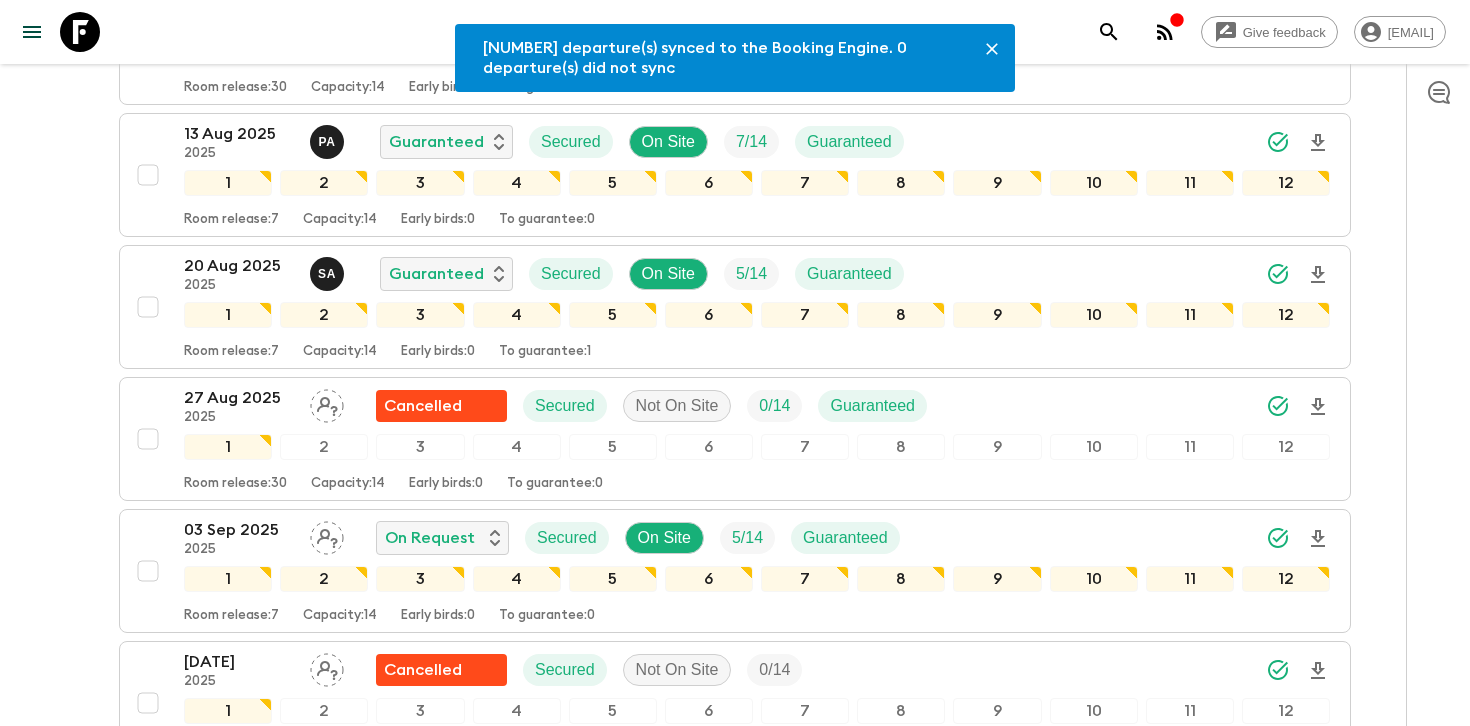 scroll, scrollTop: 1393, scrollLeft: 0, axis: vertical 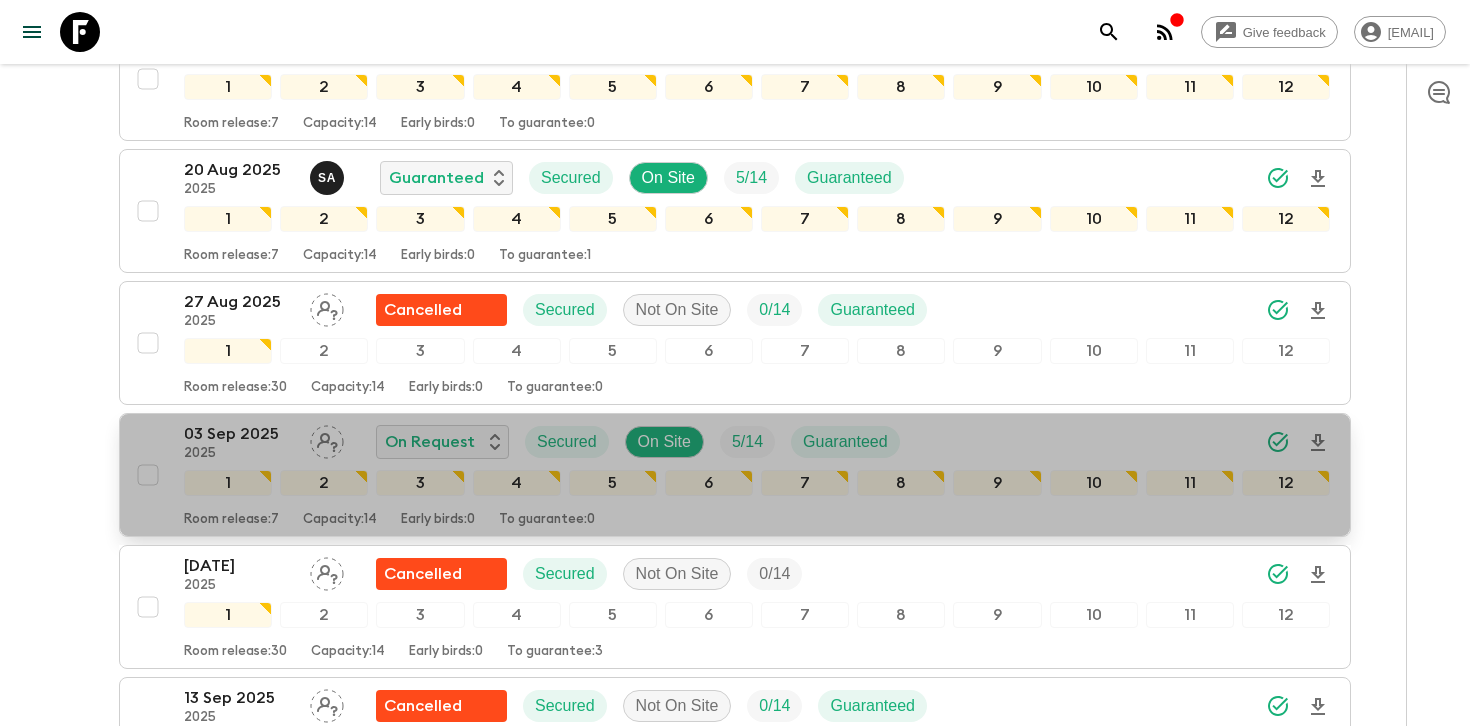 click on "[DATE] 2025 On Request Secured On Site 5 / 14 Guaranteed" at bounding box center [757, 442] 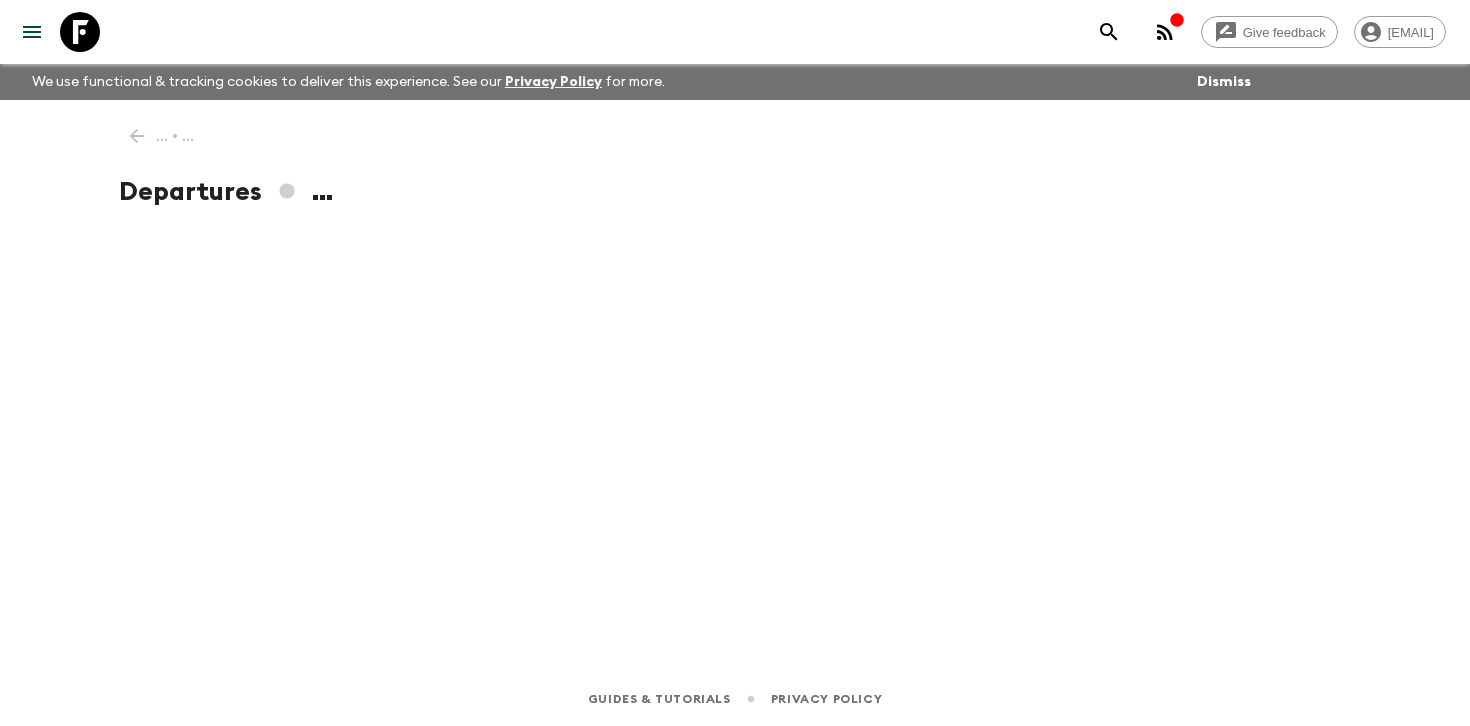 scroll, scrollTop: 0, scrollLeft: 0, axis: both 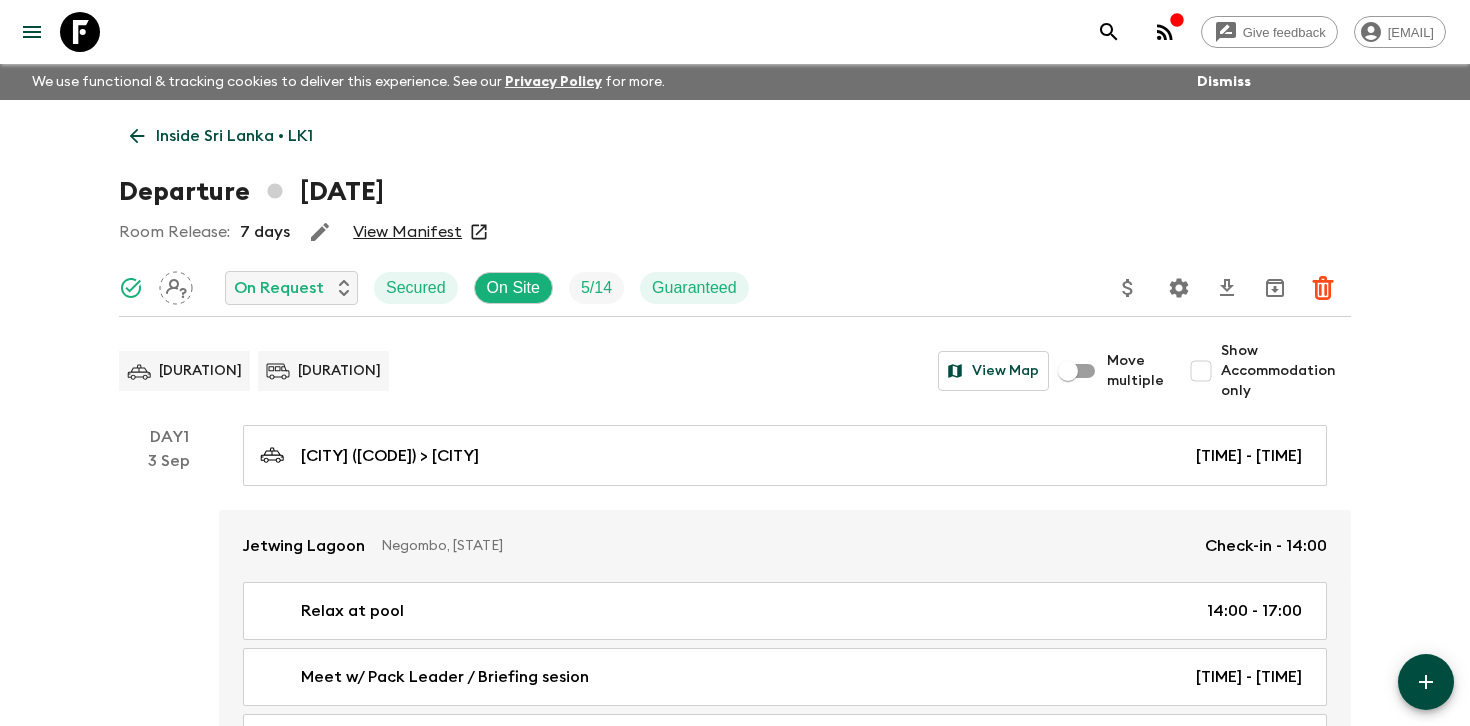 click on "Inside Sri Lanka • LK1 Departure [DATE] Room Release: 7 days View Manifest On Request Secured On Site 5 / 14 Guaranteed 45 m 22 h 30 m View Map Move multiple Show Accommodation only Day 1 [DATE] Colombo (CMB) > Negombo [TIME] - [TIME] Jetwing Lagoon Negombo, [STATE] Check-in - [TIME] Relax at pool [TIME] - [TIME] Meet w/ Pack Leader / Briefing sesion [TIME] - [TIME] Arrack Pairing and Tasting Session [TIME] - [TIME] Dinner at a local restaurant Meal Included [TIME] - [TIME] Day 2 [DATE] Jetwing Lagoon Negombo, [STATE] Check-out - [TIME] Breakfast Meal Included [TIME] - [TIME] Visit to Negombo Fish Market [TIME] - [TIME] Negombo > Dambulla [TIME] - [TIME] Amaya Lake Dambulla Dambula, [STATE] Check-in - [TIME] Check-in to Resort [TIME] - [TIME] Visit to Pidurangala Mountain [TIME] - [TIME] Experience Pidurangala [TIME] - [TIME] Dinner at resort Meal Included [TIME] - [TIME] Day 3 [DATE] Amaya Lake Dambulla Dambula, [STATE] Breakfast Meal Included [TIME] - [TIME] Dambulla > Polonnaruwa [TIME] - [TIME] [TIME] - [TIME]" at bounding box center (735, 3519) 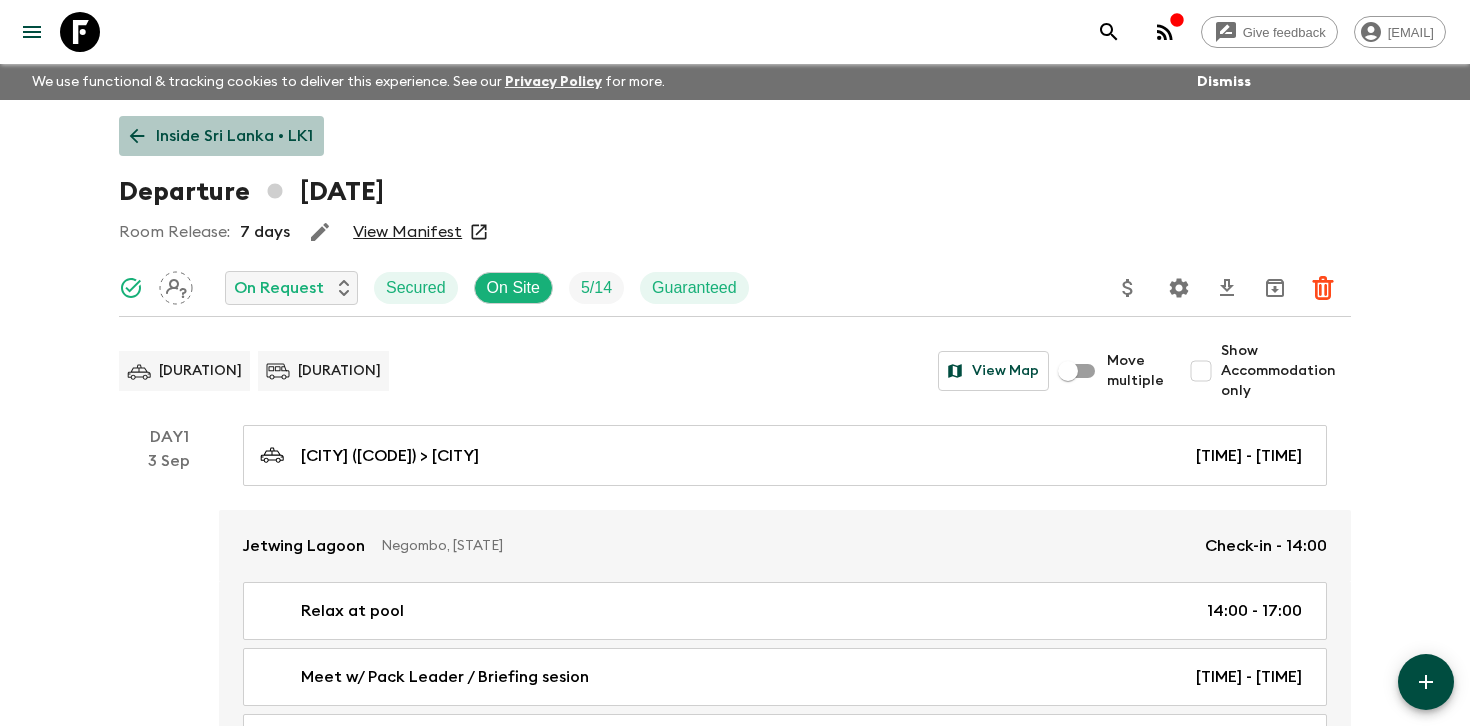 click on "Inside Sri Lanka • LK1" at bounding box center (234, 136) 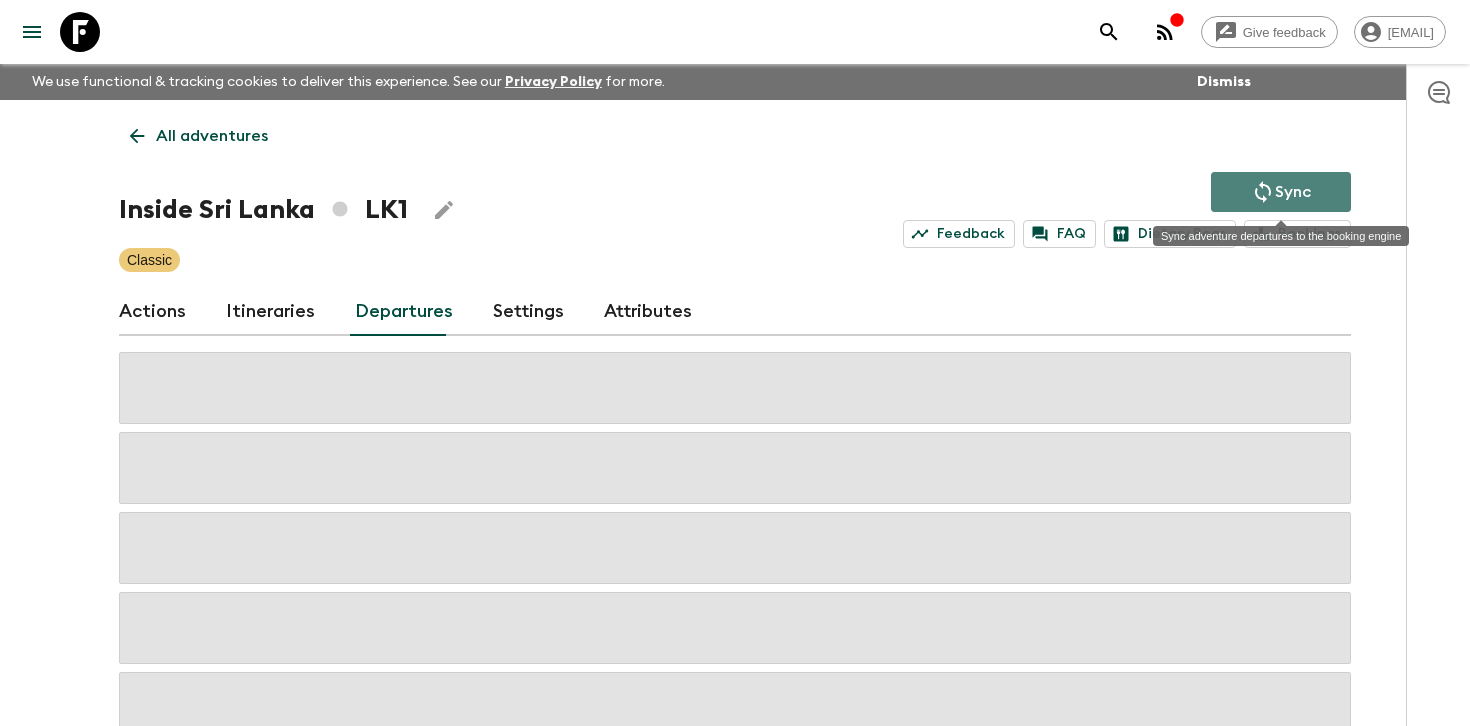 click on "Sync" at bounding box center [1281, 192] 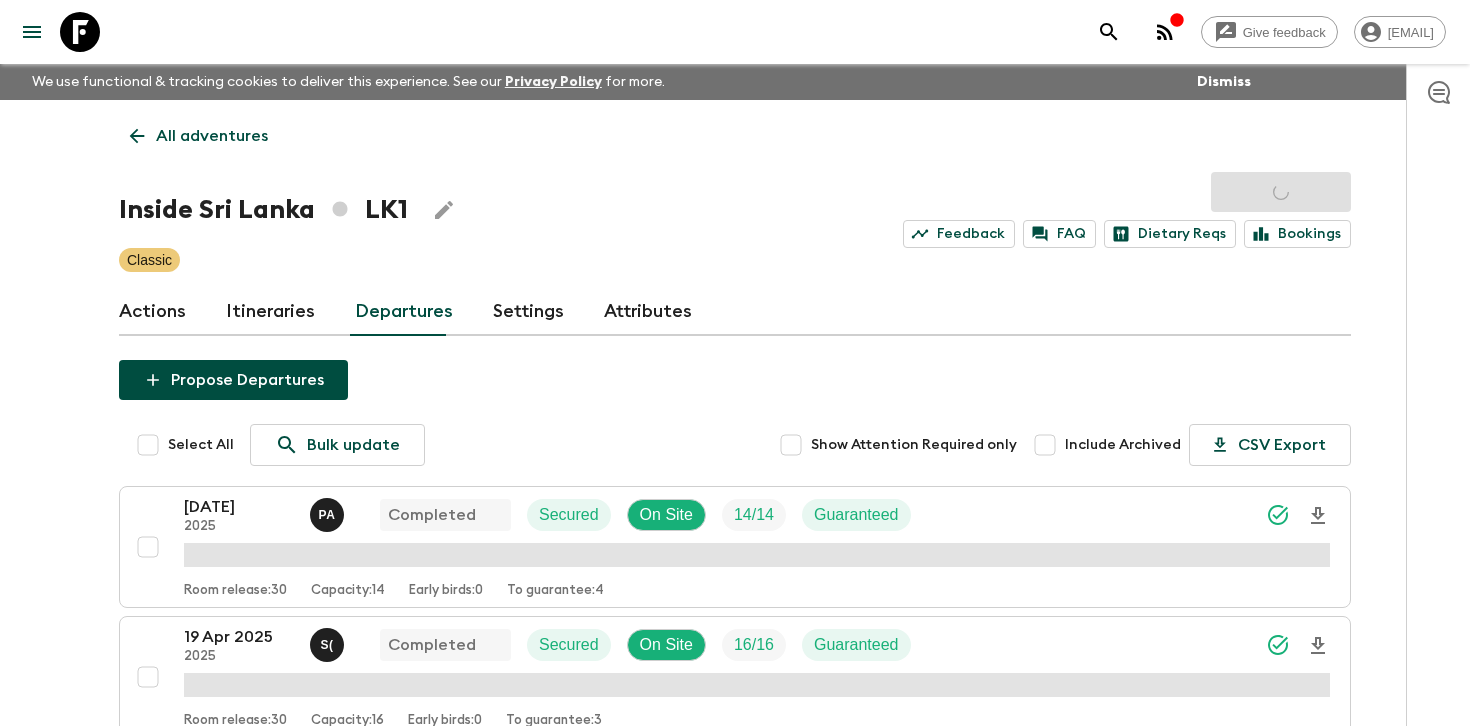 click on "All adventures" at bounding box center [212, 136] 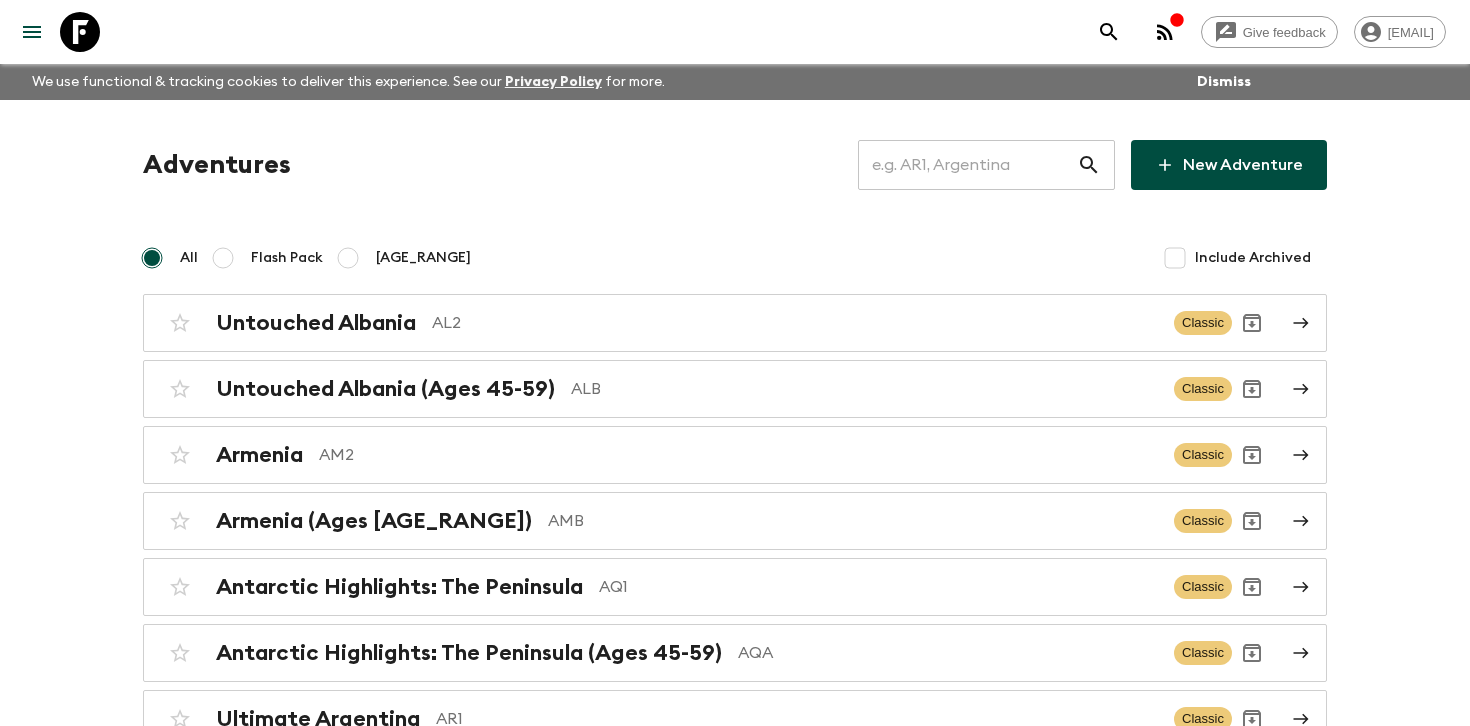 click at bounding box center (967, 165) 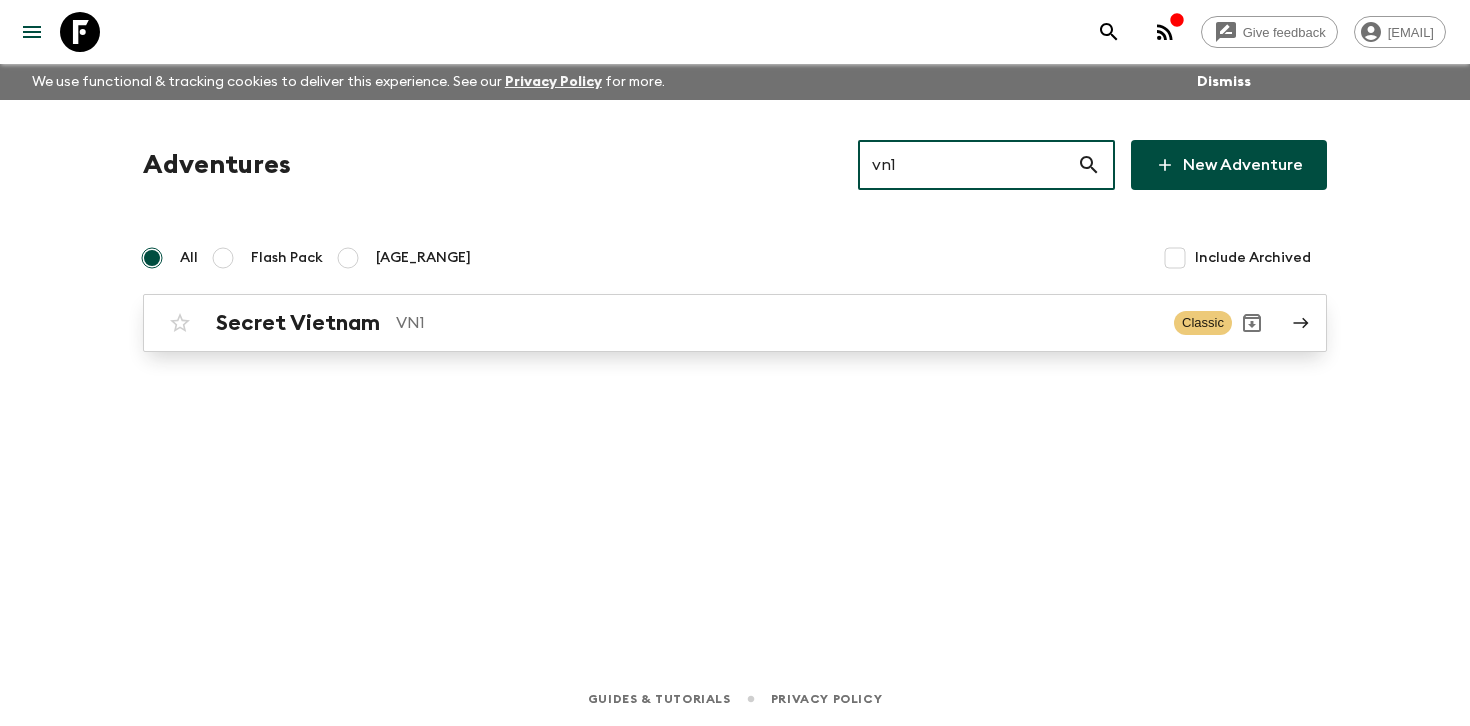 type on "vn1" 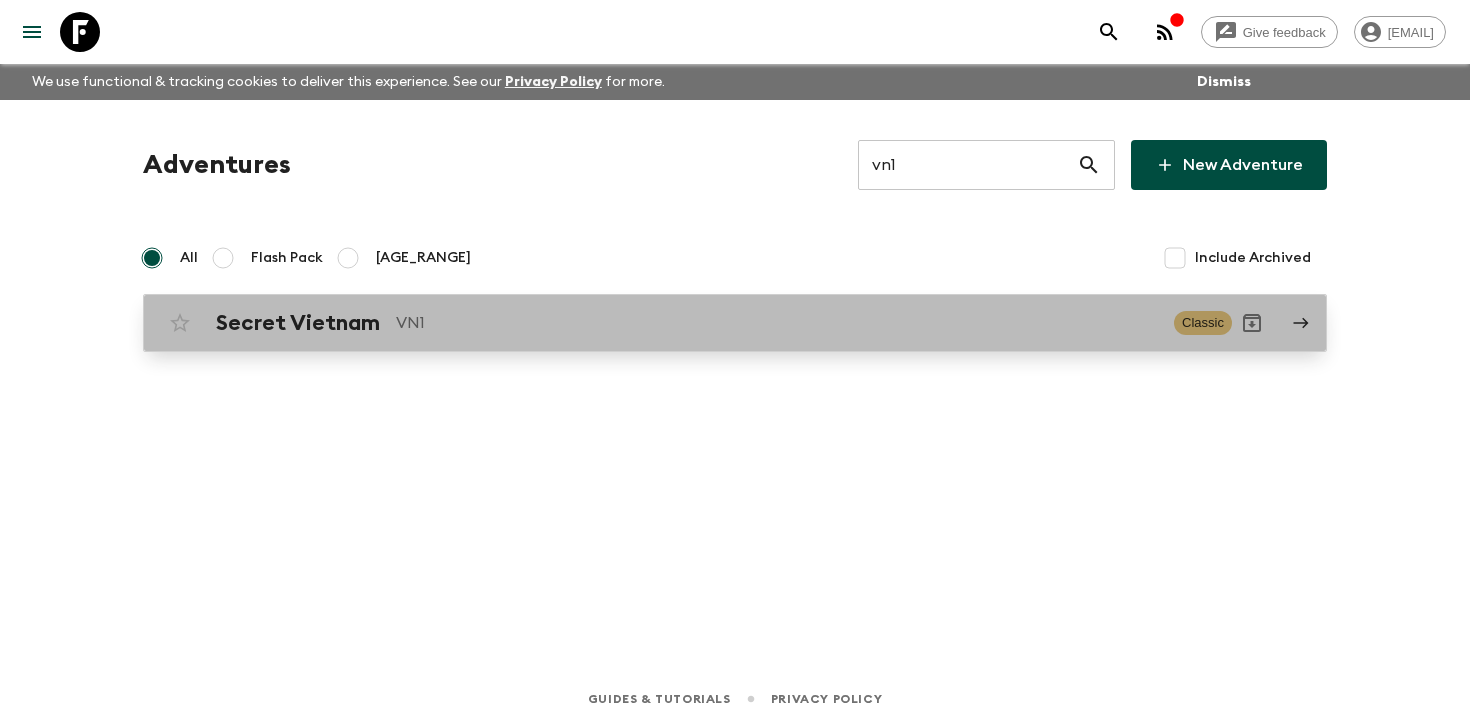 click on "VN1" at bounding box center (777, 323) 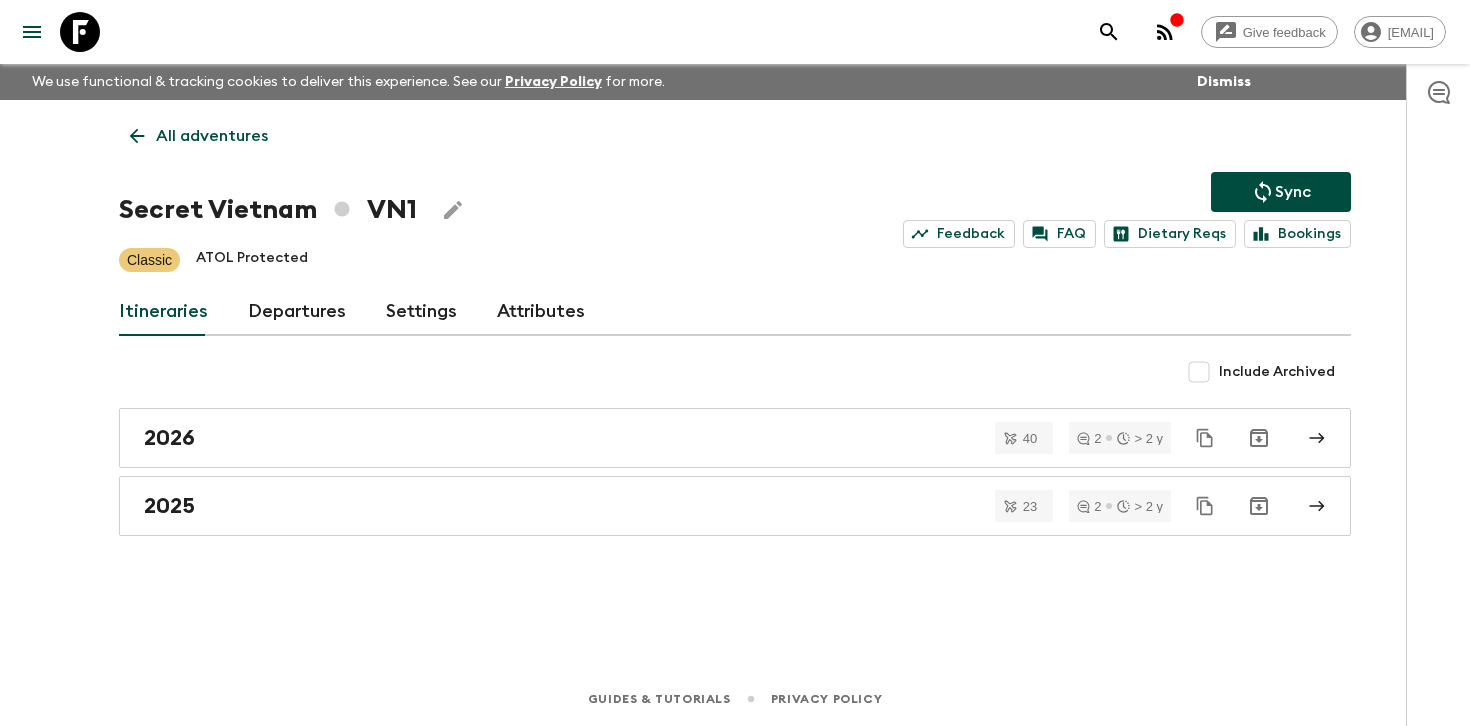 click on "Departures" at bounding box center [297, 312] 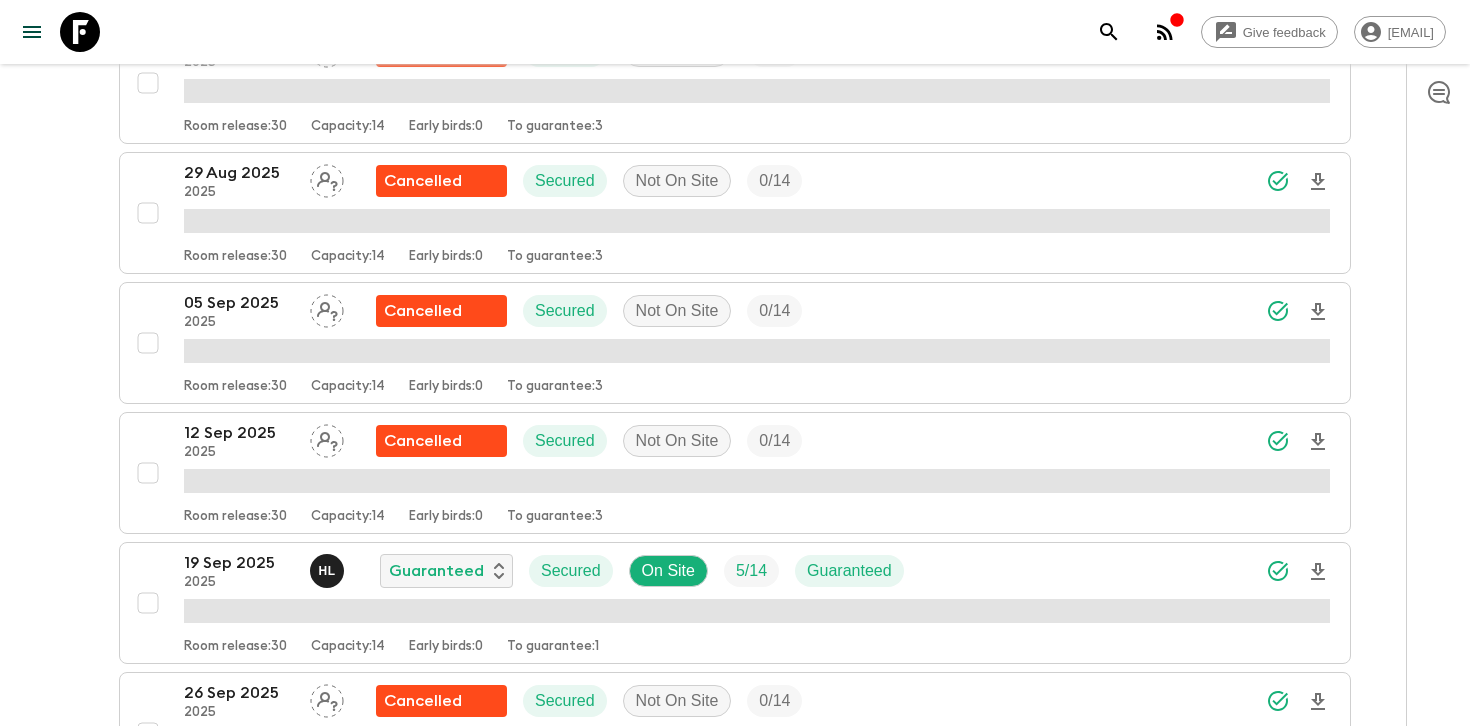 scroll, scrollTop: 1135, scrollLeft: 0, axis: vertical 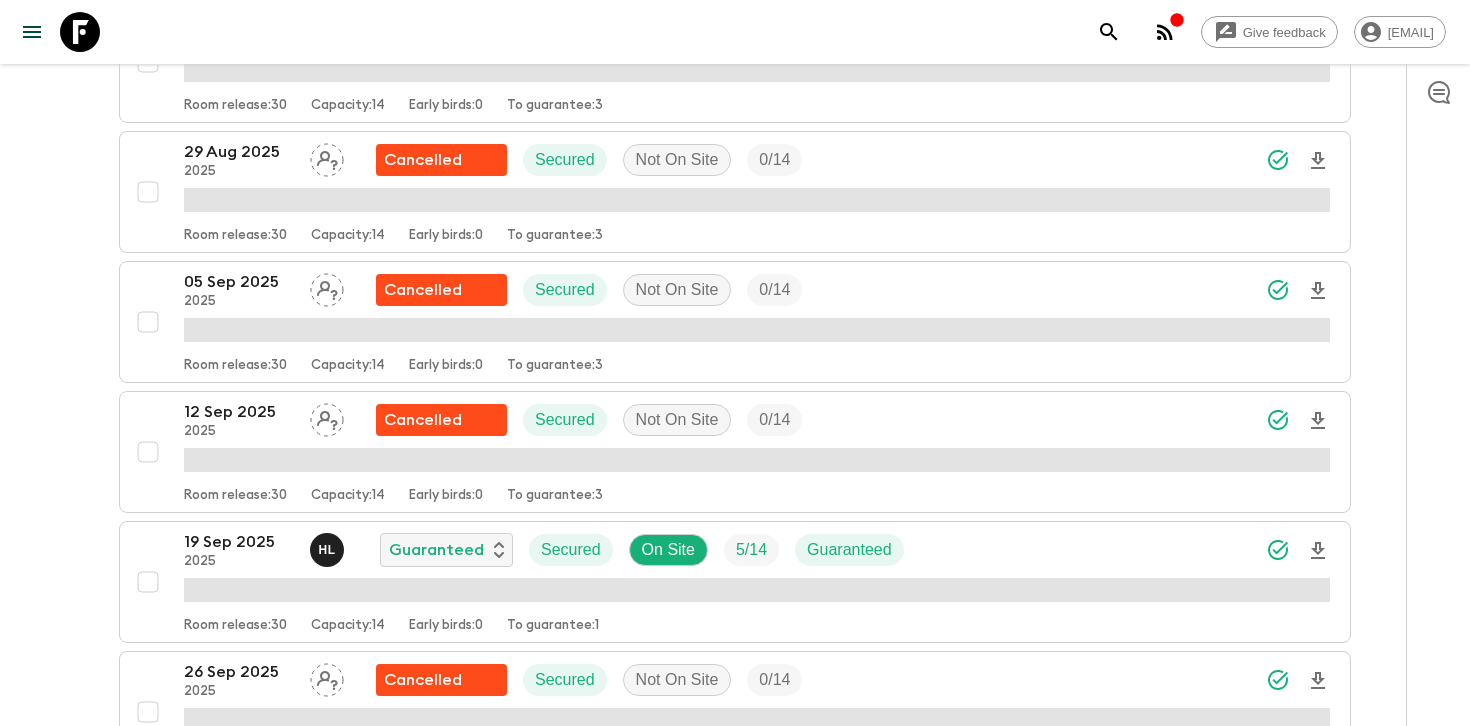 click on "[DATE] 2025 H L Guaranteed Secured On Site 5 / 14 Guaranteed" at bounding box center [757, 550] 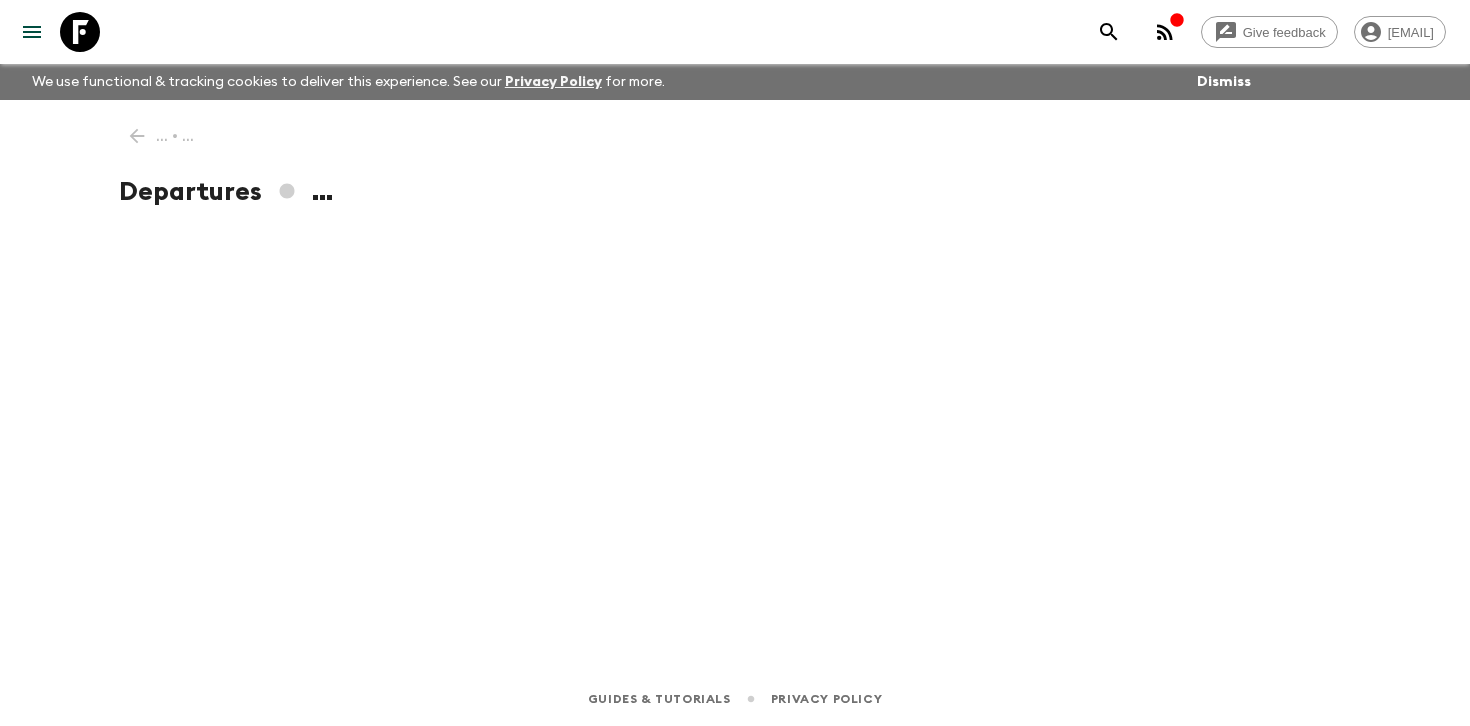 scroll, scrollTop: 0, scrollLeft: 0, axis: both 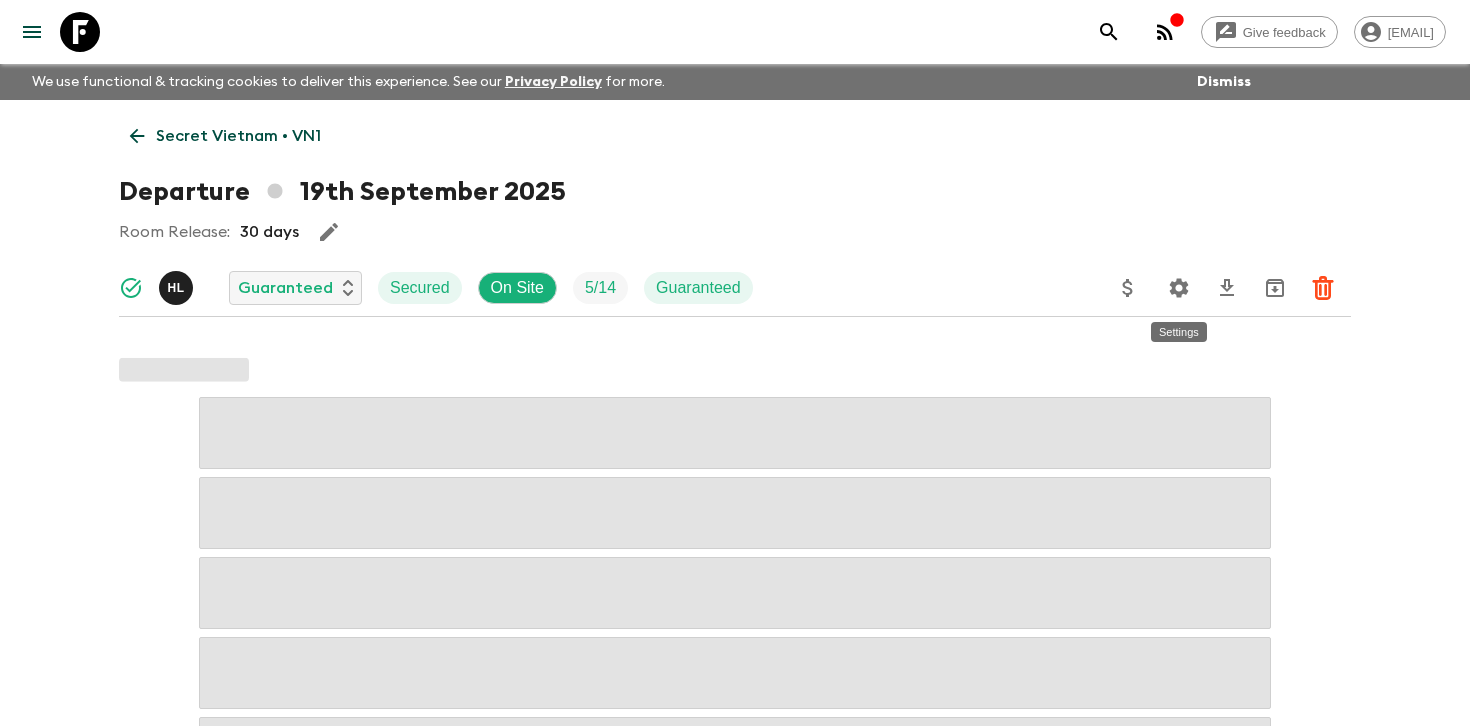 click 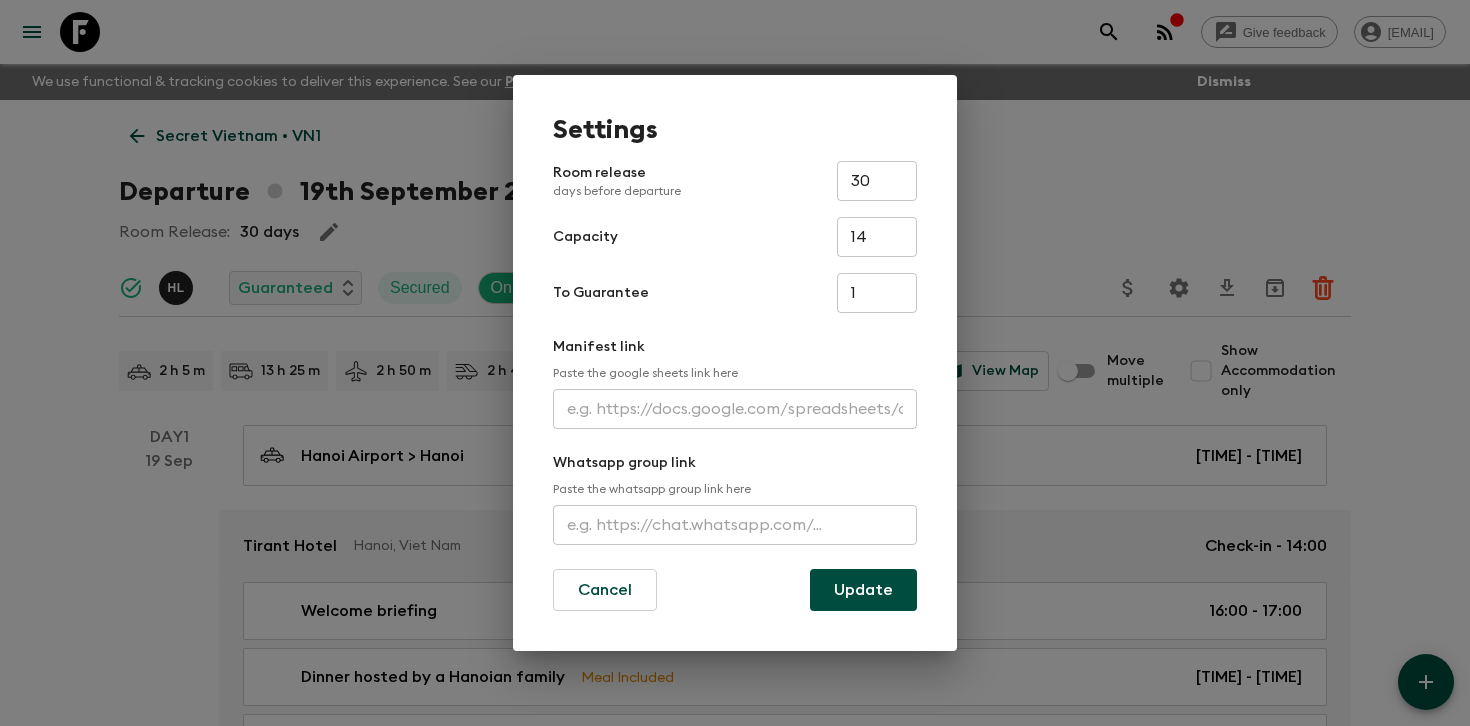 click at bounding box center (735, 409) 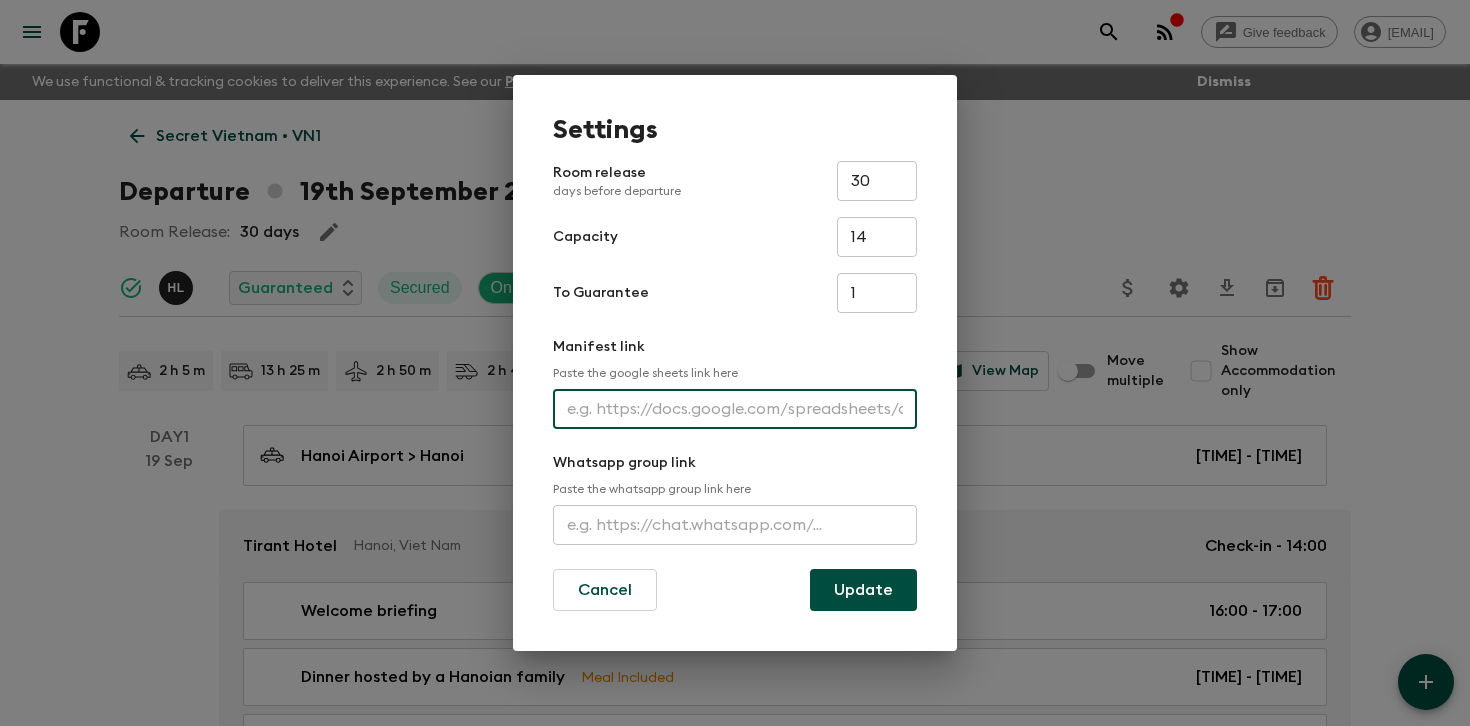 paste on "https://docs.google.com/spreadsheets/d/1pVjt03xdBhxkmo23n59U8lQ00lRpTJFSQjTmPFpLpU4/edit?usp=sharing" 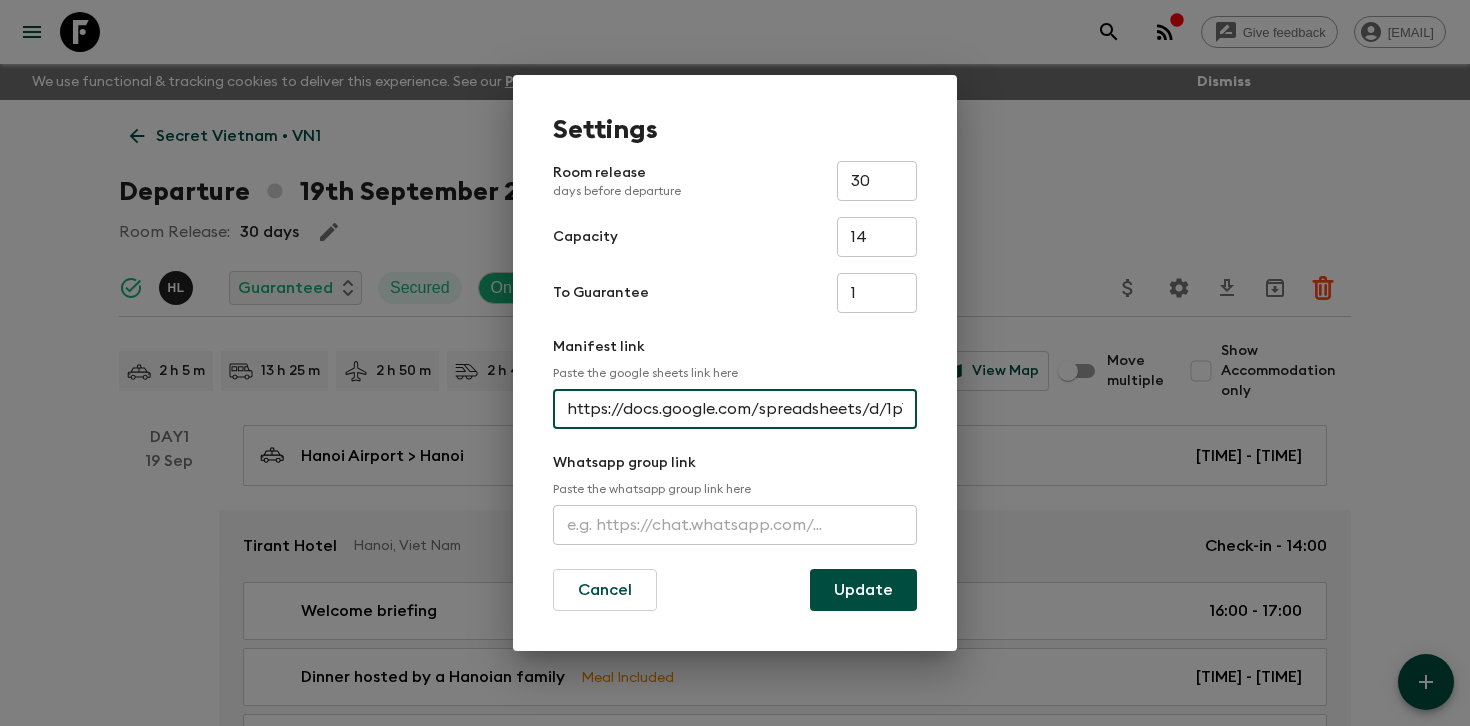 scroll, scrollTop: 0, scrollLeft: 518, axis: horizontal 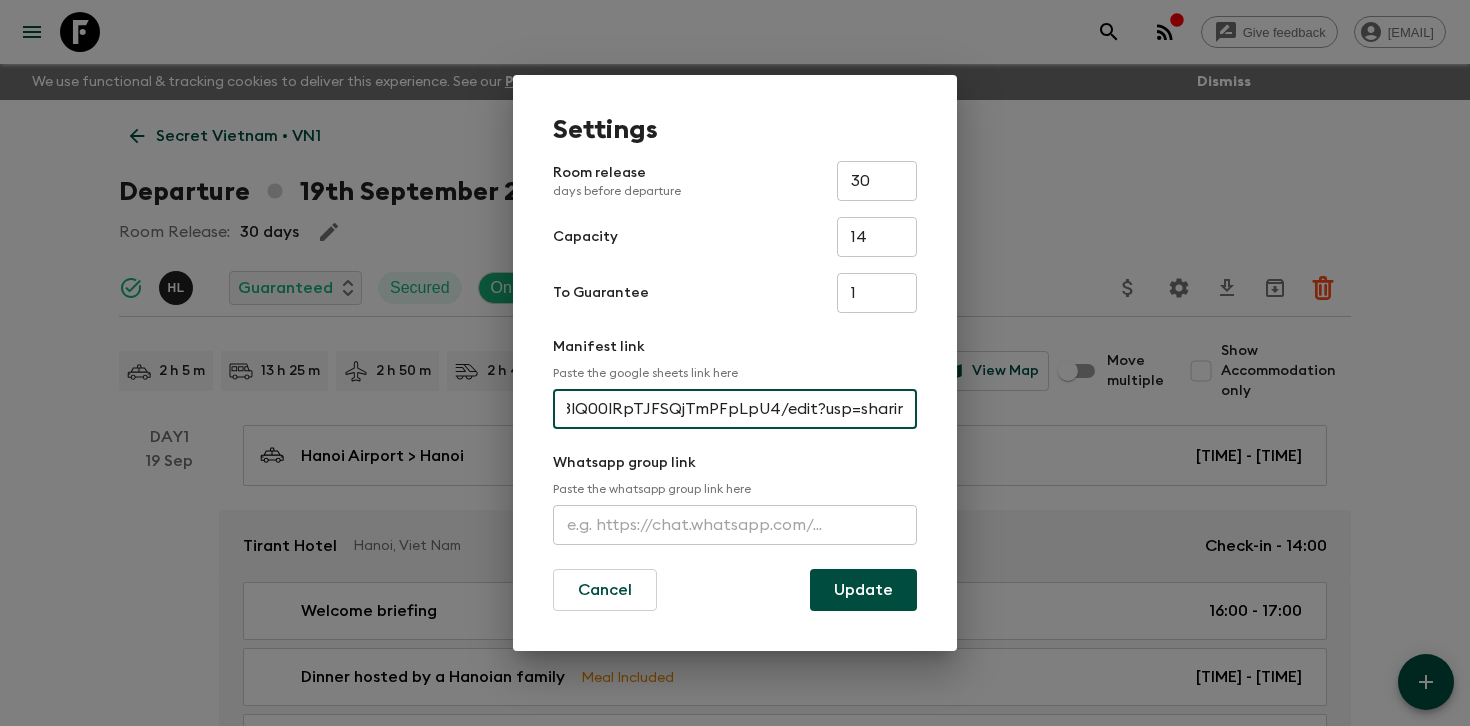 type on "https://docs.google.com/spreadsheets/d/1pVjt03xdBhxkmo23n59U8lQ00lRpTJFSQjTmPFpLpU4/edit?usp=sharing" 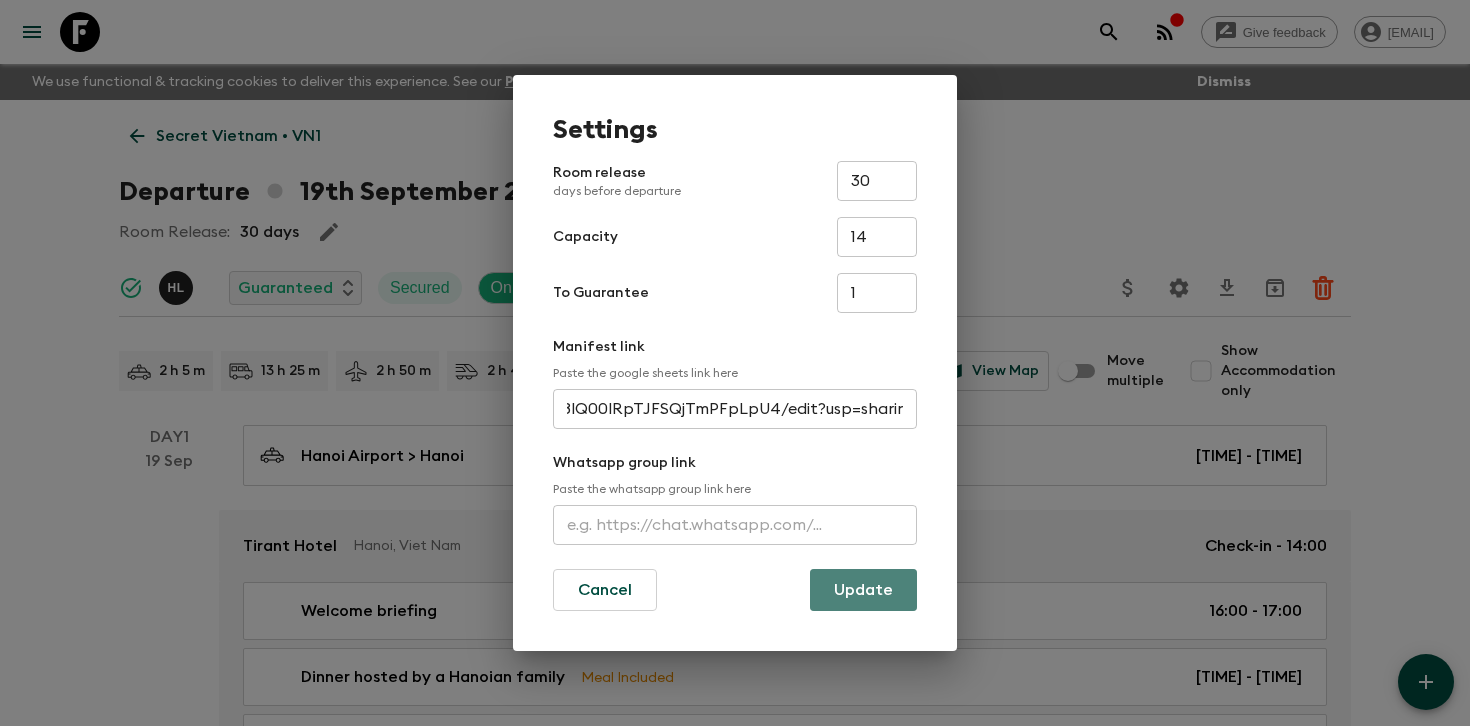 click on "Update" at bounding box center [863, 590] 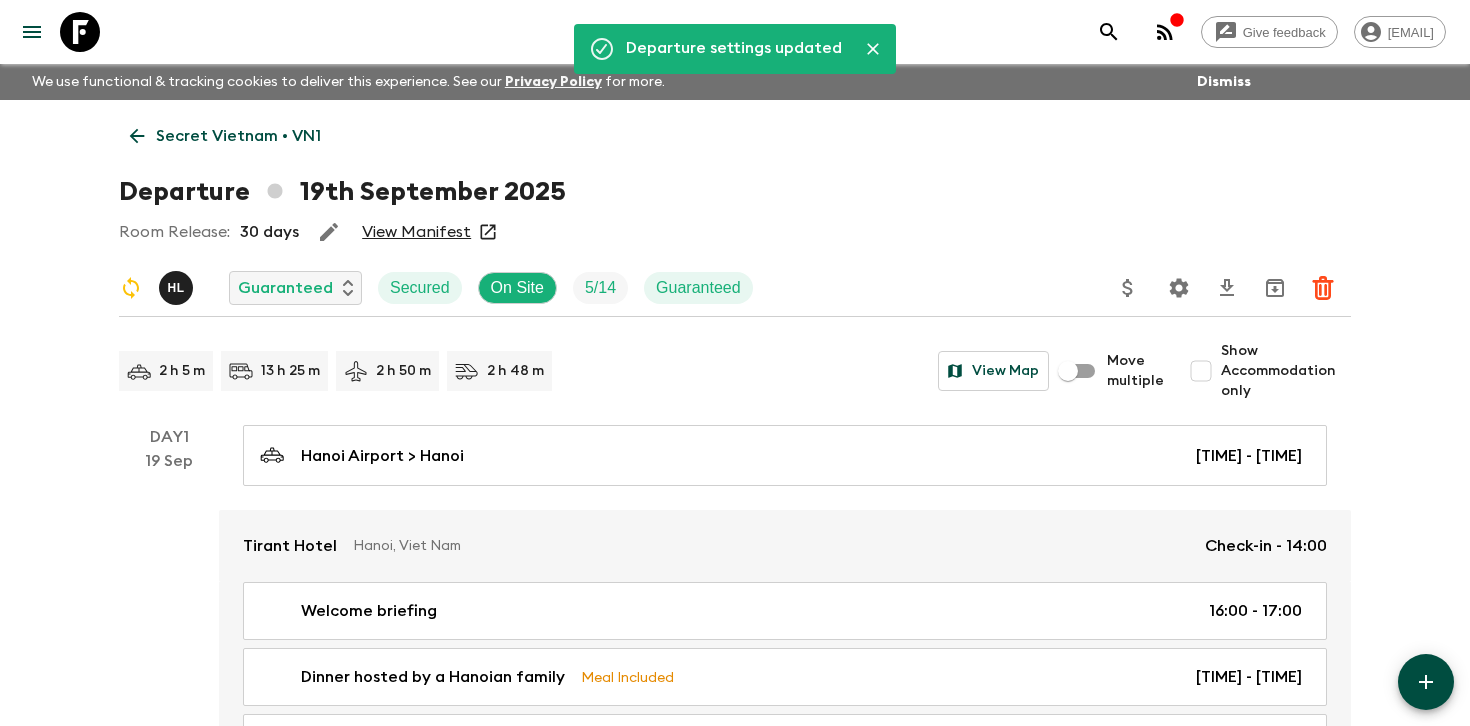 type 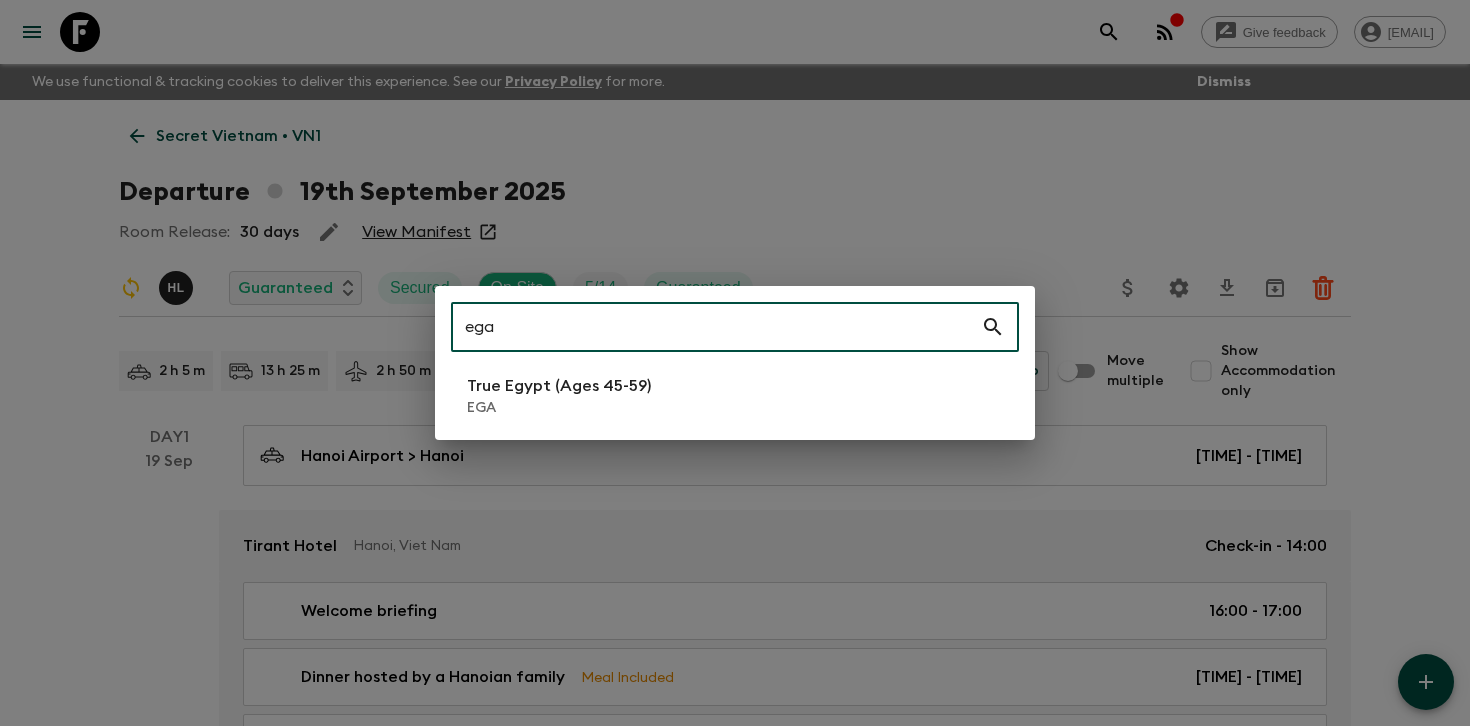 type on "ega" 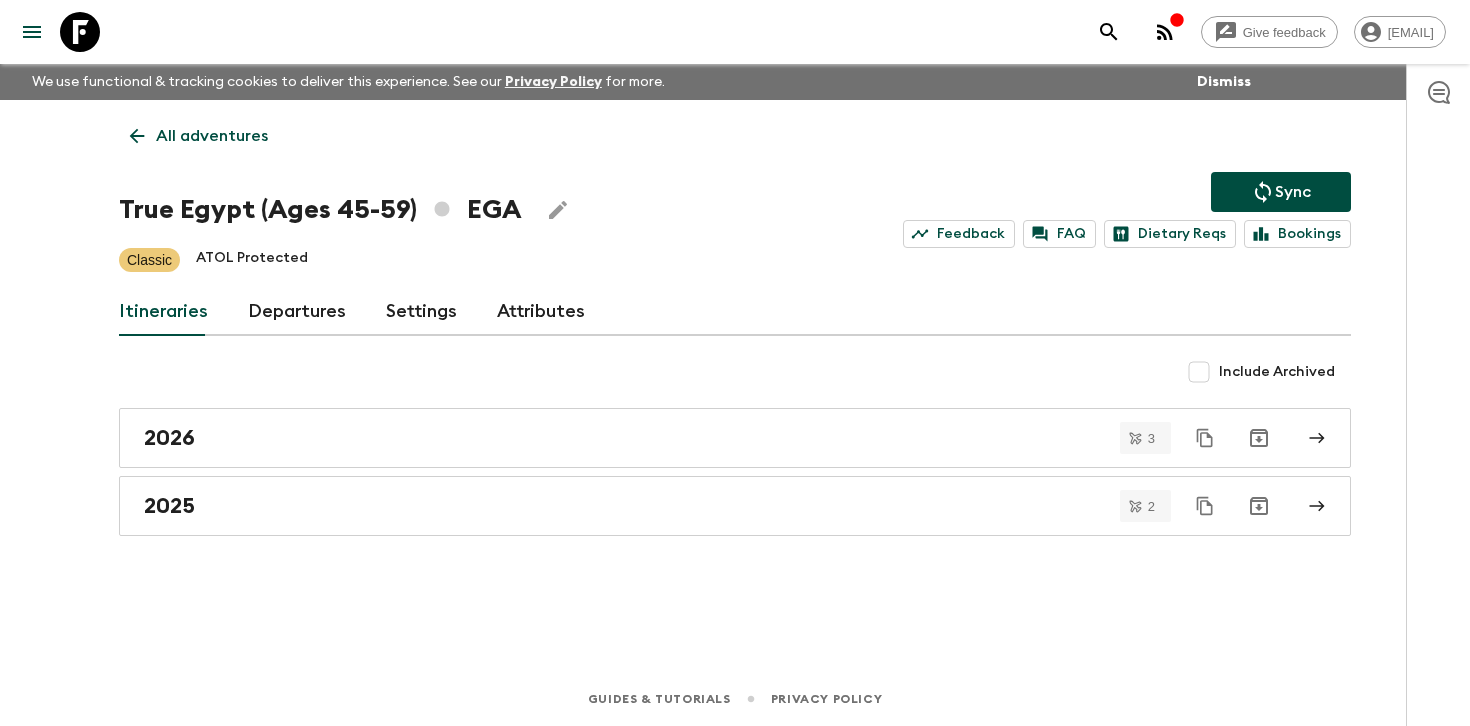 click on "Departures" at bounding box center (297, 312) 